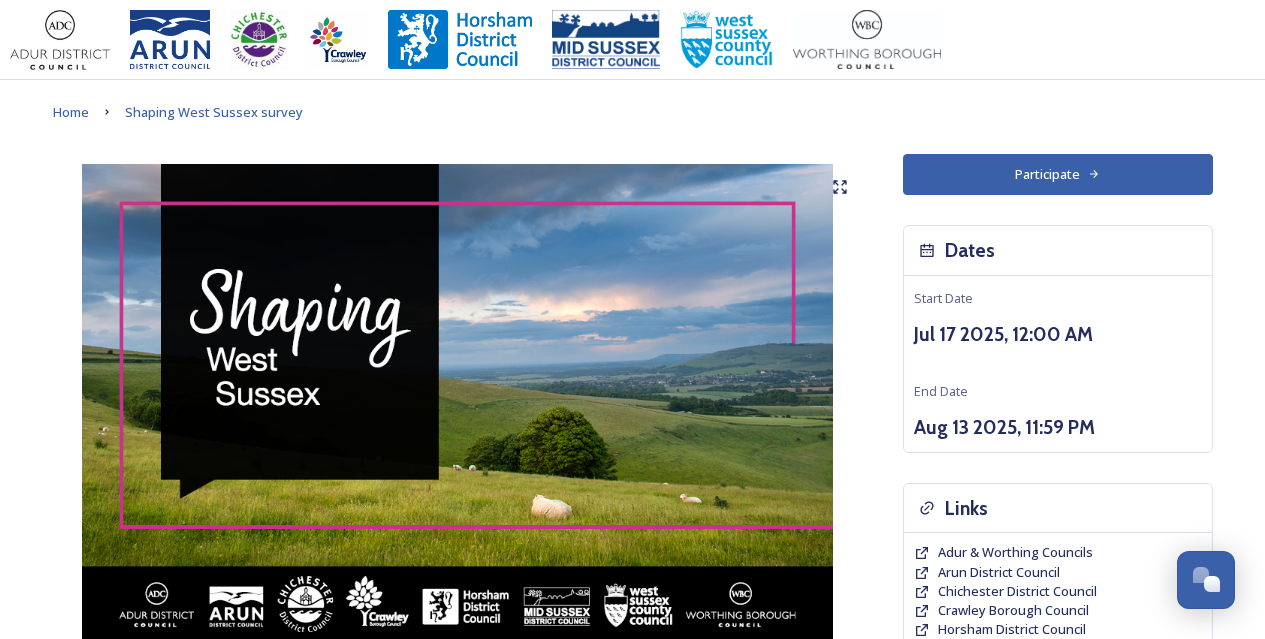 scroll, scrollTop: 400, scrollLeft: 0, axis: vertical 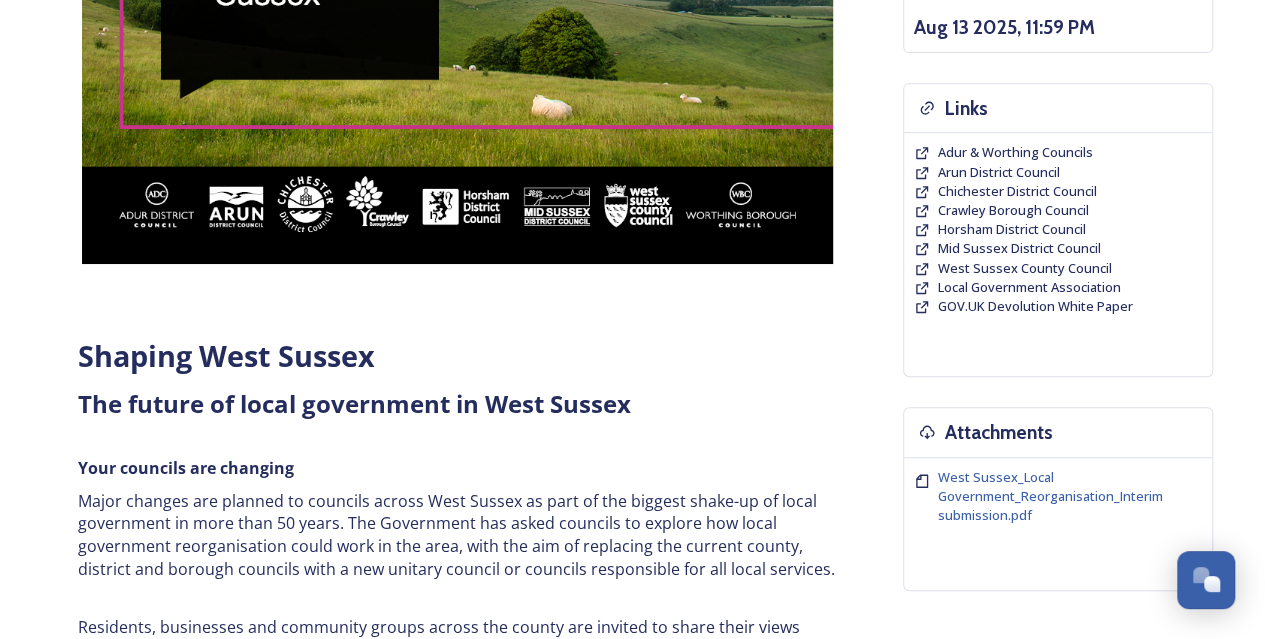 click on "Shaping [STATE] ﻿﻿﻿The future of local government in [STATE] Your councils are changing Major changes are planned to councils across [STATE] as part of the biggest shake-up of local government in more than 50 years. The Government has asked councils to explore how local government reorganisation could work in the area, with the aim of replacing the current county, district and borough councils with a new unitary council or councils responsible for all local services. Residents, businesses and community groups across the county are invited to share their views about where they live or work, the council services they use, as well as their thoughts about how their council could be structured in the future. Scroll down and click the links to find out more about what is changing and why and how you can have your say. Our survey will be open until 11.59pm on Wednesday 13 [DATE]." at bounding box center (458, 551) 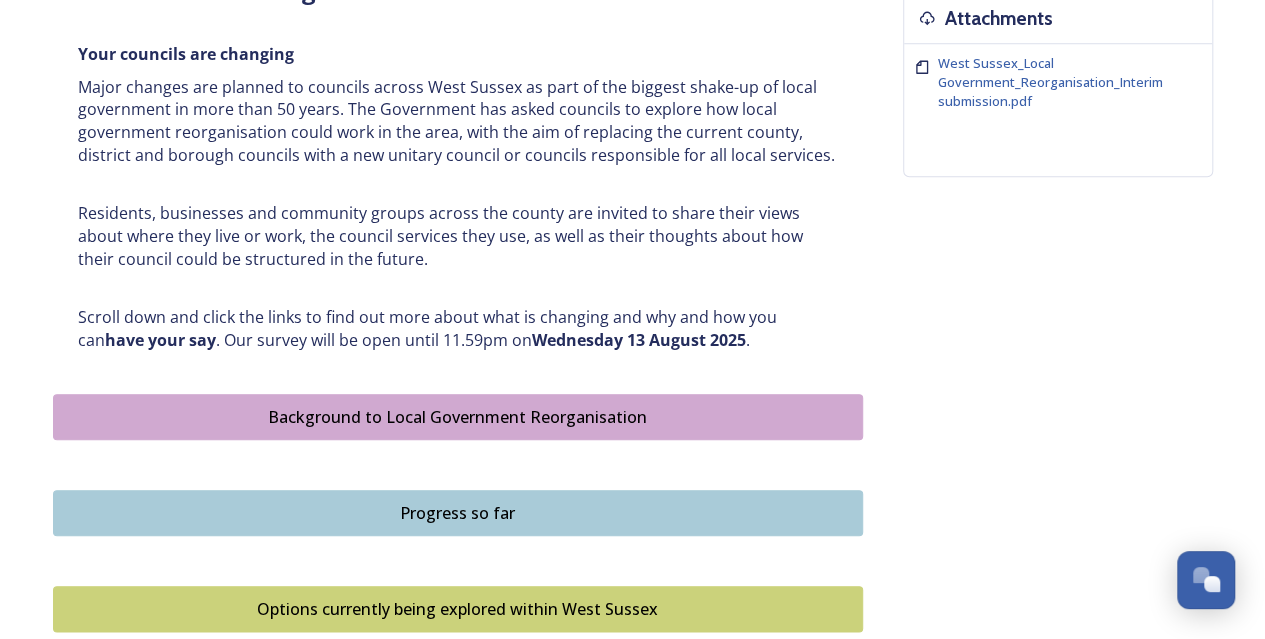 scroll, scrollTop: 900, scrollLeft: 0, axis: vertical 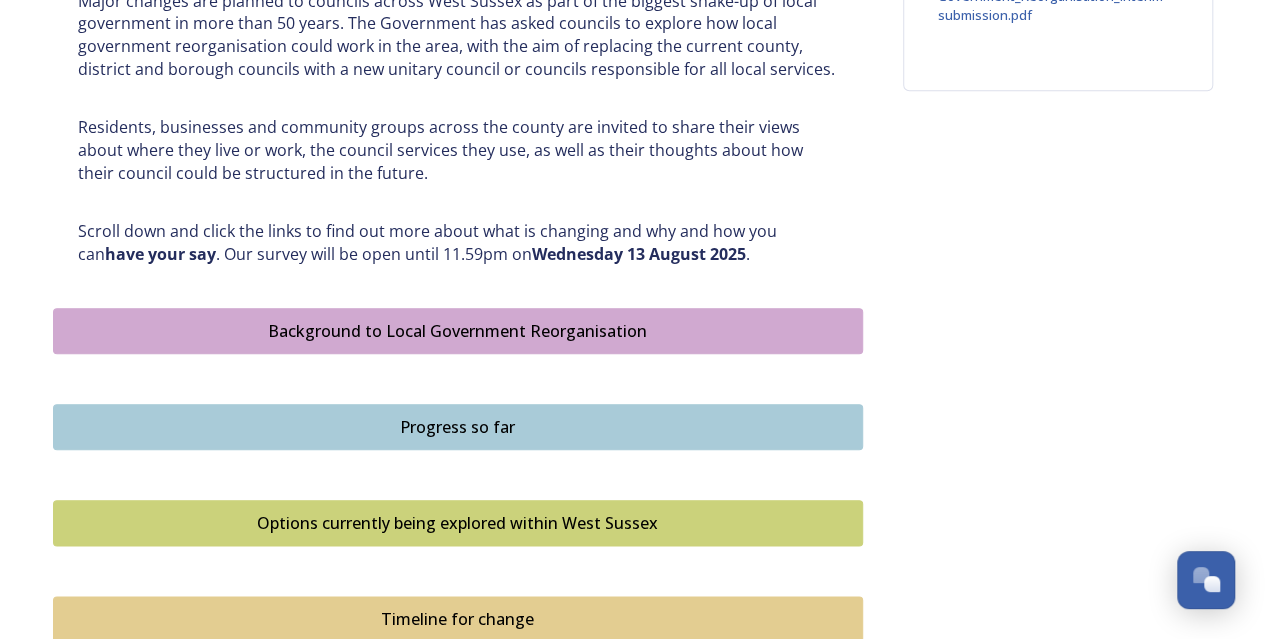 click on "Background to Local Government Reorganisation" at bounding box center [458, 331] 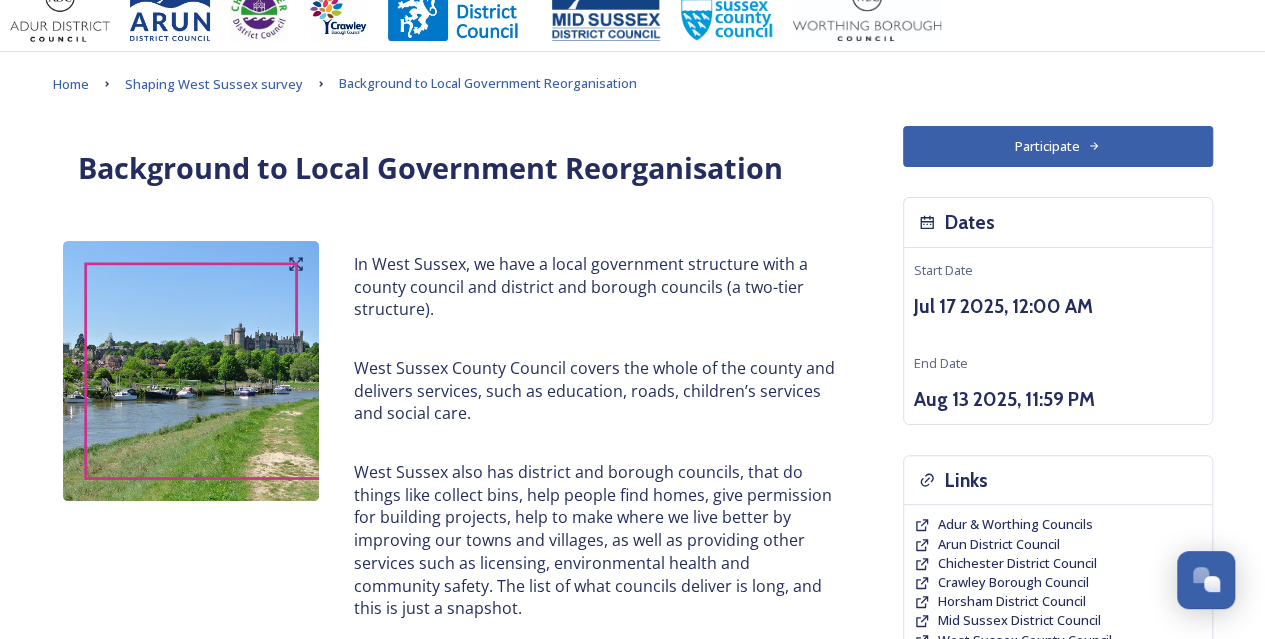 scroll, scrollTop: 0, scrollLeft: 0, axis: both 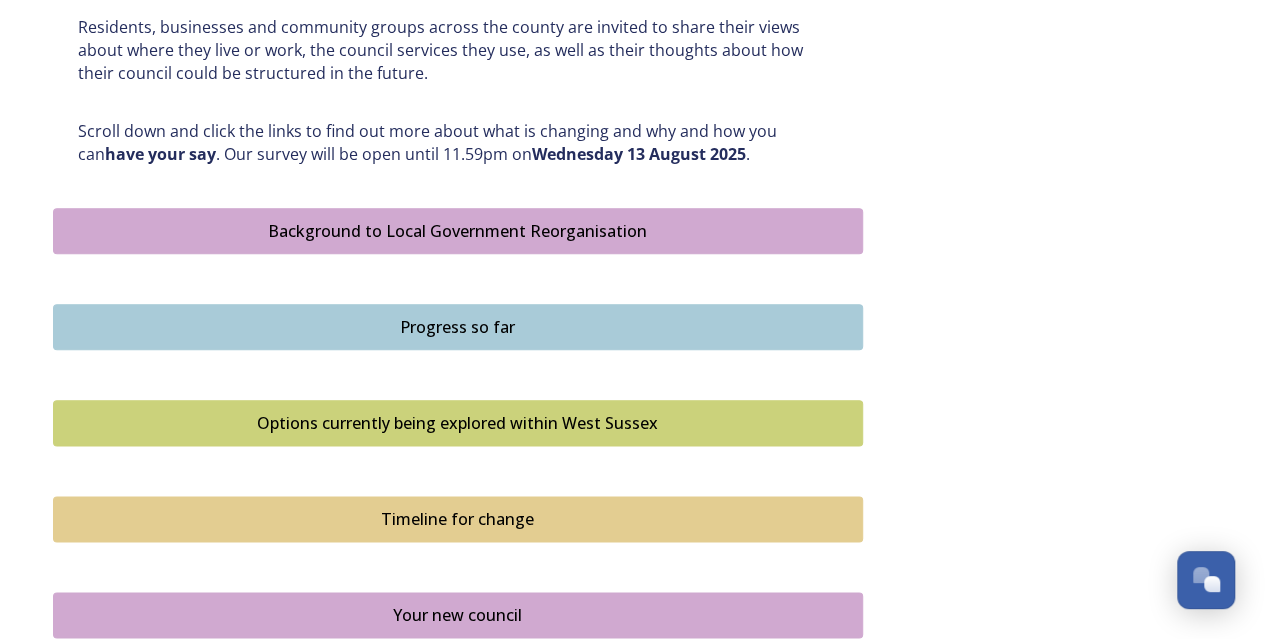 click on "Progress so far" at bounding box center (458, 327) 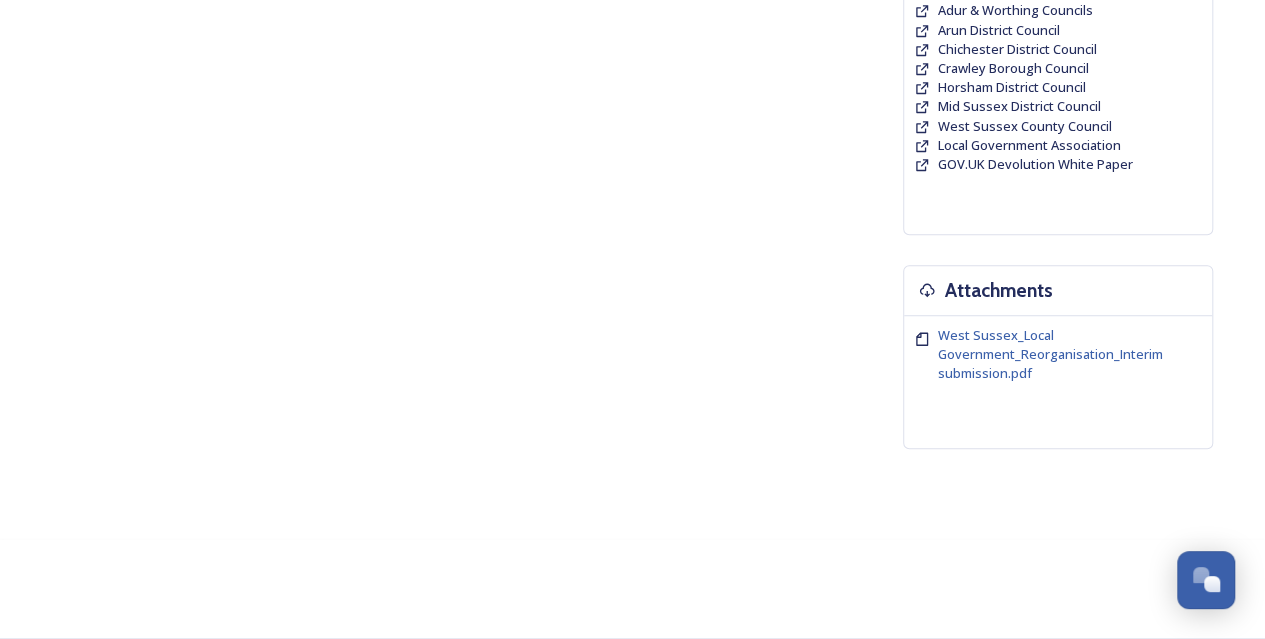 scroll, scrollTop: 0, scrollLeft: 0, axis: both 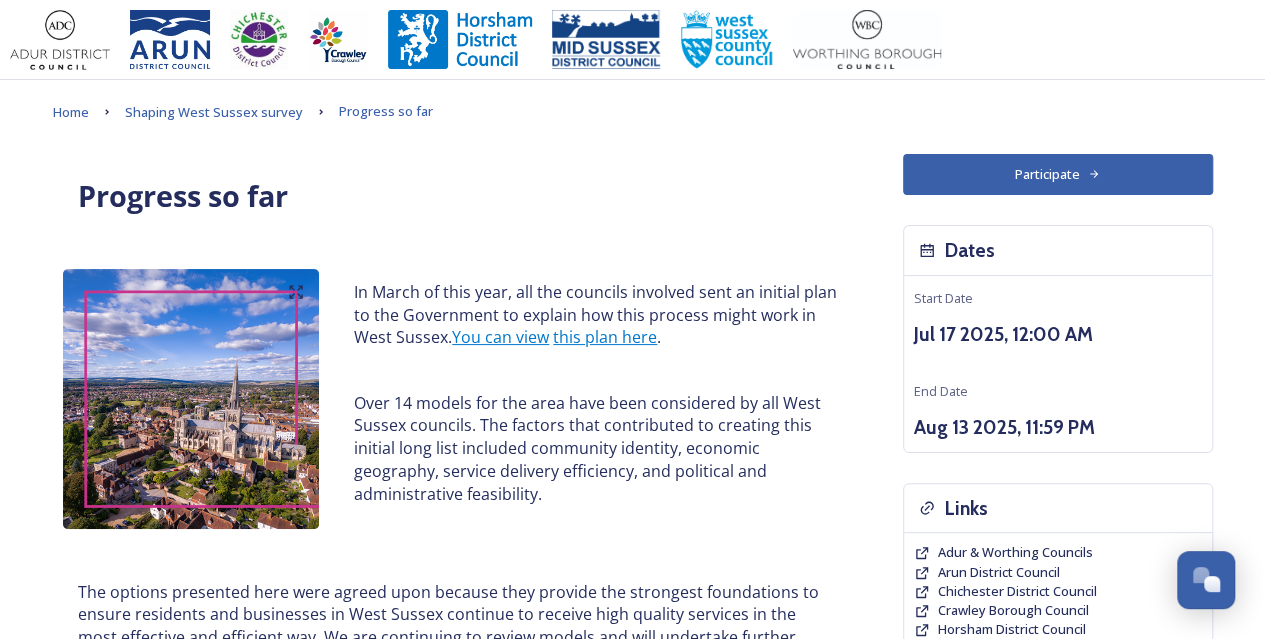 click on "Over 14 models for the area have been considered by all [STATE] councils.   The factors that contributed to creating this initial long list included community identity, economic geography, service delivery efficiency, and political and administrative feasibility." at bounding box center [595, 449] 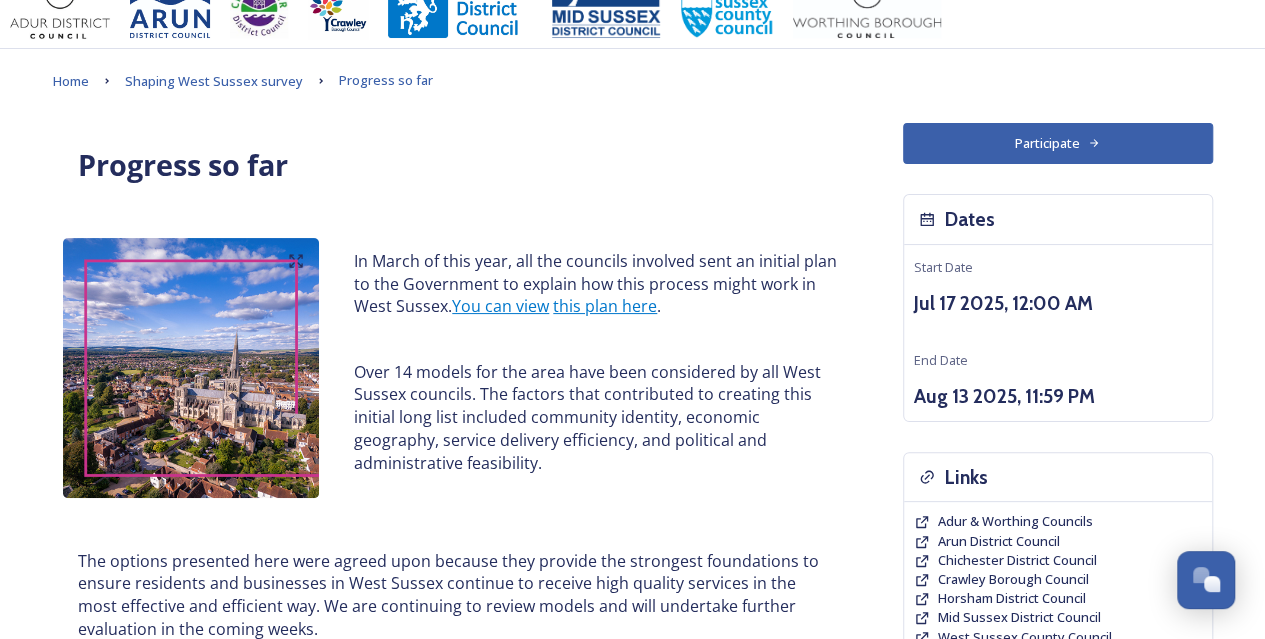 scroll, scrollTop: 0, scrollLeft: 0, axis: both 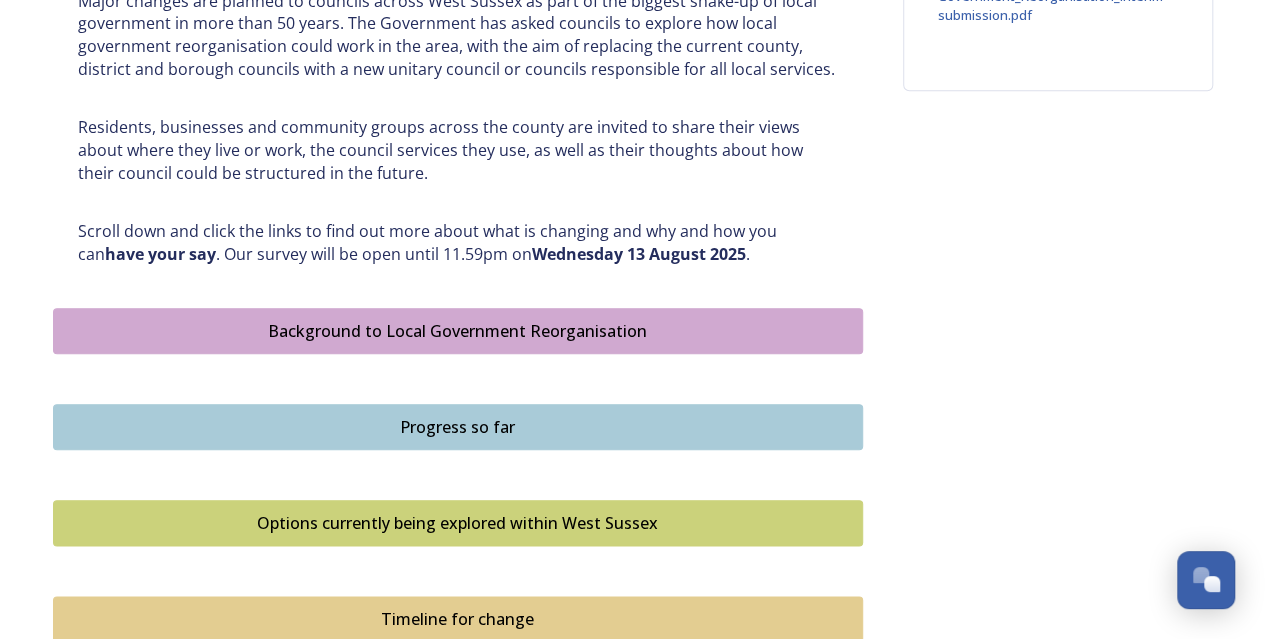 click on "Options currently being explored within West Sussex" at bounding box center (458, 523) 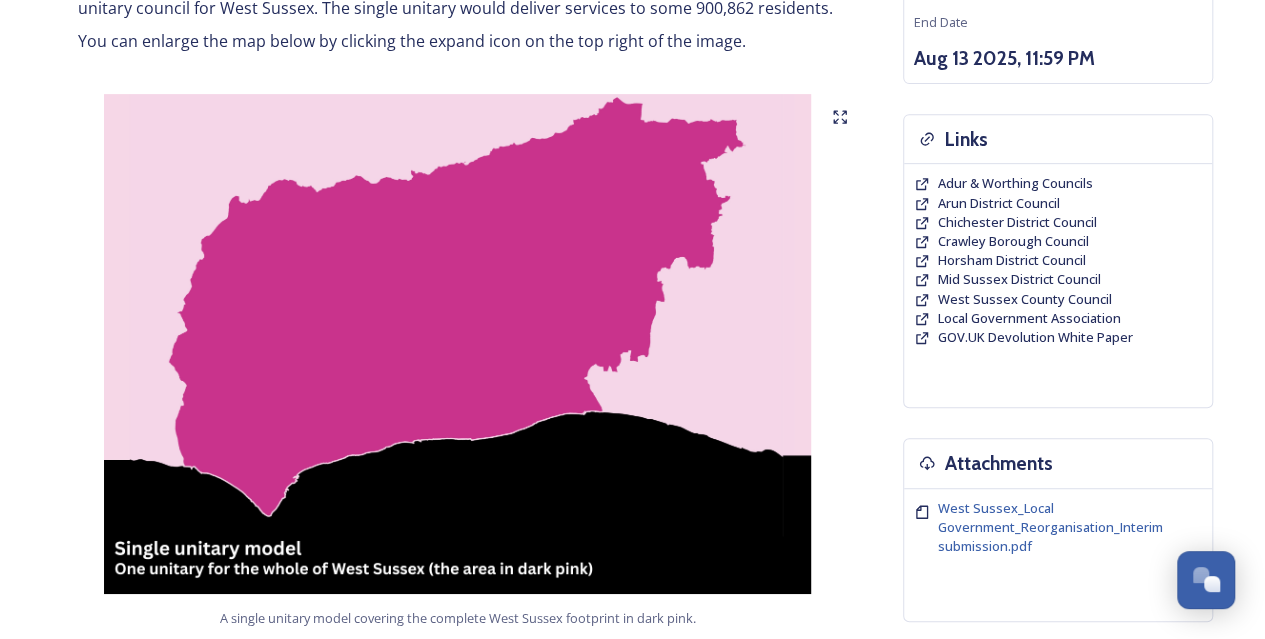 scroll, scrollTop: 400, scrollLeft: 0, axis: vertical 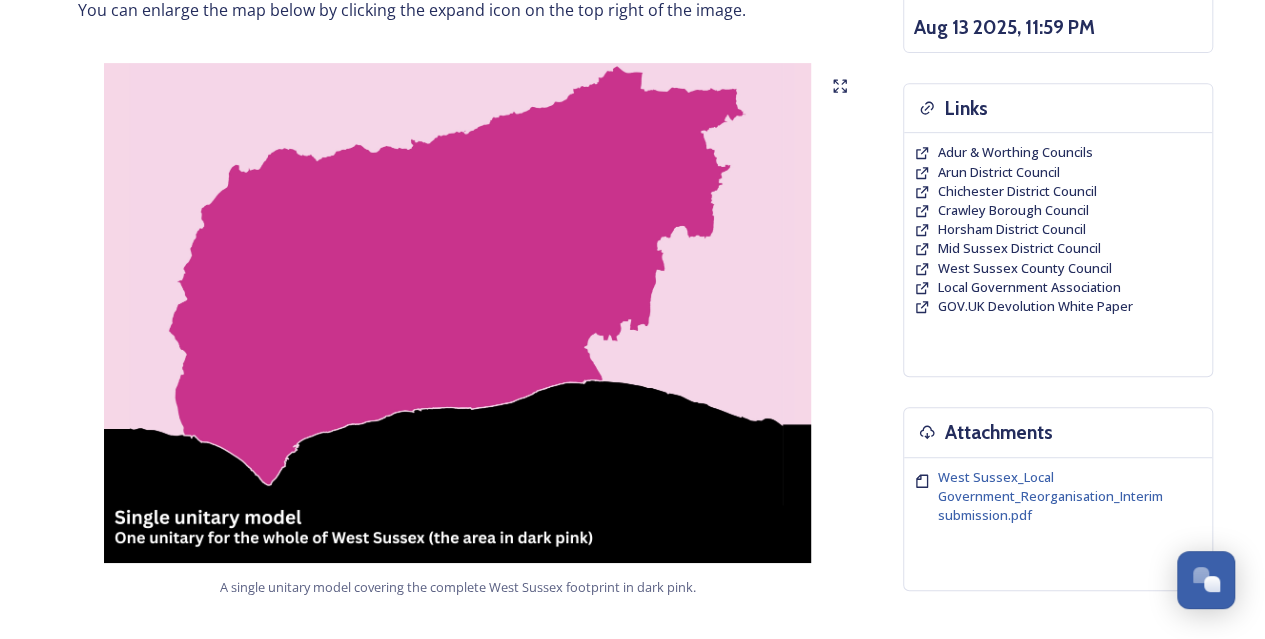 click 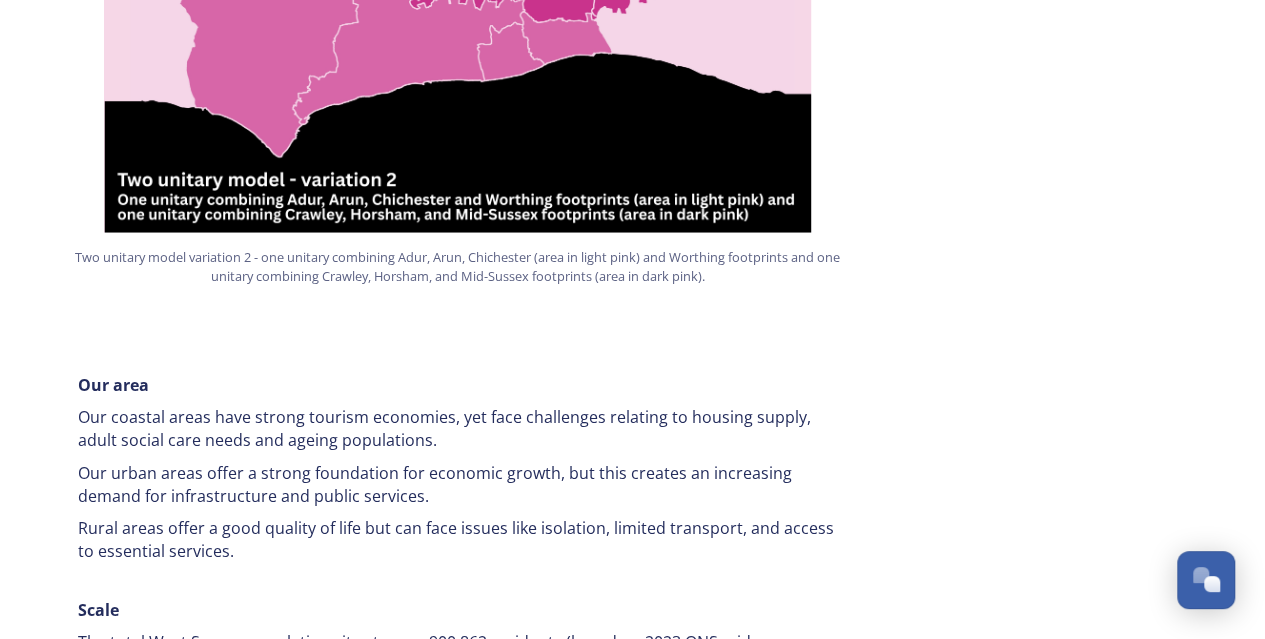 scroll, scrollTop: 2800, scrollLeft: 0, axis: vertical 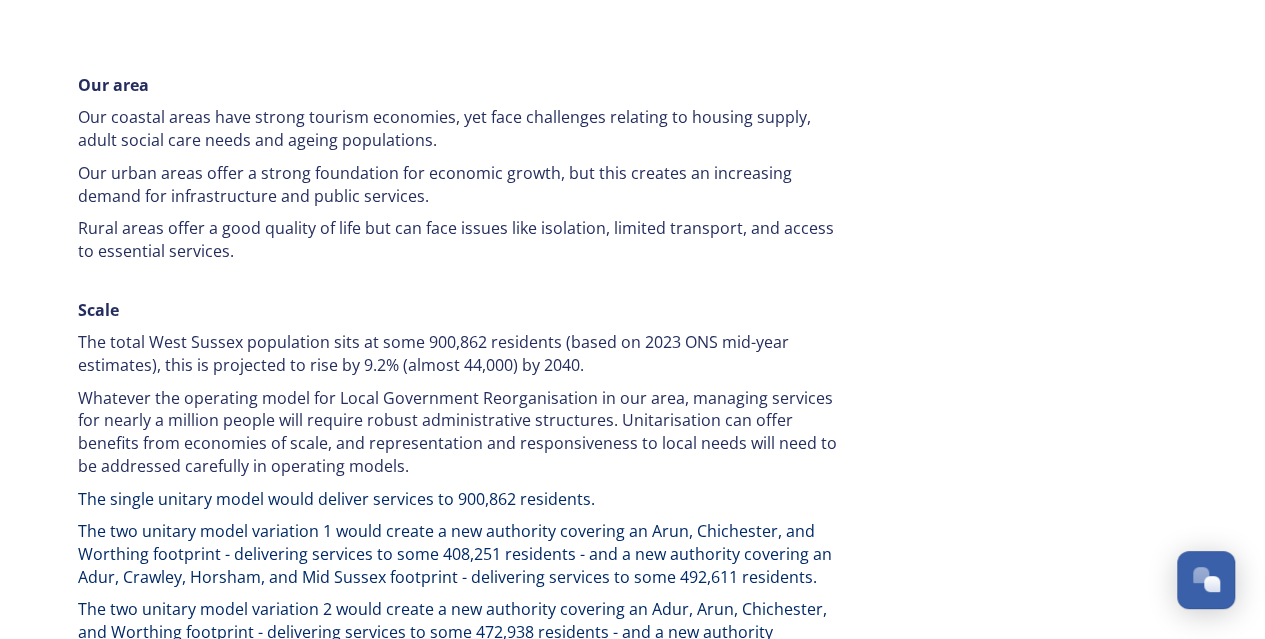 click on "Whatever the operating model for Local Government Reorganisation in our area, managing services for nearly a million people will require robust administrative structures. Unitarisation can offer benefits from economies of scale, and representation and responsiveness to local needs will need to be addressed carefully in operating models." at bounding box center (458, 432) 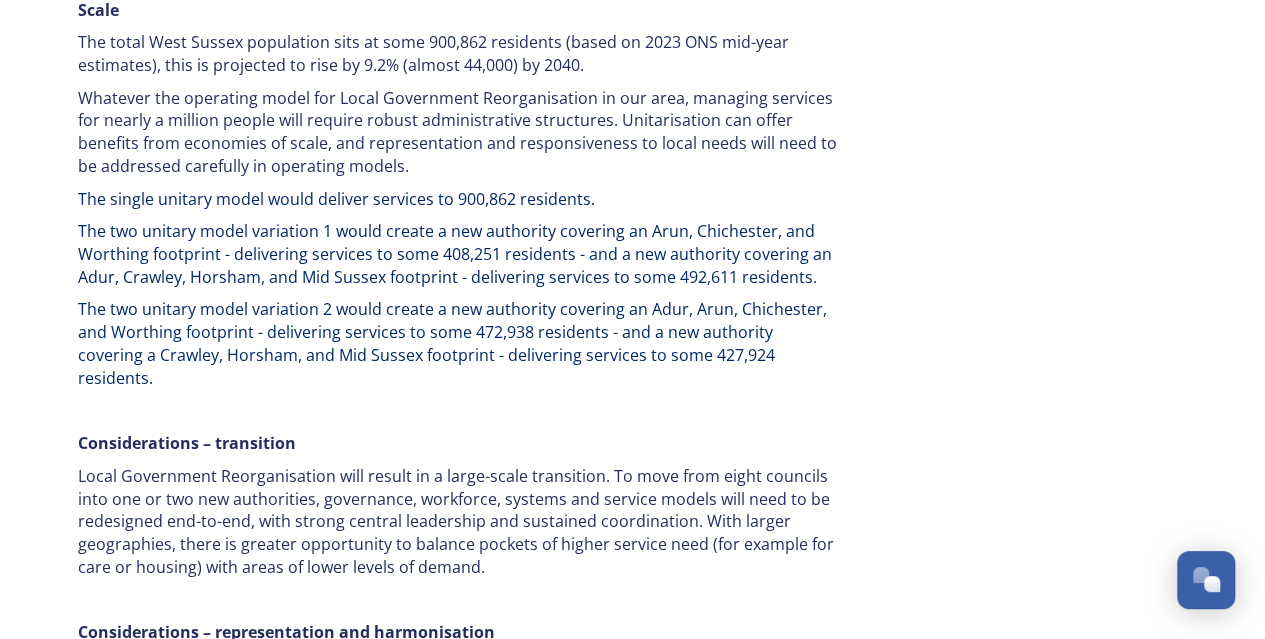 scroll, scrollTop: 3200, scrollLeft: 0, axis: vertical 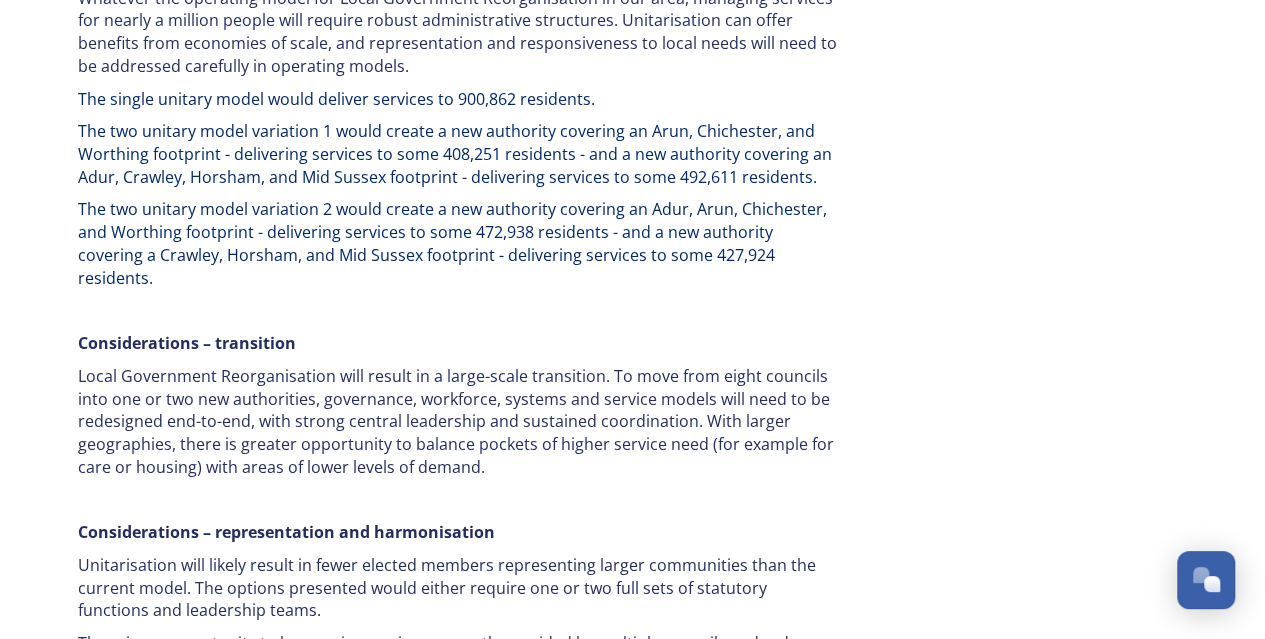 click on "Local Government Reorganisation will result in a large-scale transition. To move from eight councils into one or two new authorities, governance, workforce, systems and service models will need to be redesigned end-to-end, with strong central leadership and sustained coordination. With larger geographies, there is greater opportunity to balance pockets of higher service need (for example for care or housing) with areas of lower levels of demand." at bounding box center (458, 422) 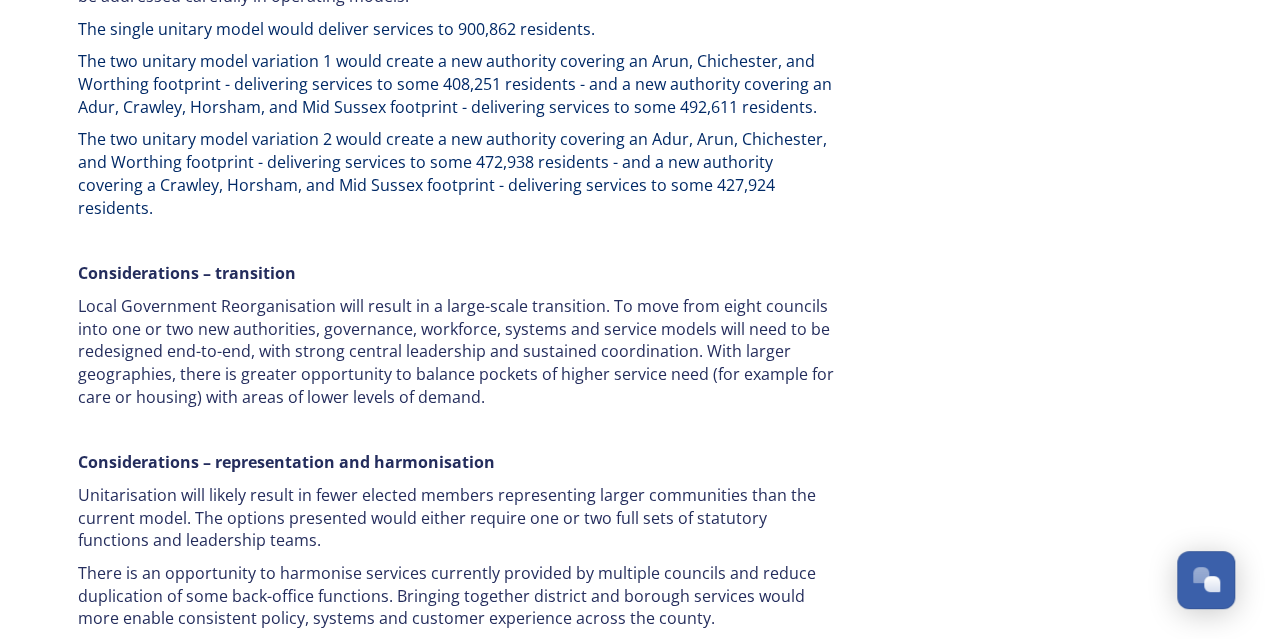 scroll, scrollTop: 3400, scrollLeft: 0, axis: vertical 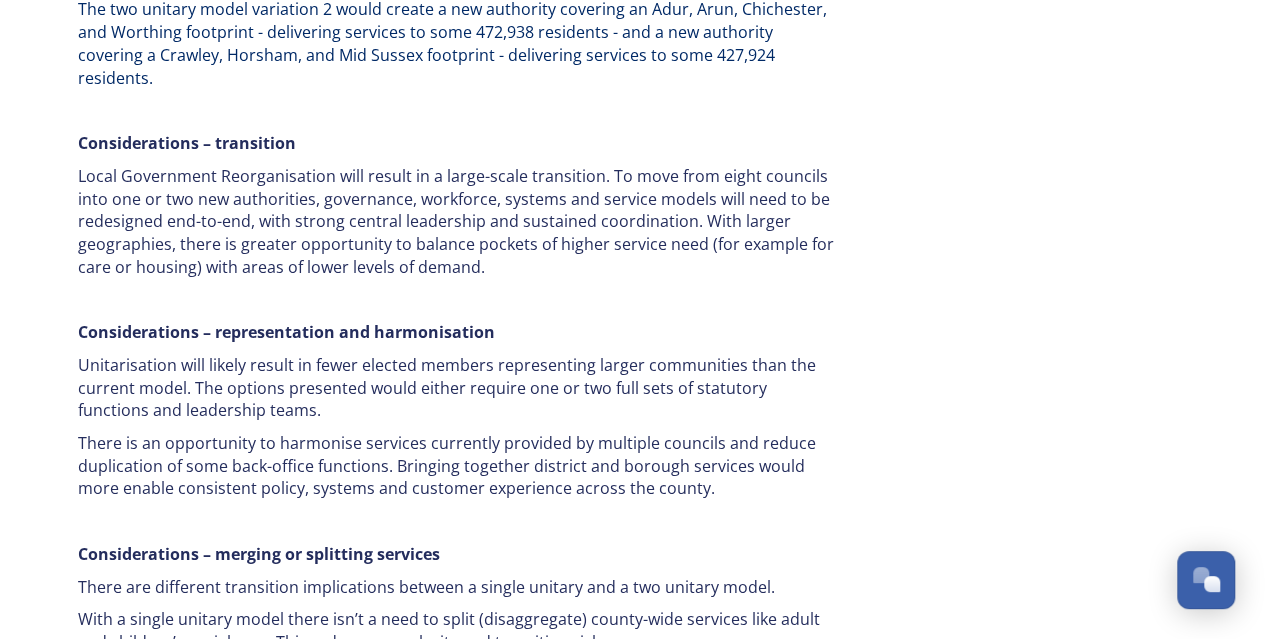 click on "There is an opportunity to harmonise services currently provided by multiple councils and reduce duplication of some back-office functions. Bringing together district and borough services would more enable consistent policy, systems and customer experience across the county." at bounding box center (458, 466) 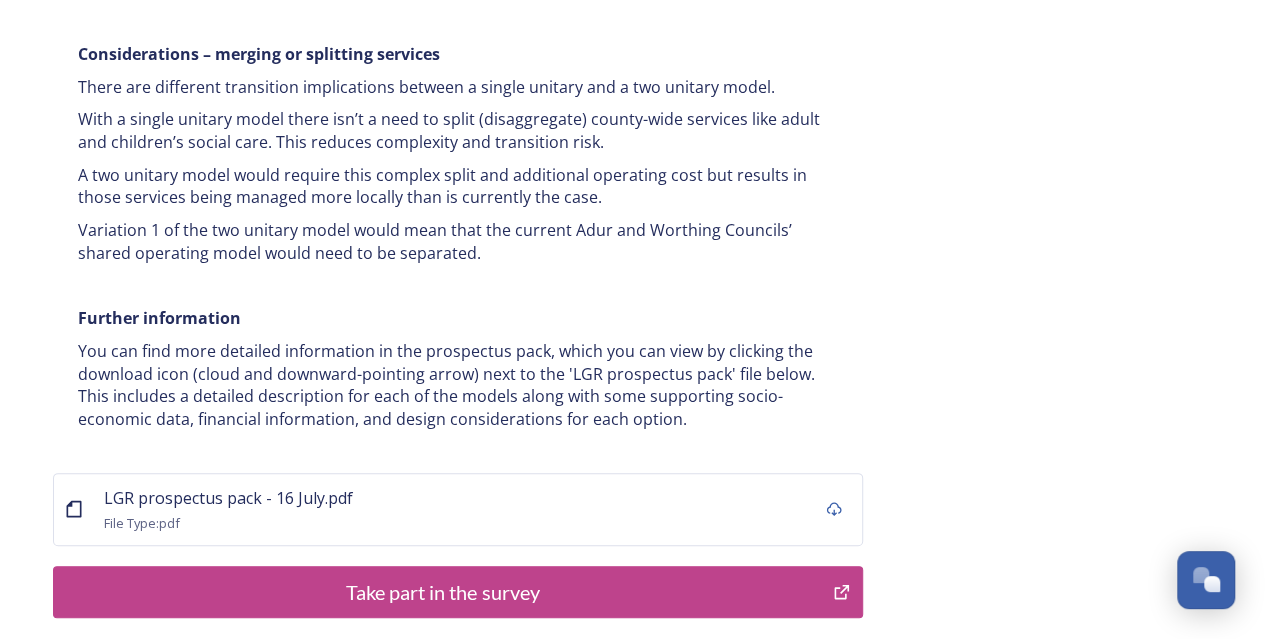scroll, scrollTop: 4000, scrollLeft: 0, axis: vertical 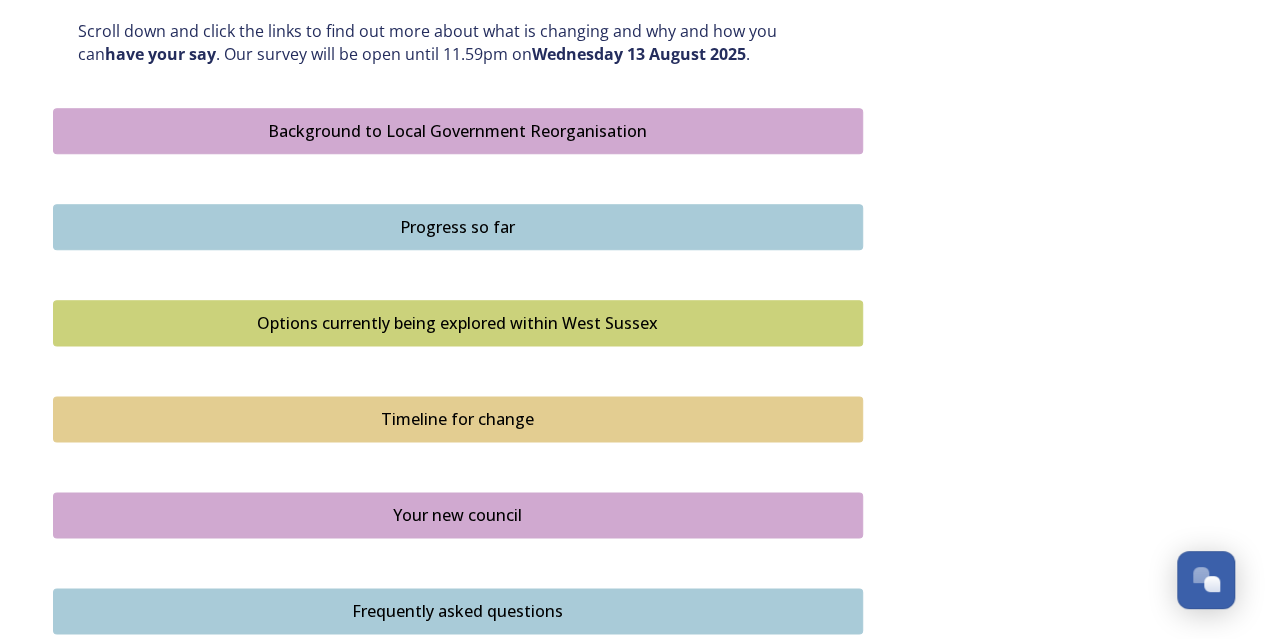 drag, startPoint x: 479, startPoint y: 419, endPoint x: 442, endPoint y: 419, distance: 37 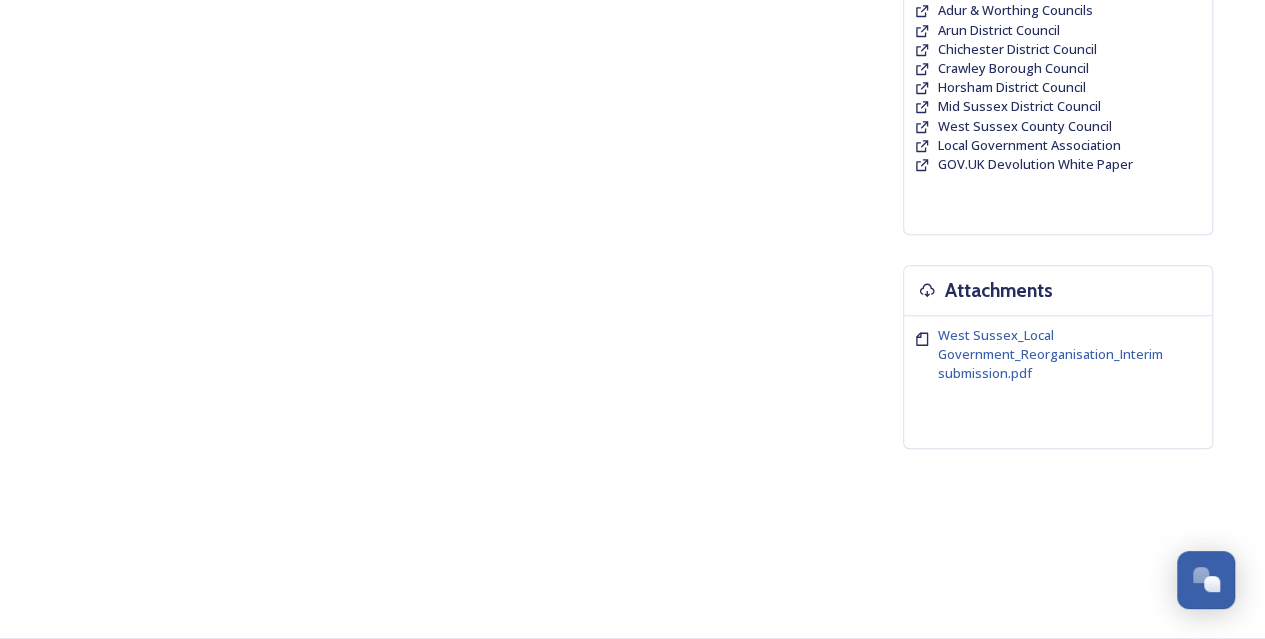 scroll, scrollTop: 0, scrollLeft: 0, axis: both 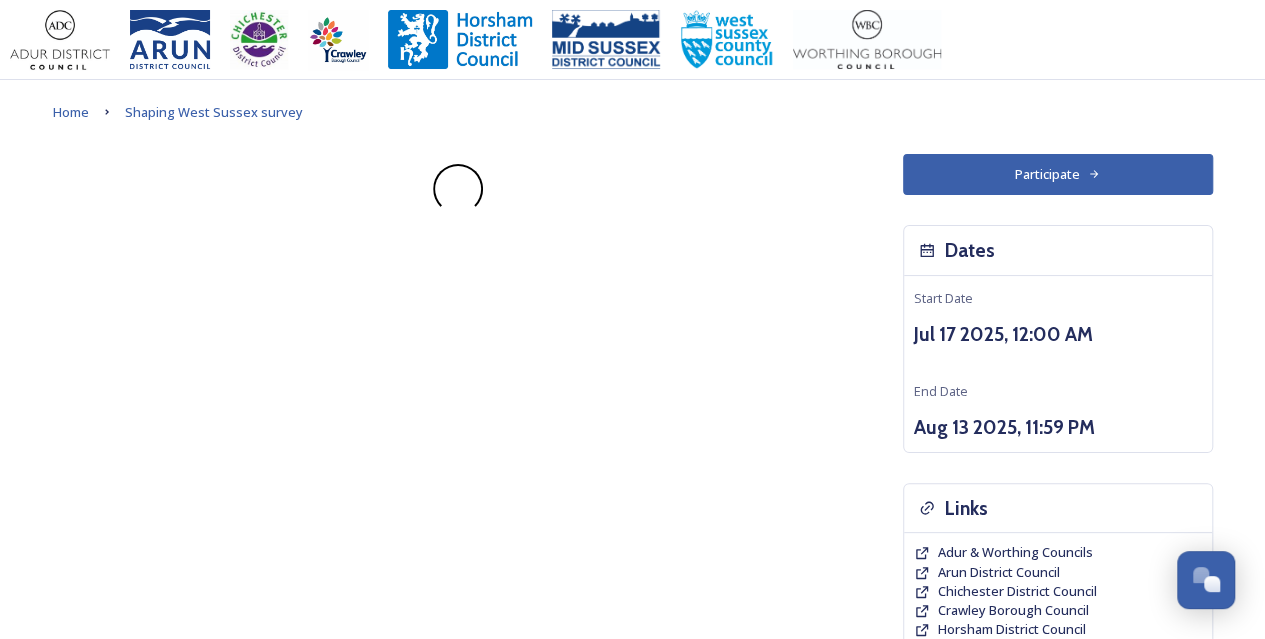 click on "Participate Dates Start Date Jul 17 2025, 12:00 AM End Date Aug 13 2025, 11:59 PM Links Adur & Worthing Councils Arun District Council Chichester District Council Crawley Borough Council Horsham District Council Mid Sussex District Council West Sussex County Council Local Government Association GOV.UK Devolution White Paper Attachments West Sussex_Local Government_Reorganisation_Interim submission.pdf" at bounding box center (633, 582) 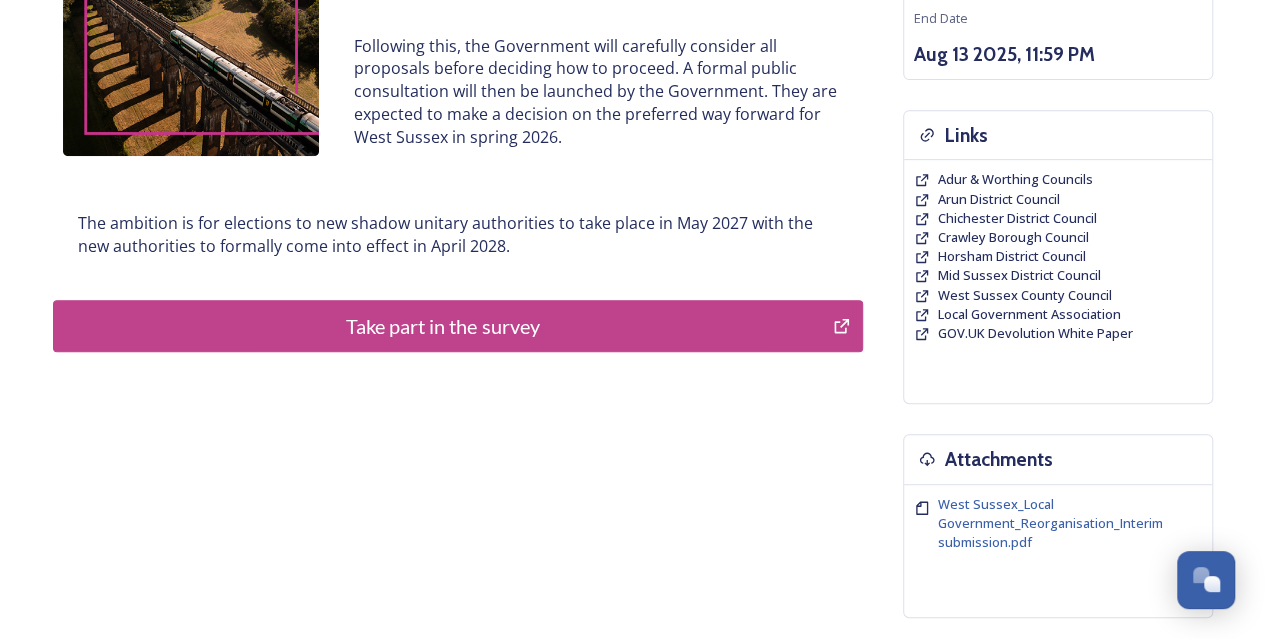 scroll, scrollTop: 400, scrollLeft: 0, axis: vertical 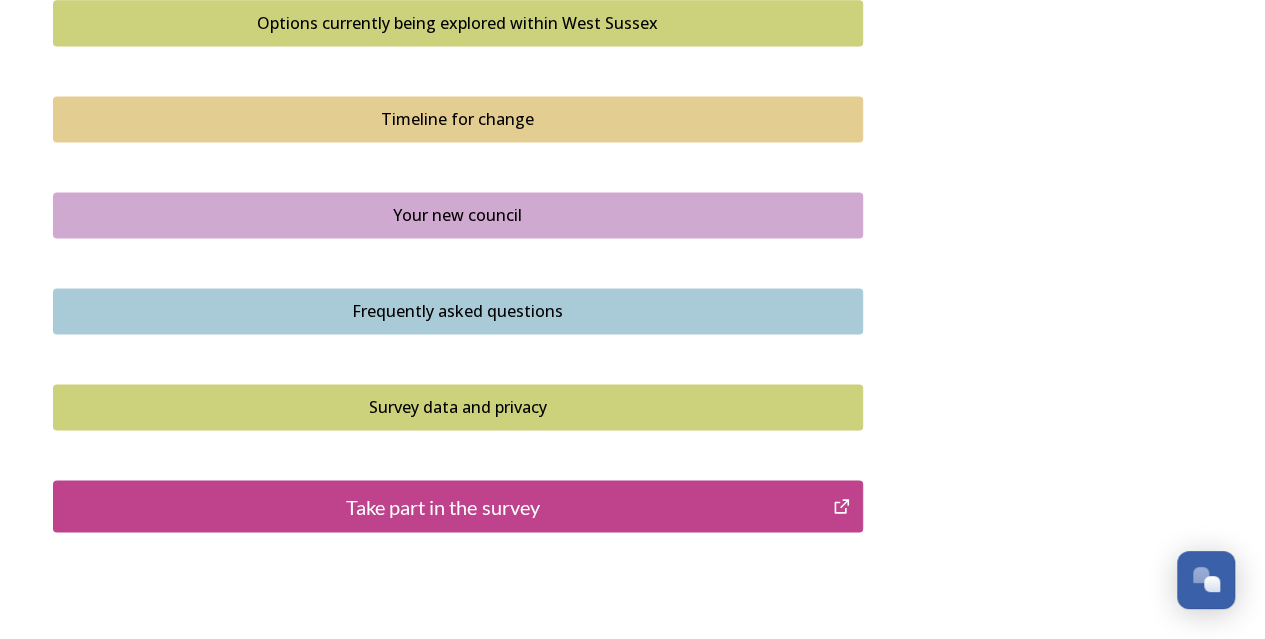 click on "Your new council" at bounding box center [458, 215] 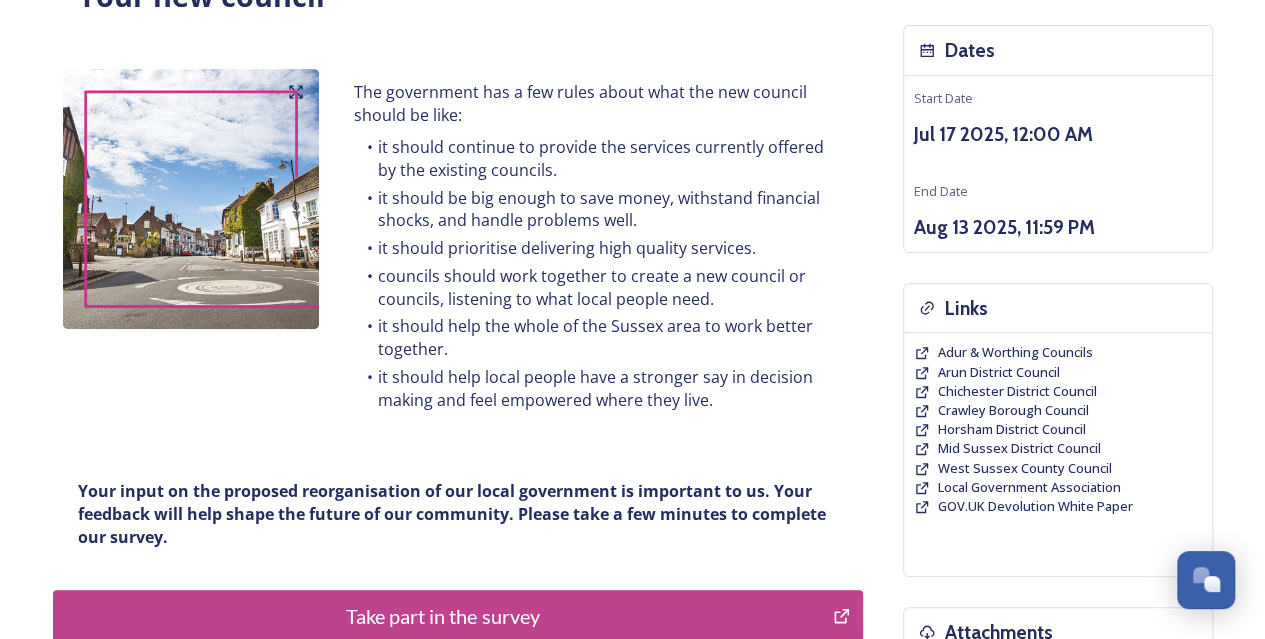 scroll, scrollTop: 300, scrollLeft: 0, axis: vertical 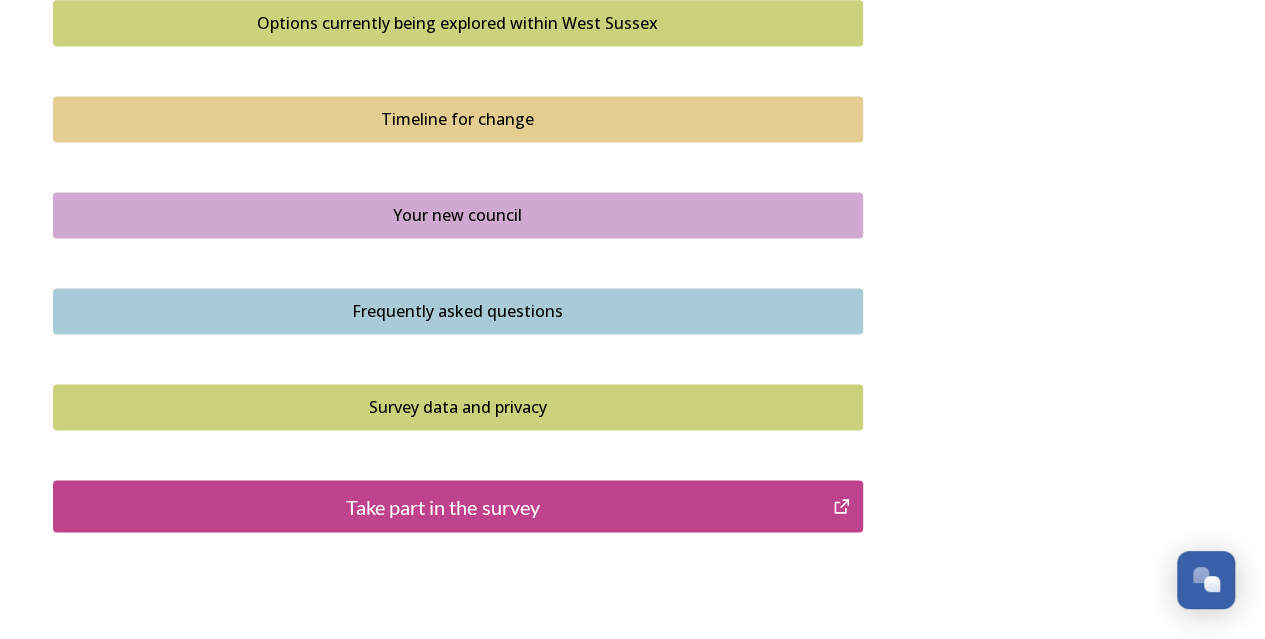 click on "Frequently asked questions" at bounding box center [458, 311] 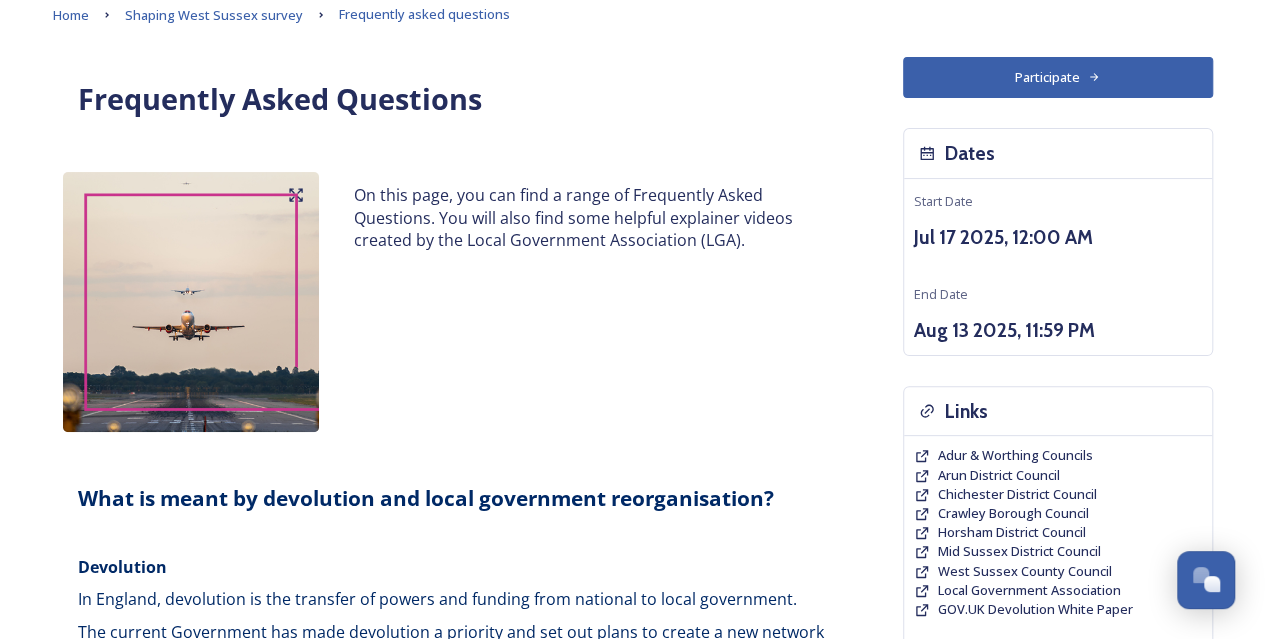 scroll, scrollTop: 200, scrollLeft: 0, axis: vertical 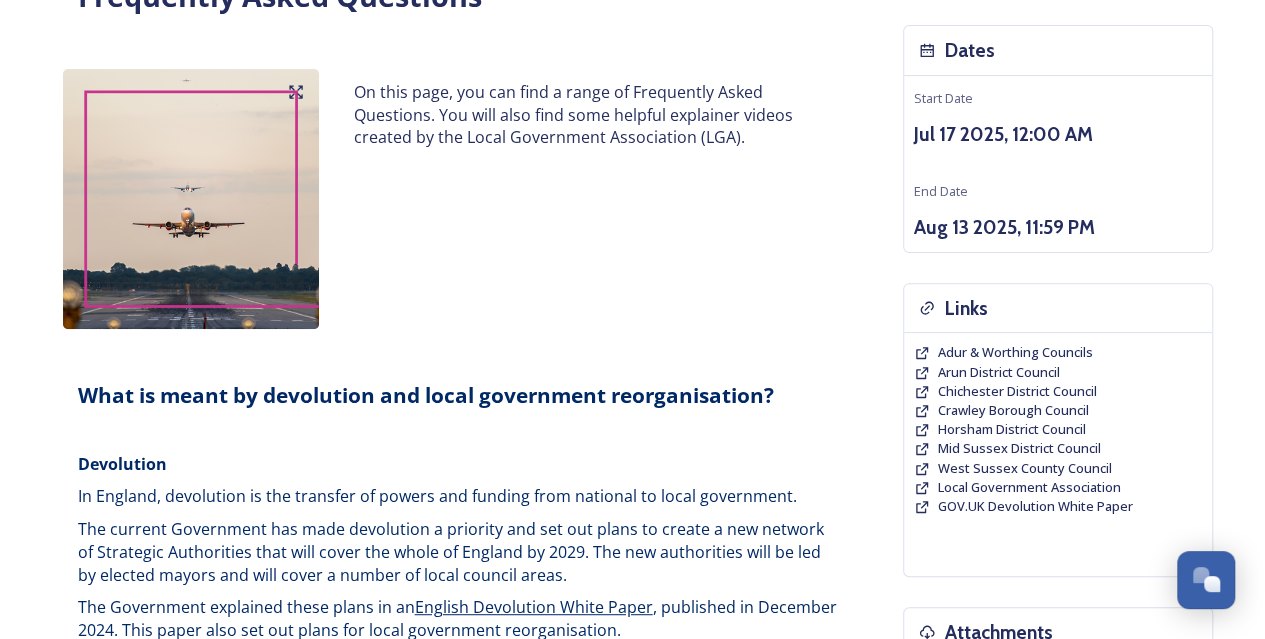 click on "The current Government has made devolution a priority and set out plans to create a new network of Strategic Authorities that will cover the whole of England by 2029. The new authorities will be led by elected mayors and will cover a number of local council areas." at bounding box center [453, 551] 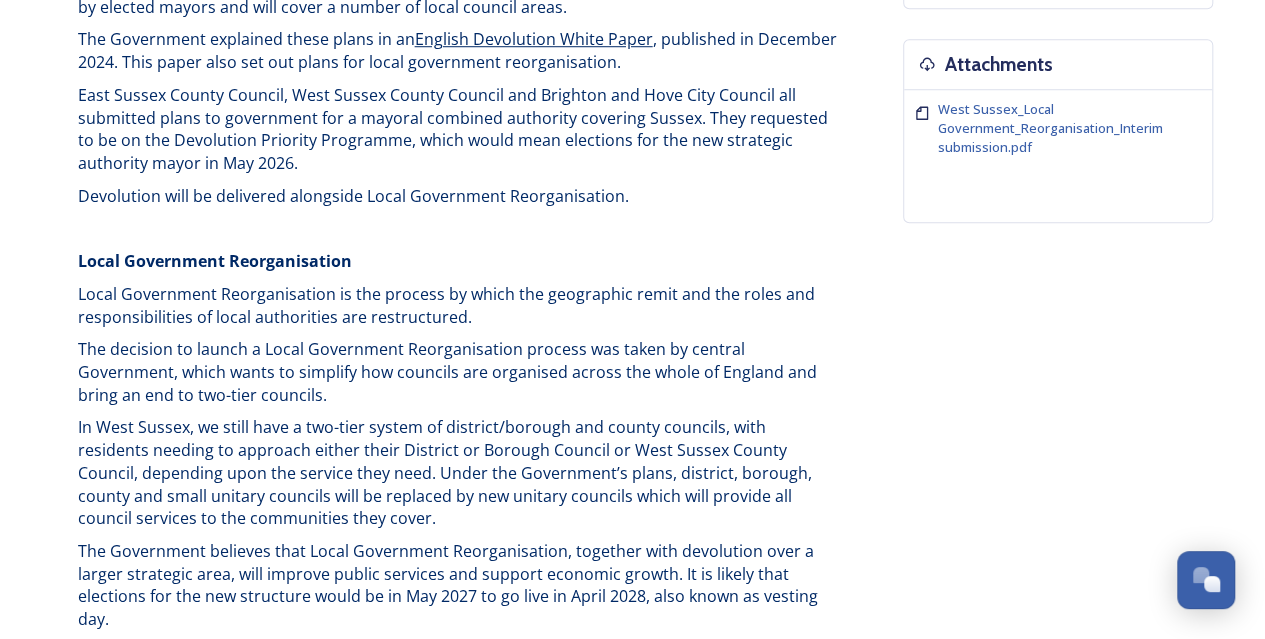 scroll, scrollTop: 800, scrollLeft: 0, axis: vertical 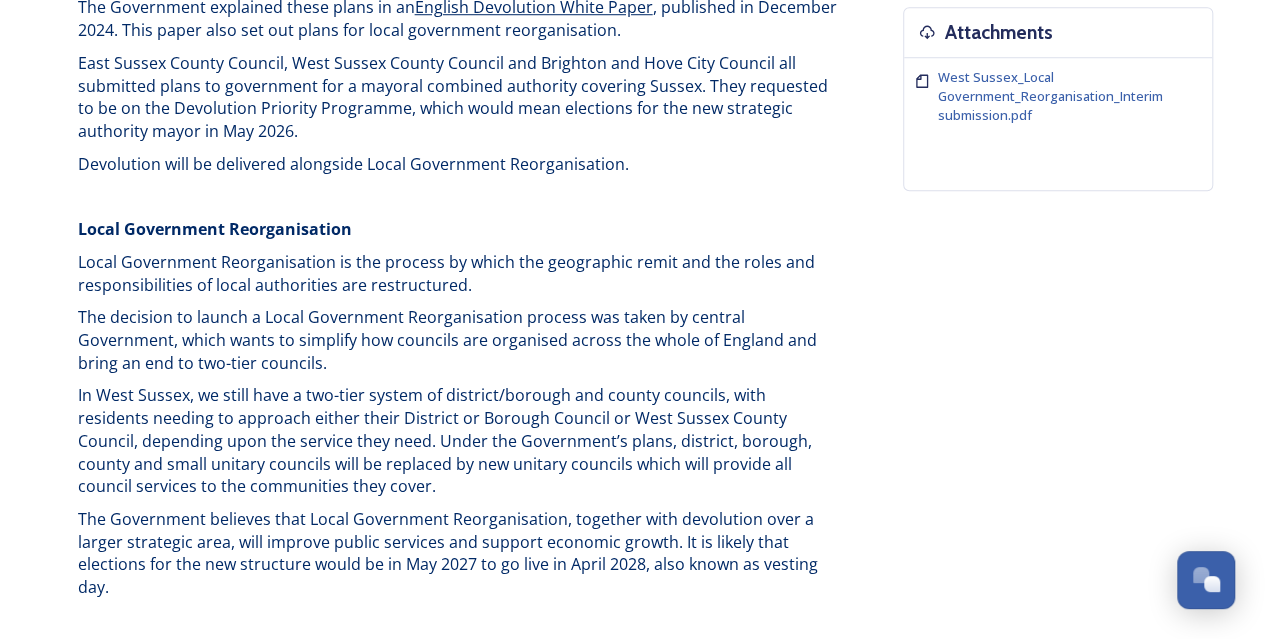 click on "The decision to launch a Local Government Reorganisation process was taken by central Government, which wants to simplify how councils are organised across the whole of England and bring an end to two-tier councils." at bounding box center (449, 339) 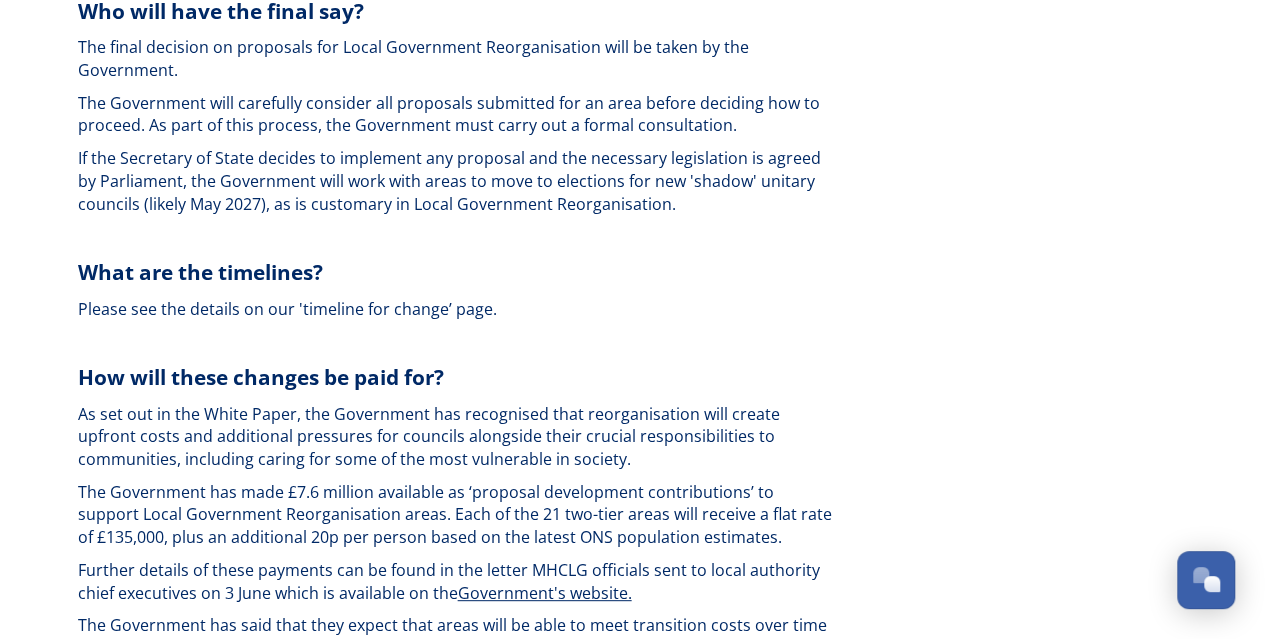 scroll, scrollTop: 3900, scrollLeft: 0, axis: vertical 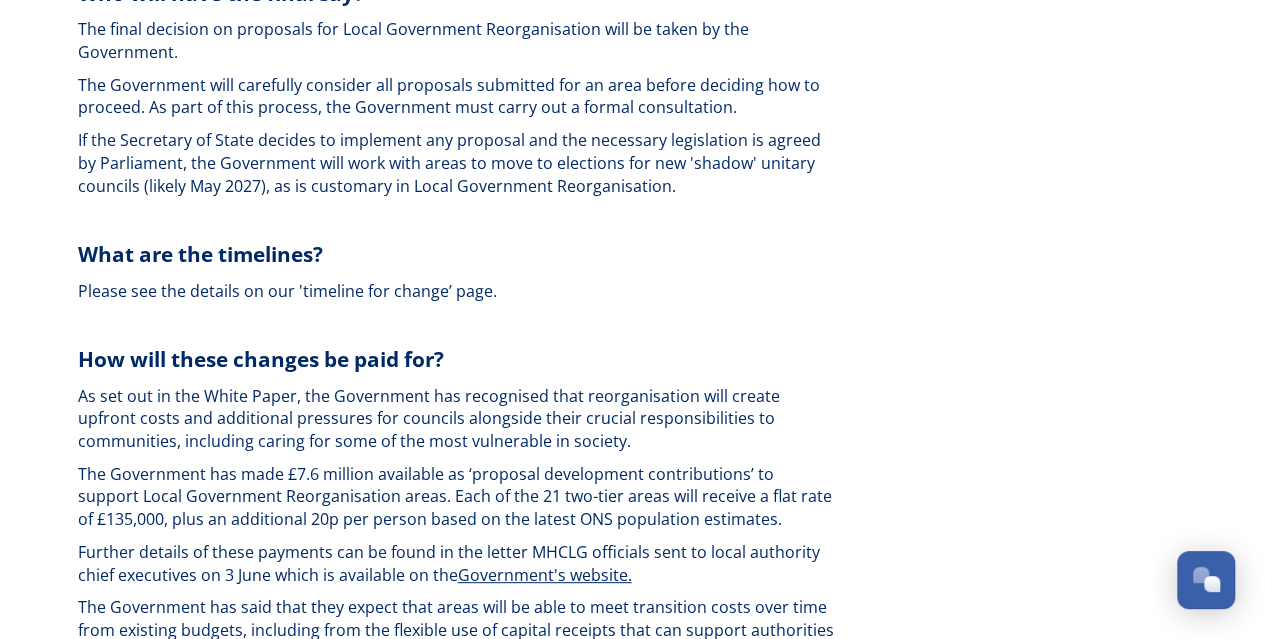 click on "If the Secretary of State decides to implement any proposal and the necessary legislation is agreed by Parliament, the Government will work with areas to move to elections for new 'shadow' unitary councils (likely May 2027), as is customary in Local Government Reorganisation." at bounding box center [451, 162] 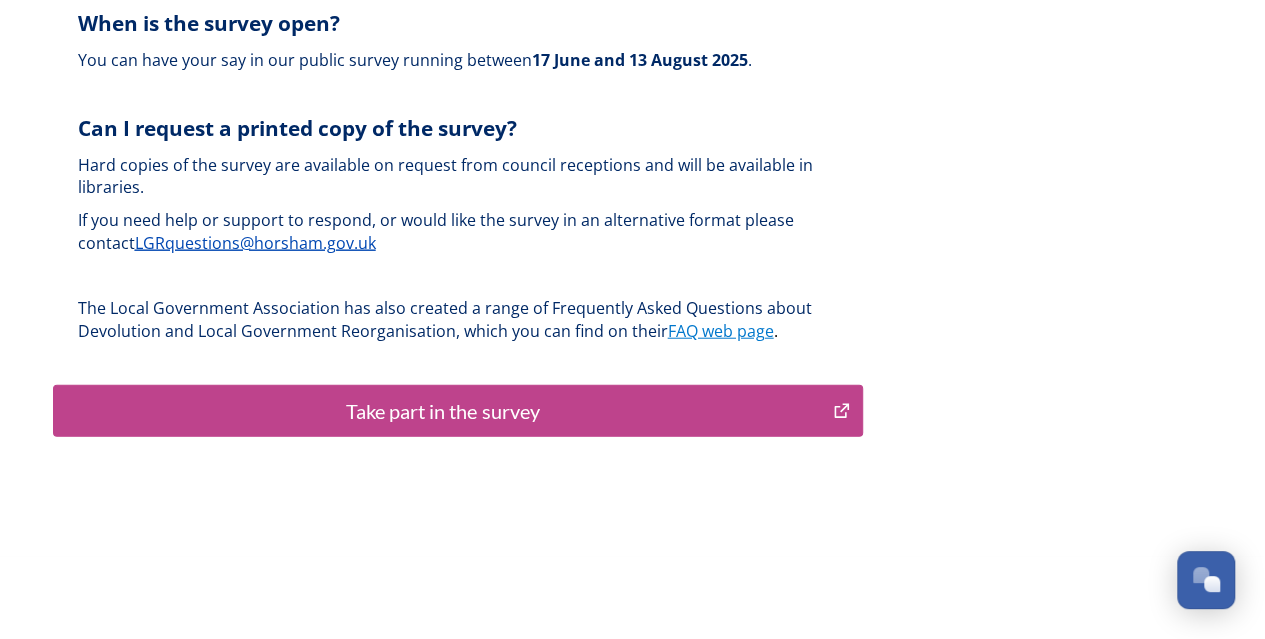 scroll, scrollTop: 6144, scrollLeft: 0, axis: vertical 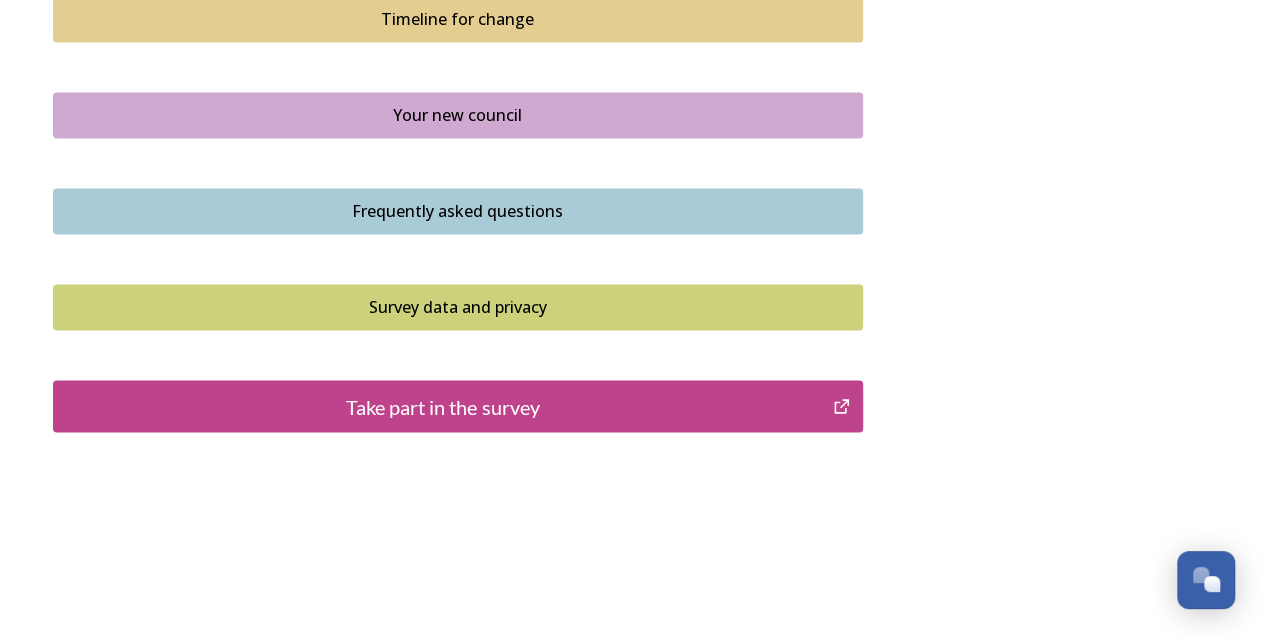 click on "Shaping West Sussex ﻿﻿﻿The future of local government in West Sussex Your councils are changing Major changes are planned to councils across West Sussex as part of the biggest shake-up of local government in more than 50 years. The Government has asked councils to explore how local government reorganisation could work in the area, with the aim of replacing the current county, district and borough councils with a new unitary council or councils responsible for all local services. Residents, businesses and community groups across the county are invited to share their views about where they live or work, the council services they use, as well as their thoughts about how their council could be structured in the future.  Scroll down and click the links to find out more about what is changing and why and how you can  have your say . Our survey will be open until 11.59pm on  Wednesday   13 August 2025 .   Background to Local Government Reorganisation   Progress so far     Timeline for change" at bounding box center [458, -432] 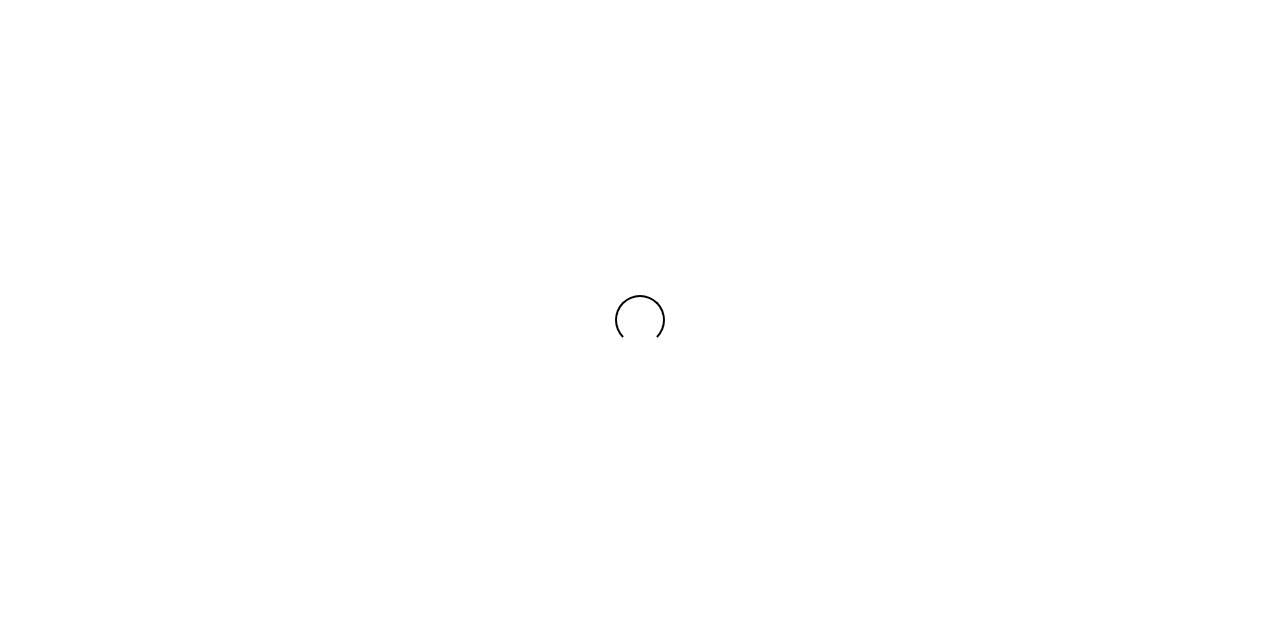 scroll, scrollTop: 0, scrollLeft: 0, axis: both 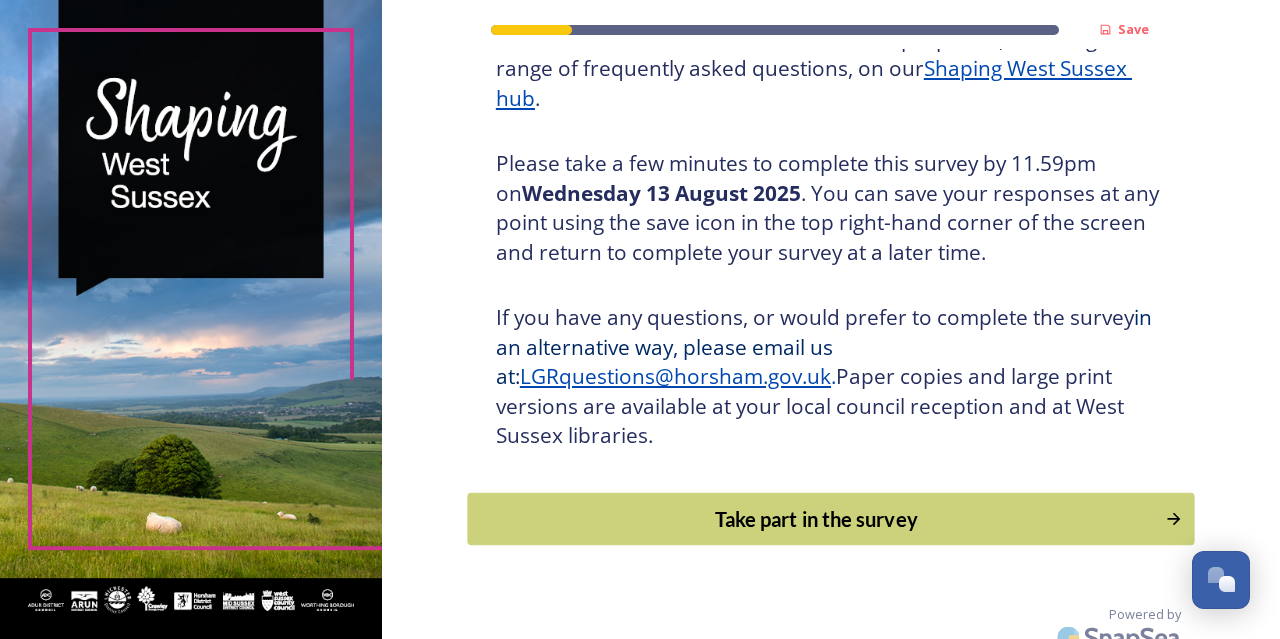 click on "Take part in the survey" at bounding box center [816, 519] 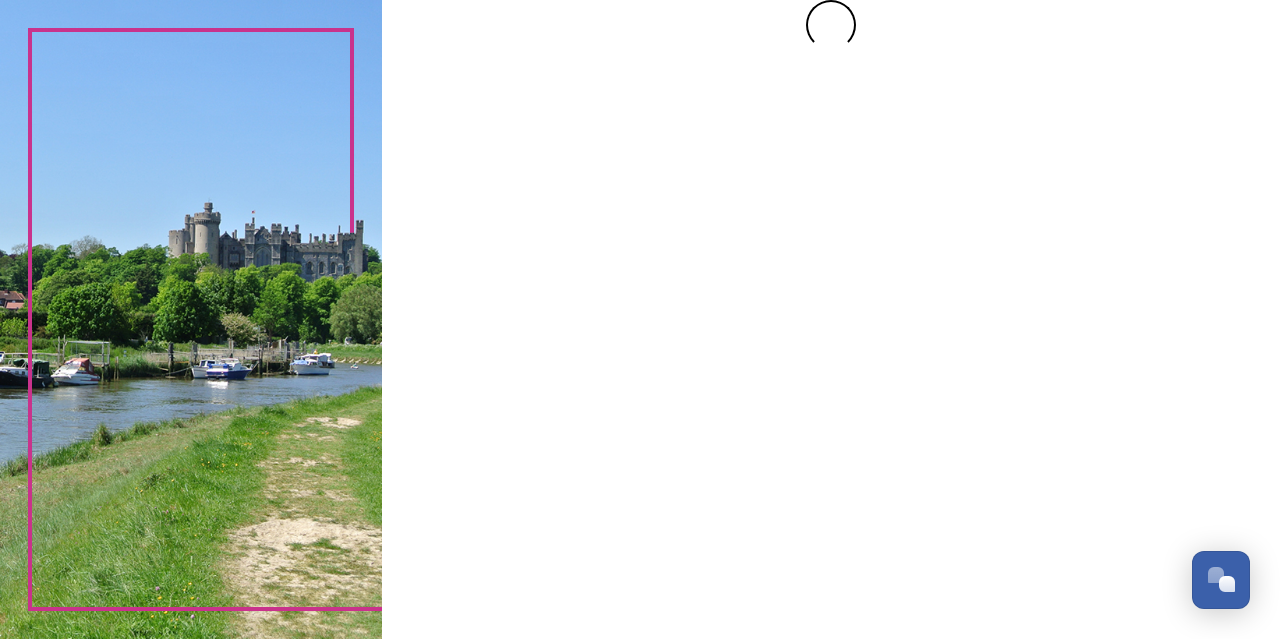 scroll, scrollTop: 0, scrollLeft: 0, axis: both 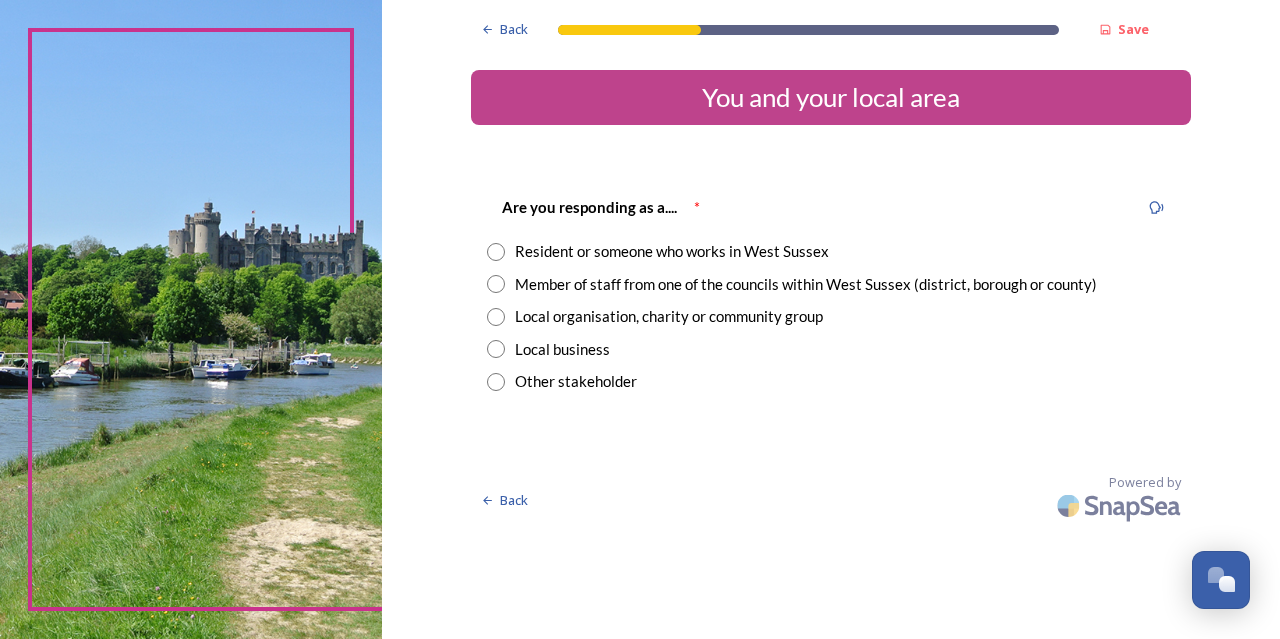 click on "Member of staff from one of the councils within West Sussex (district, borough or county)" at bounding box center (806, 284) 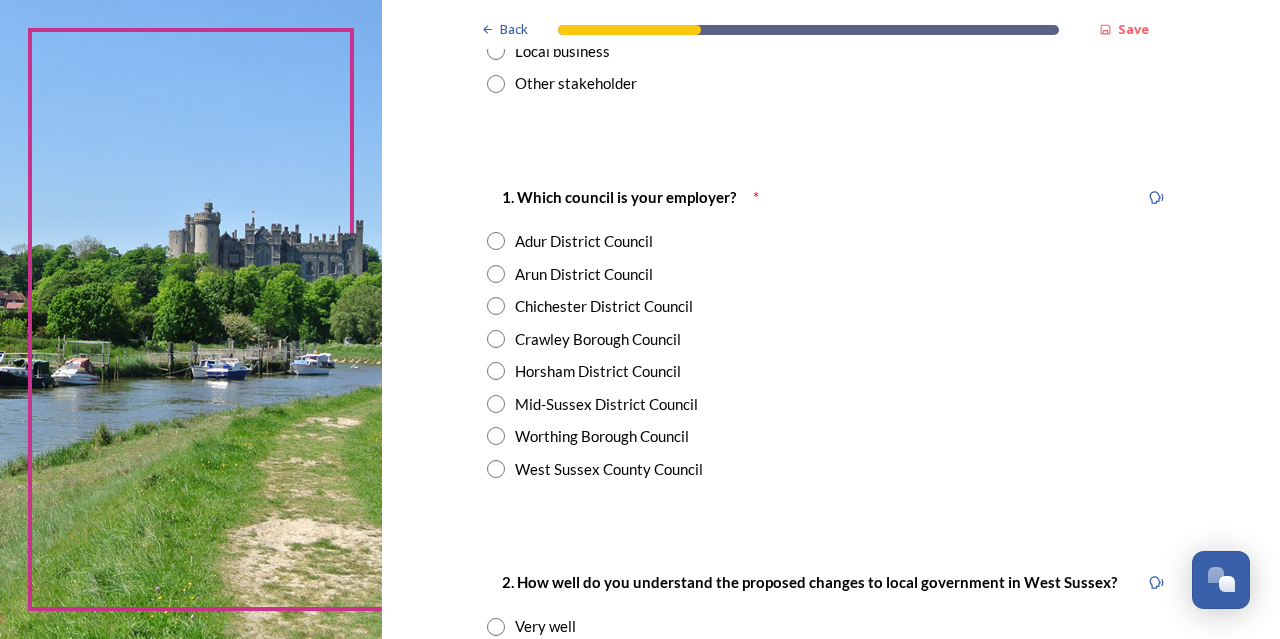 scroll, scrollTop: 300, scrollLeft: 0, axis: vertical 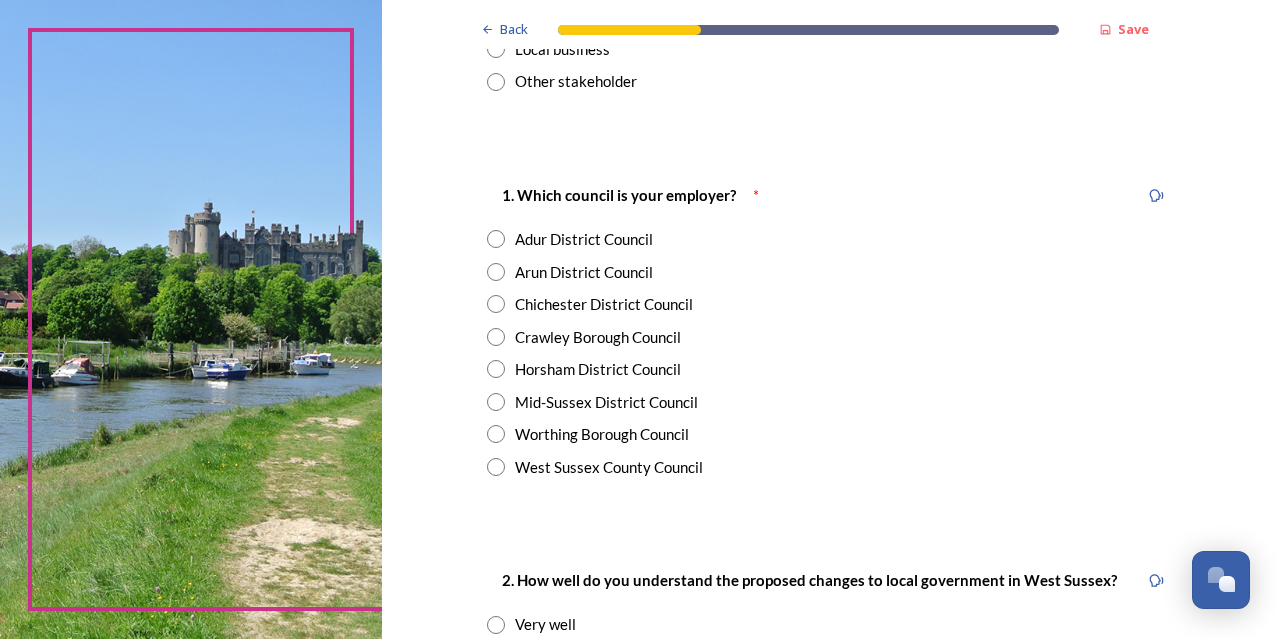 click on "Horsham District Council" at bounding box center (598, 369) 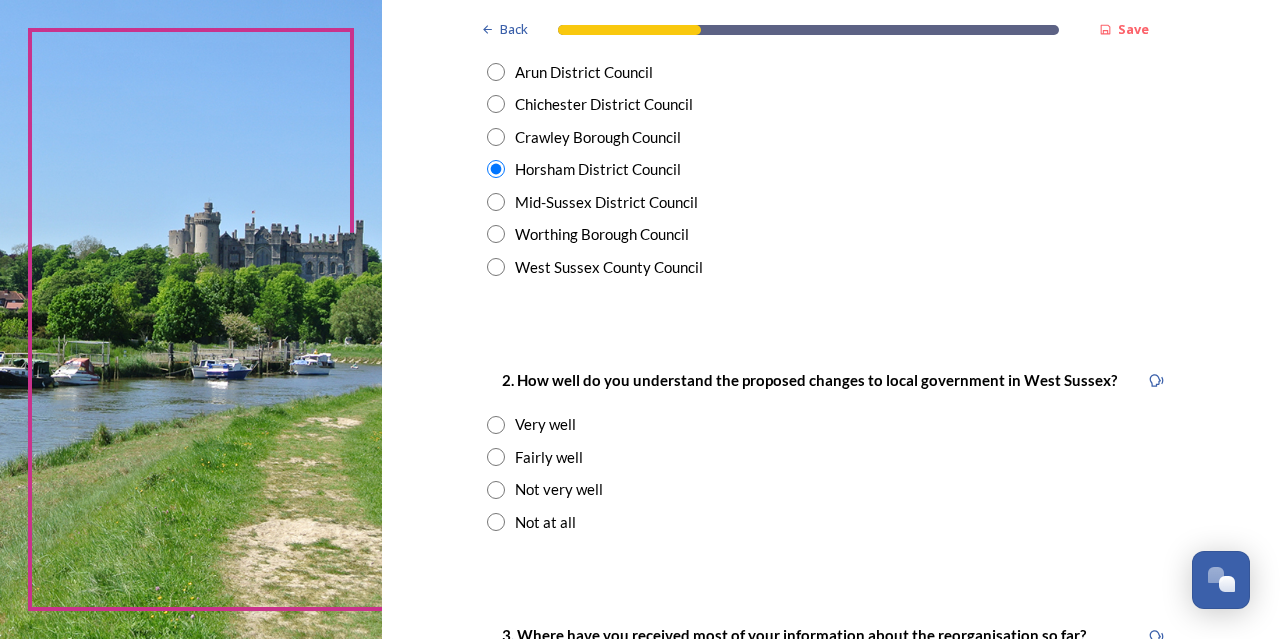 scroll, scrollTop: 600, scrollLeft: 0, axis: vertical 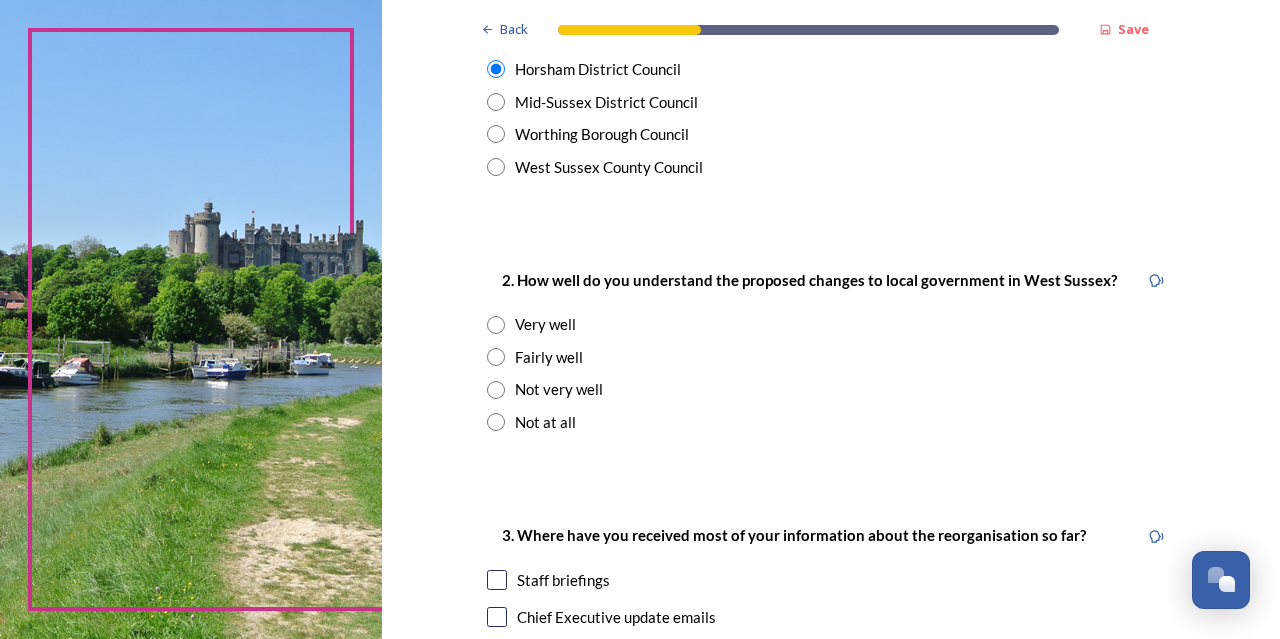 click on "Fairly well" at bounding box center (549, 357) 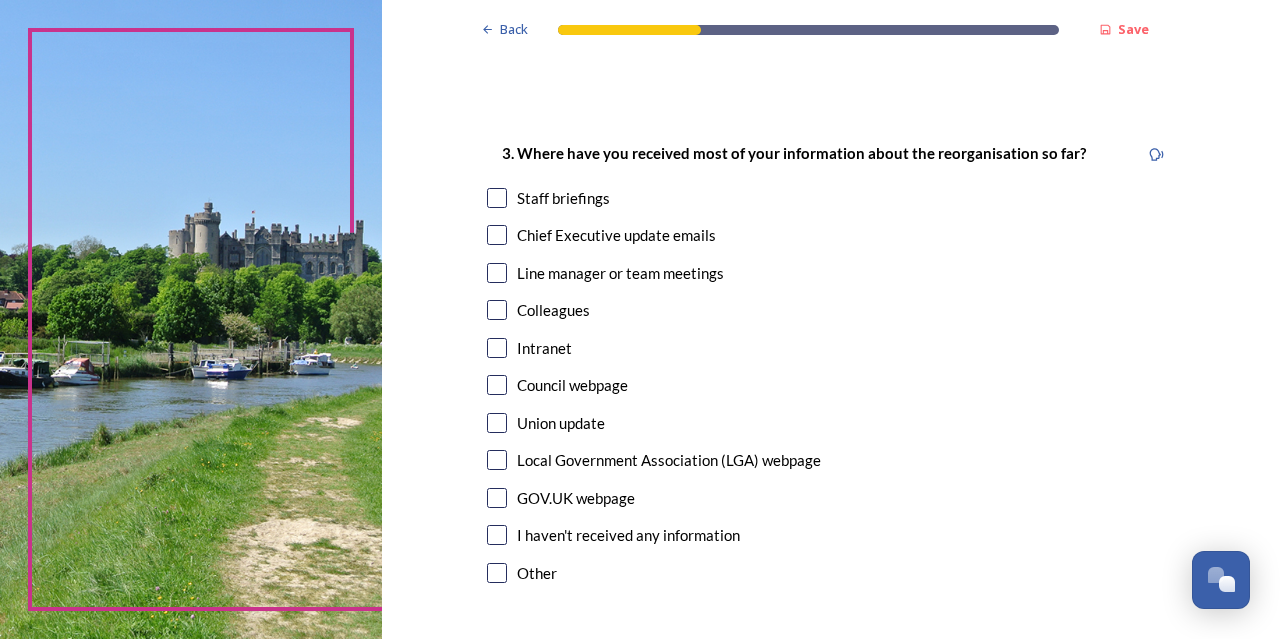 scroll, scrollTop: 1000, scrollLeft: 0, axis: vertical 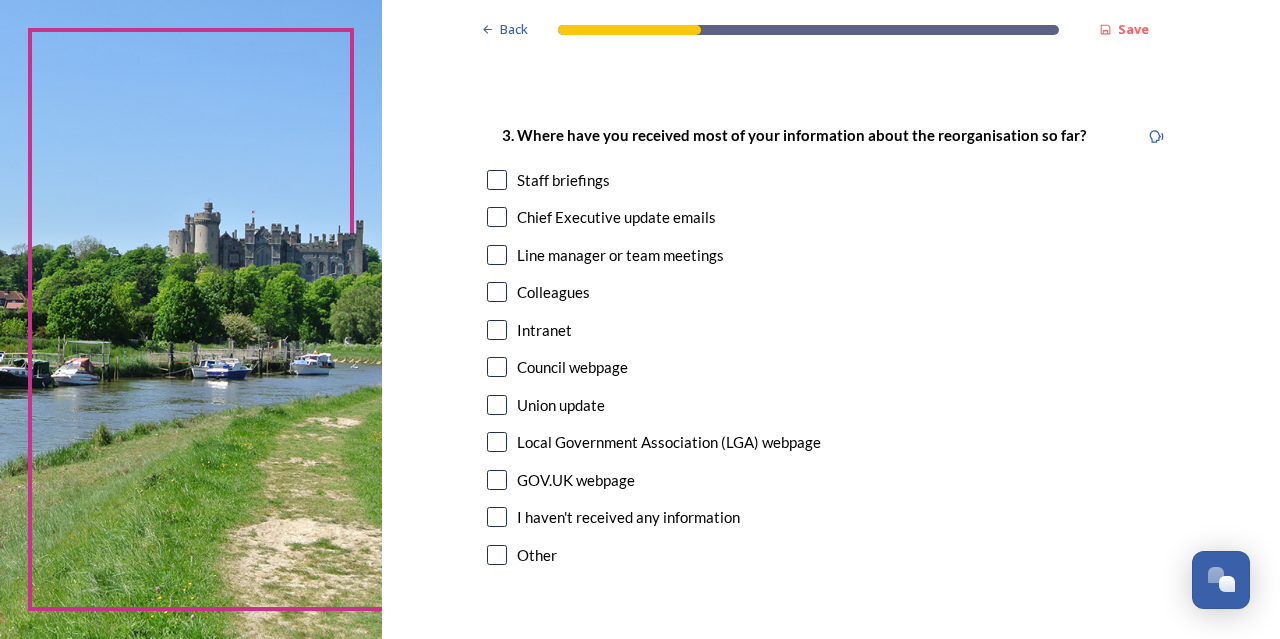 click on "Staff briefings" at bounding box center (563, 180) 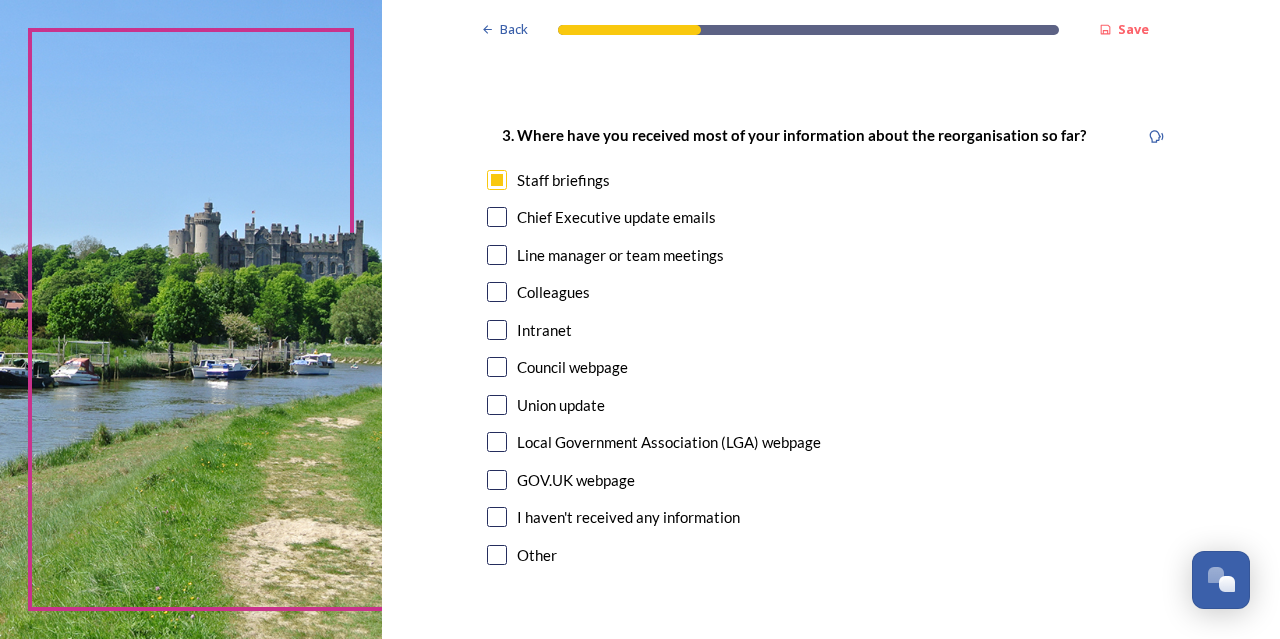 checkbox on "true" 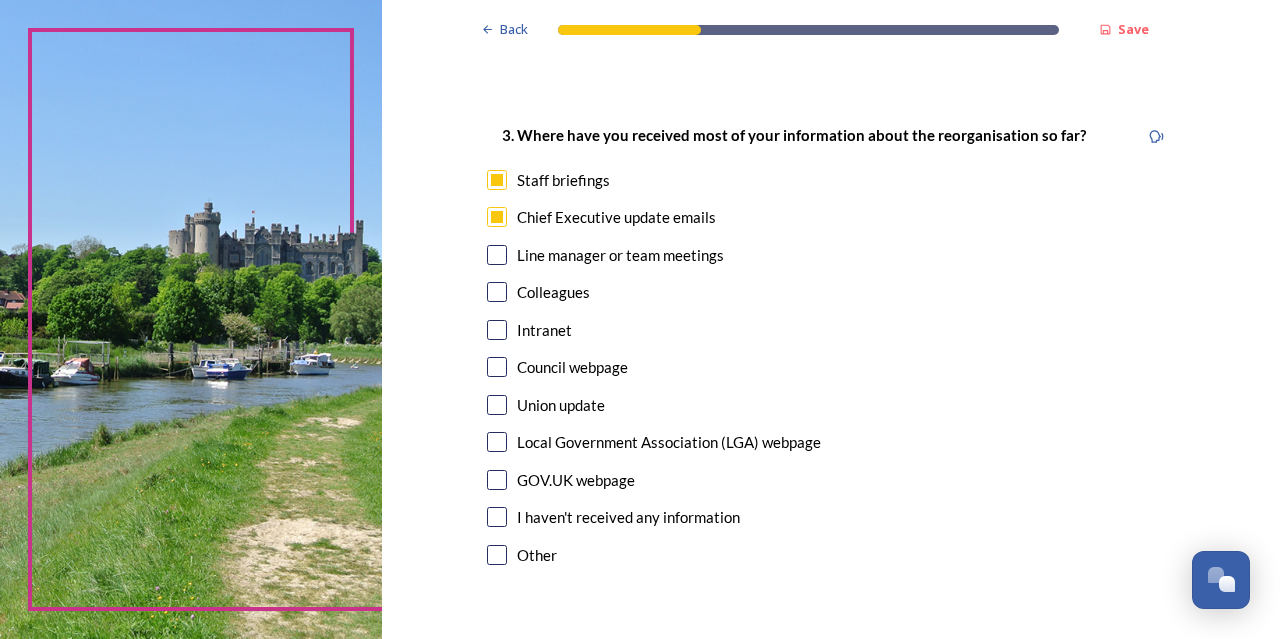 click at bounding box center (497, 217) 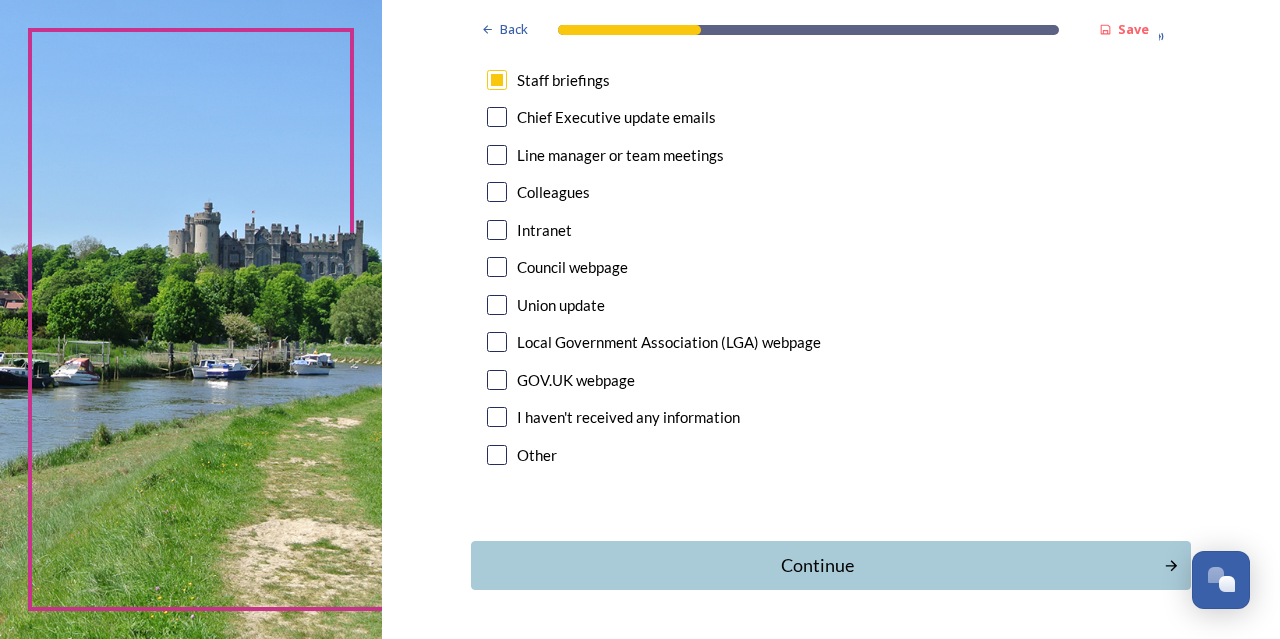 scroll, scrollTop: 1166, scrollLeft: 0, axis: vertical 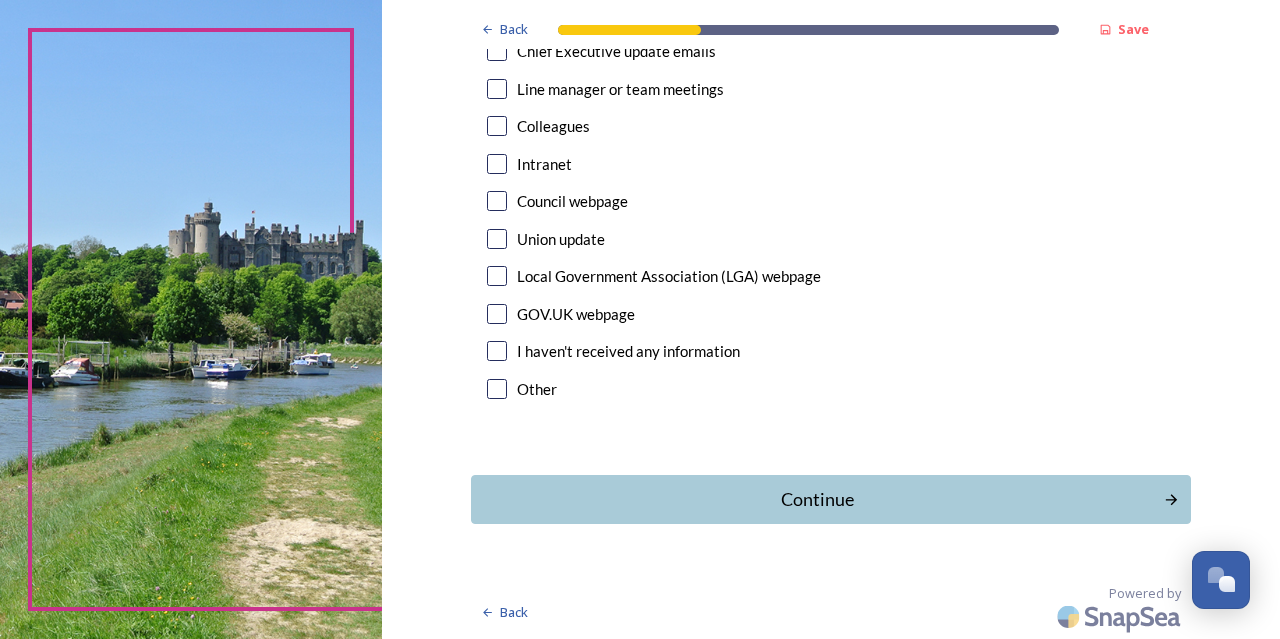 click at bounding box center [497, 314] 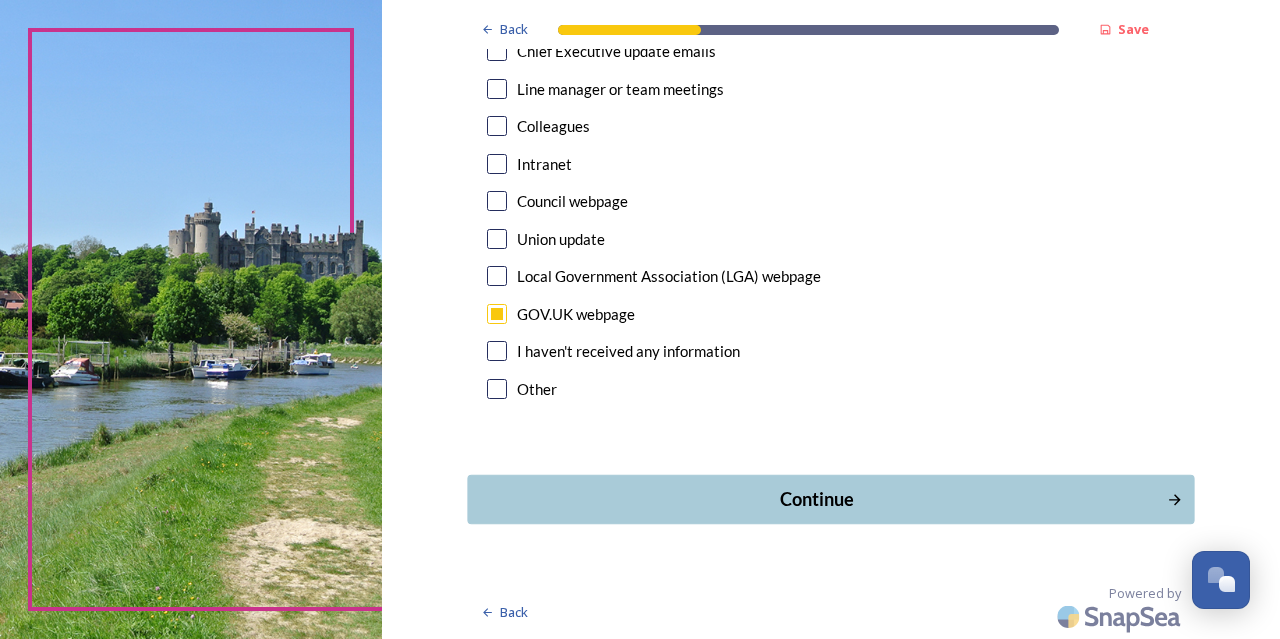 click on "Continue" at bounding box center (816, 499) 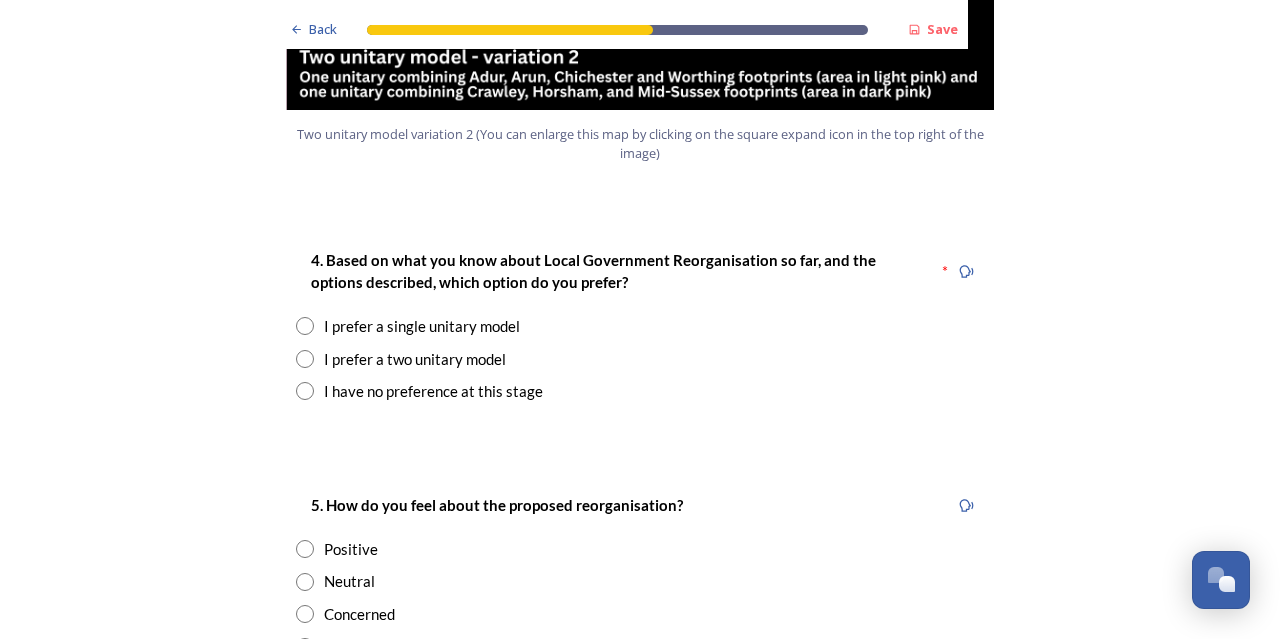 scroll, scrollTop: 2500, scrollLeft: 0, axis: vertical 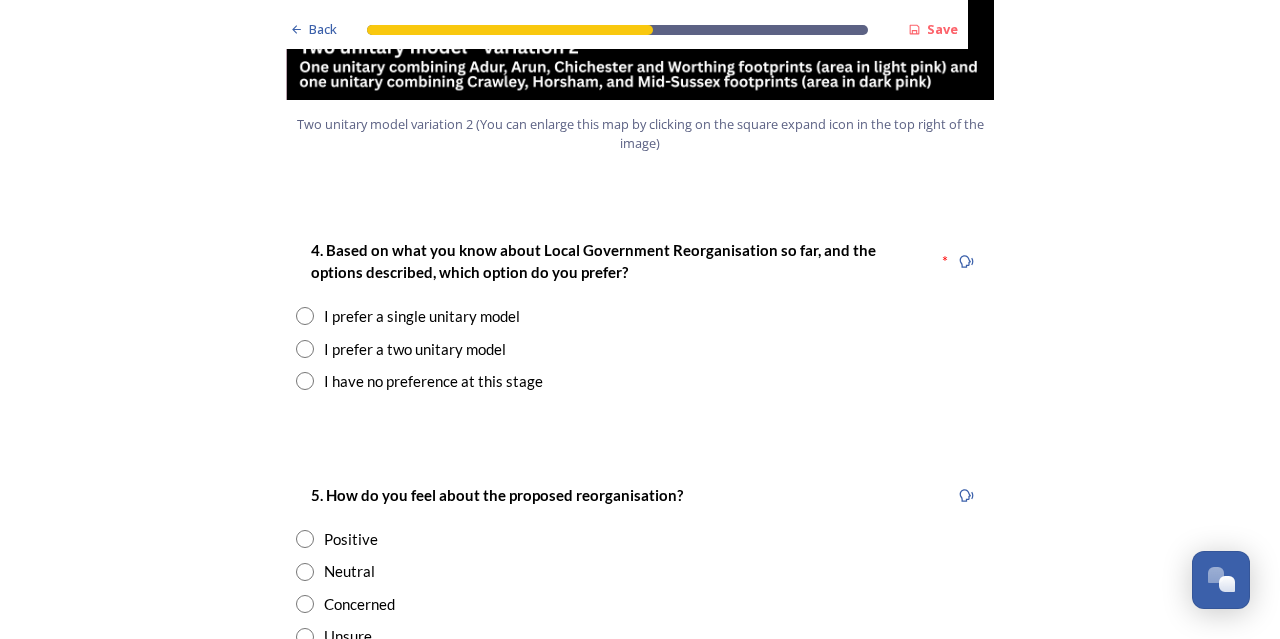 click at bounding box center (305, 349) 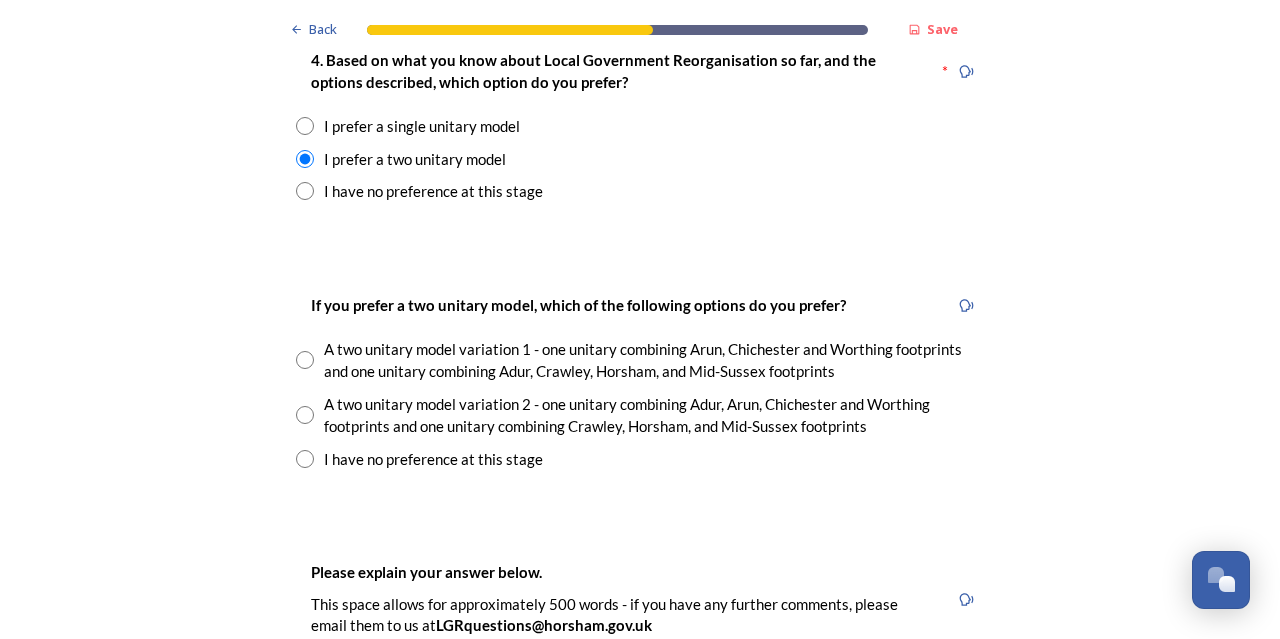 scroll, scrollTop: 2800, scrollLeft: 0, axis: vertical 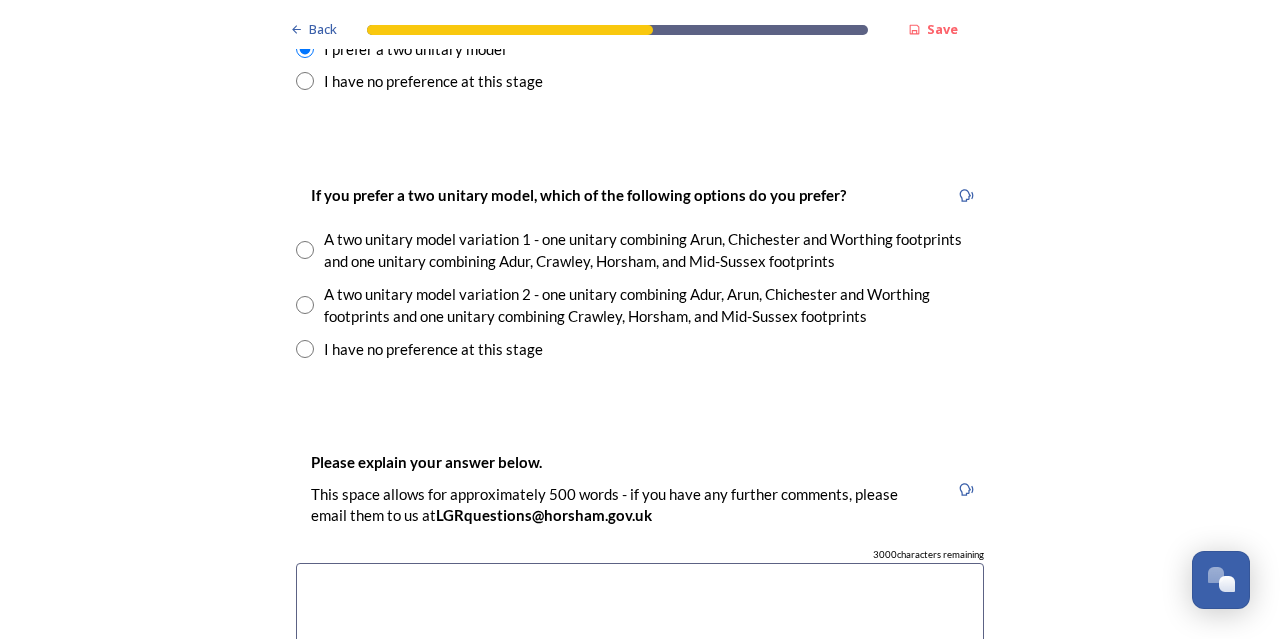 click at bounding box center (305, 305) 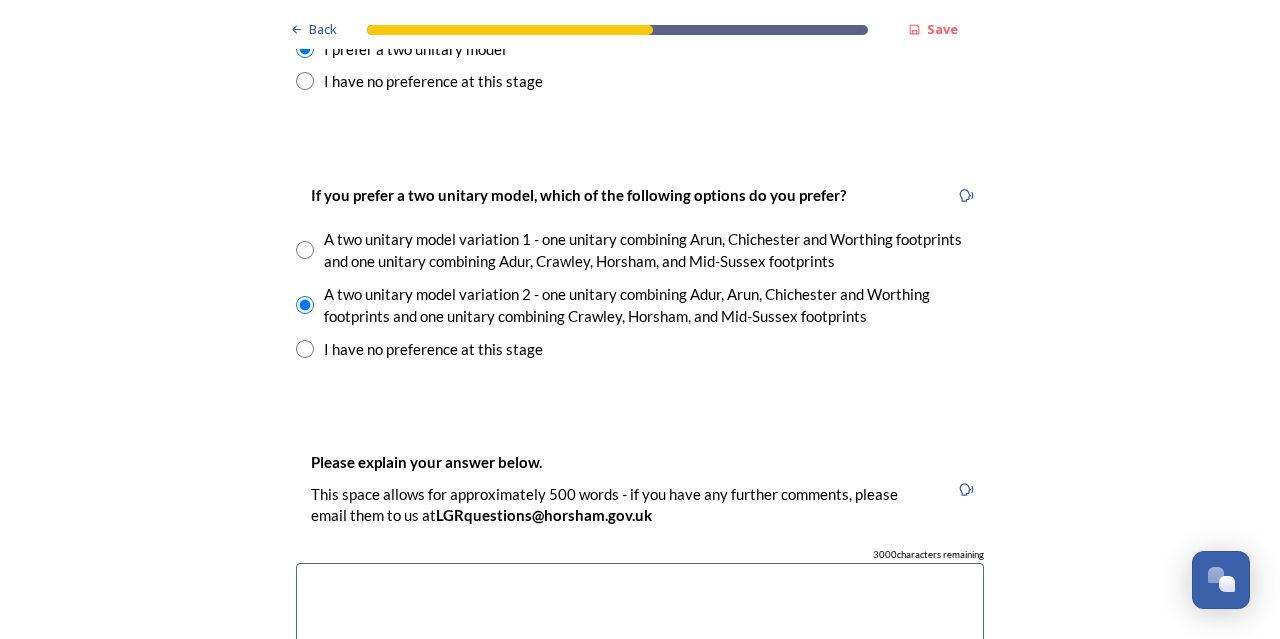 scroll, scrollTop: 3100, scrollLeft: 0, axis: vertical 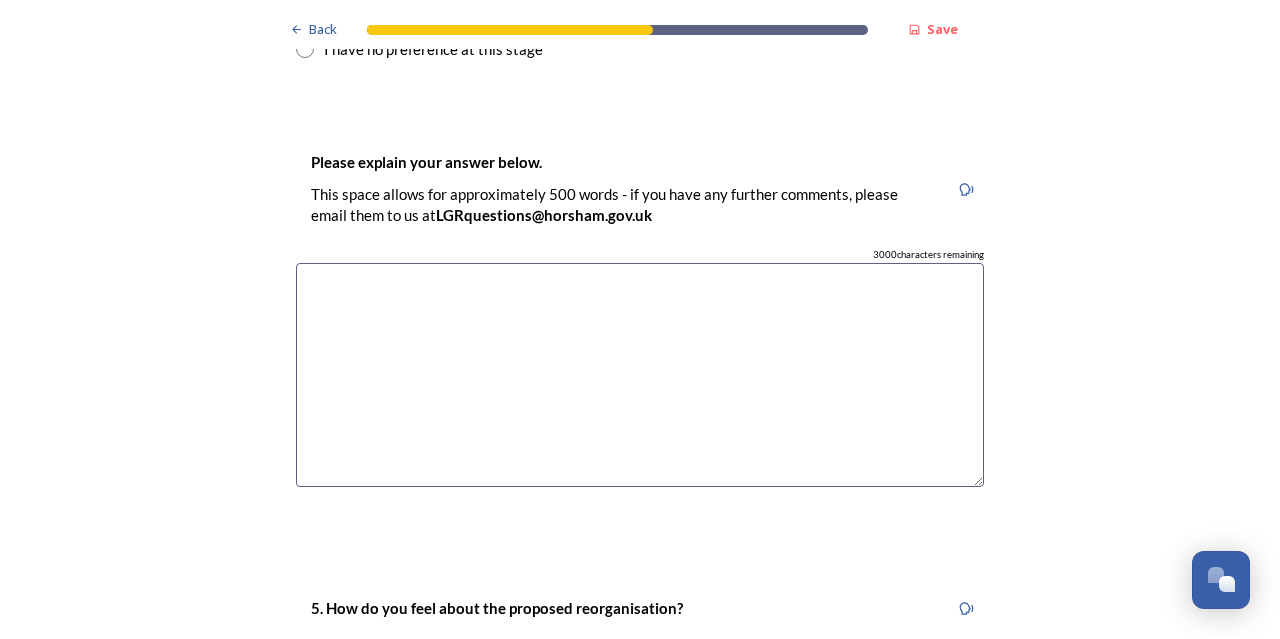 click at bounding box center (640, 375) 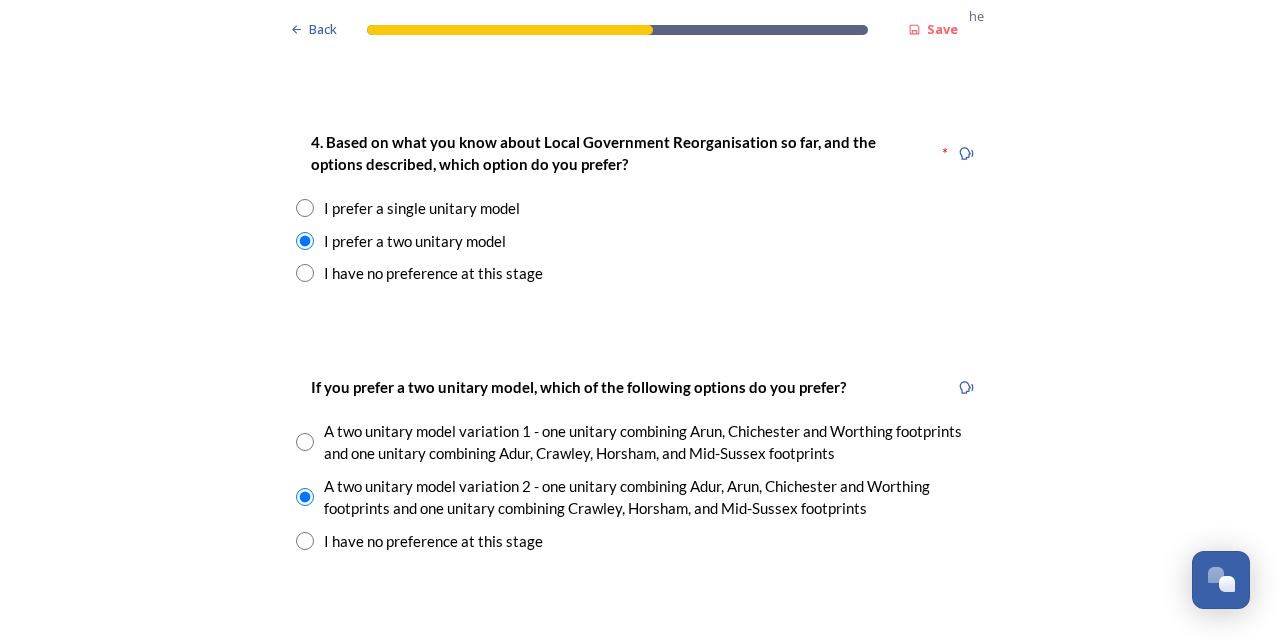 scroll, scrollTop: 2600, scrollLeft: 0, axis: vertical 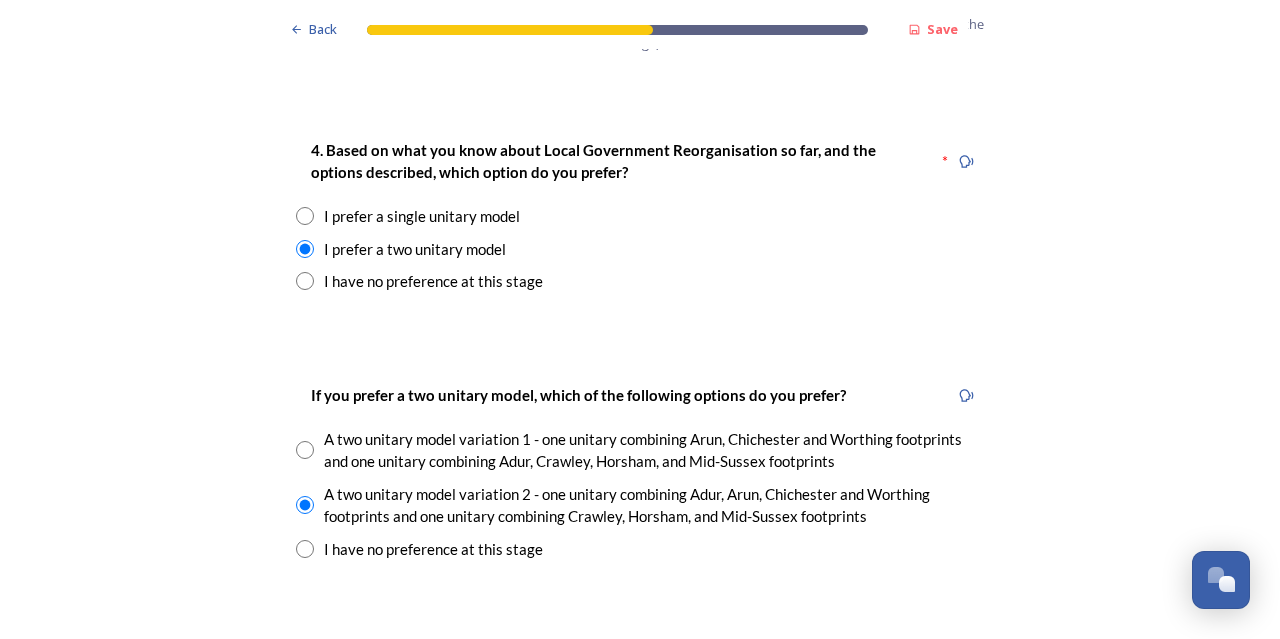 type on "I think the needs and priorities of residents and businesses across the whole of [LOCATION] vary too greatly for a single unitary model to work. My professional experience (and as a resident in [LOCATION]) is that there are already issues in the District with services provided at the County level which fail to understand or work at the local scale. I haven't seen anything to date which convinces me that this would change by expanding the services that are currently delivered by [ORGANIZATION] (and my own service included) would be delivered well on such a scale. Var 2 of the 2" 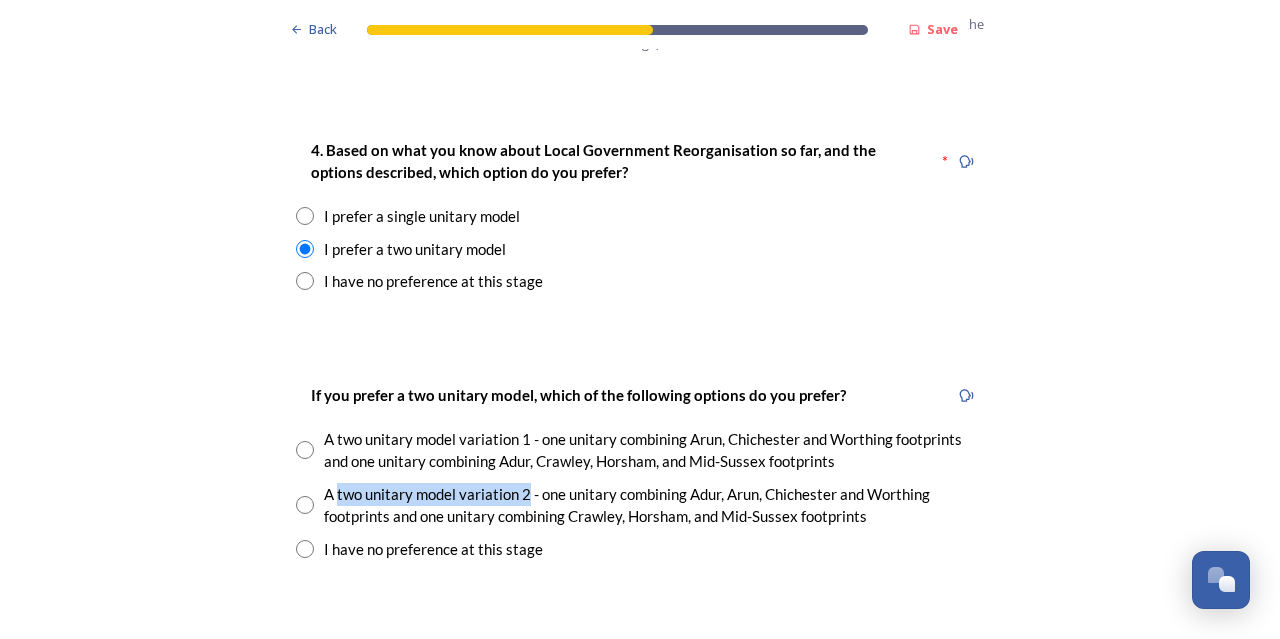 drag, startPoint x: 332, startPoint y: 490, endPoint x: 519, endPoint y: 493, distance: 187.02406 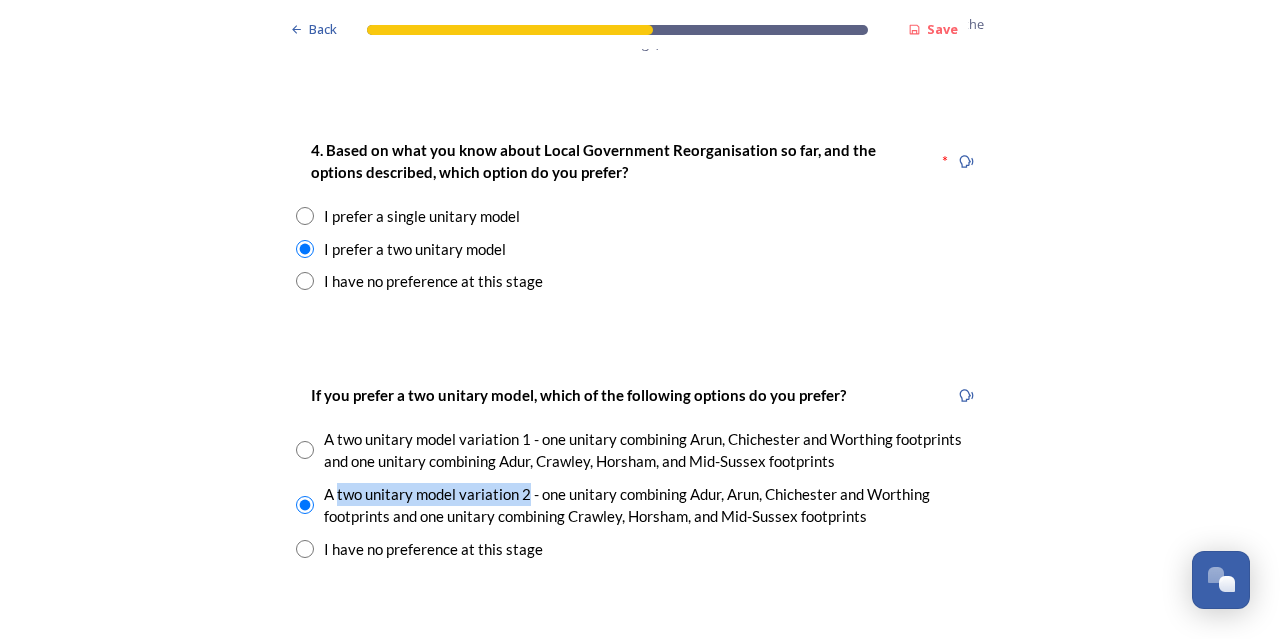 copy on "two unitary model variation 2" 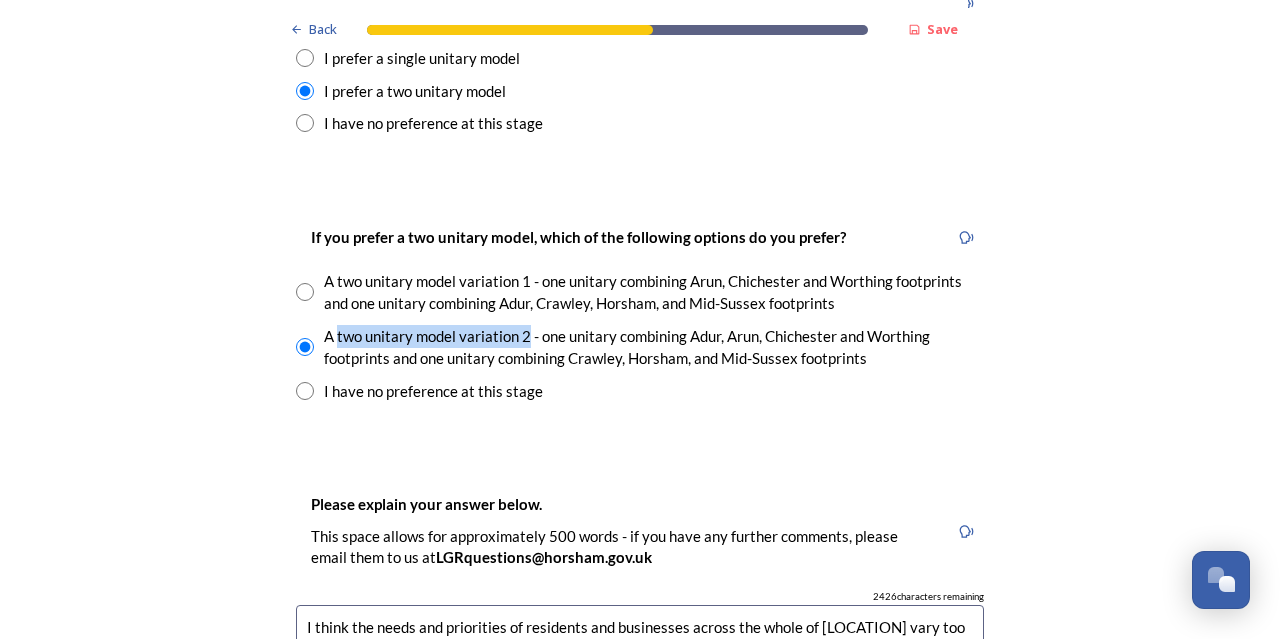scroll, scrollTop: 3100, scrollLeft: 0, axis: vertical 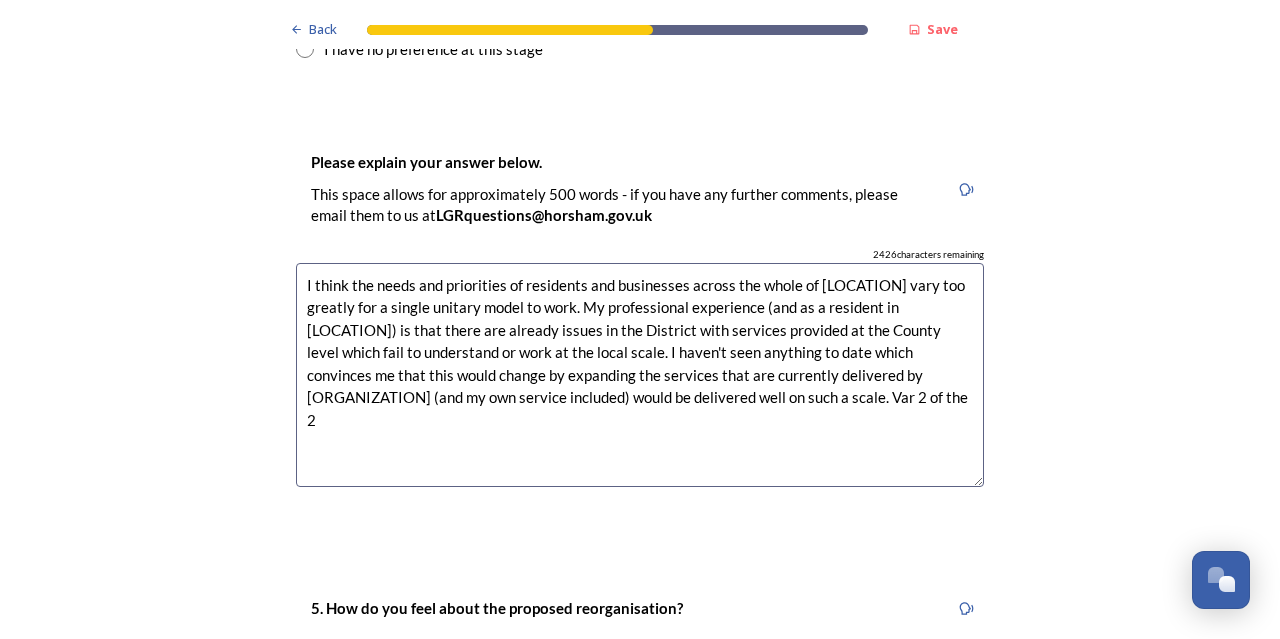 drag, startPoint x: 716, startPoint y: 410, endPoint x: 625, endPoint y: 405, distance: 91.13726 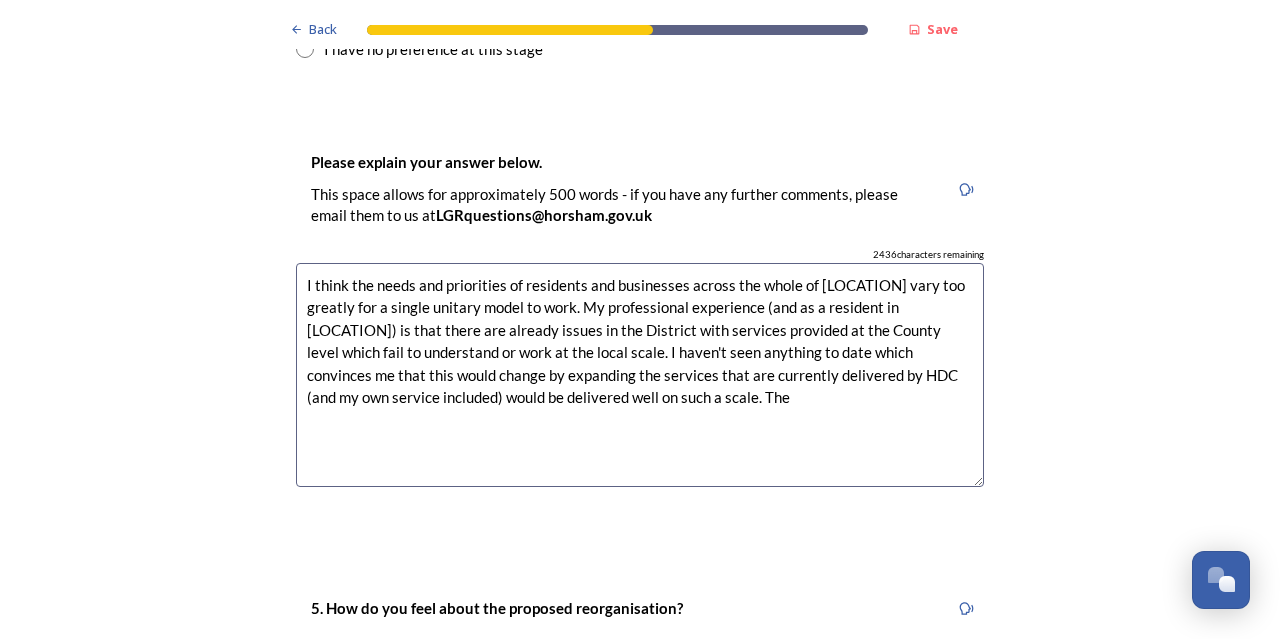 paste on "two unitary model variation 2" 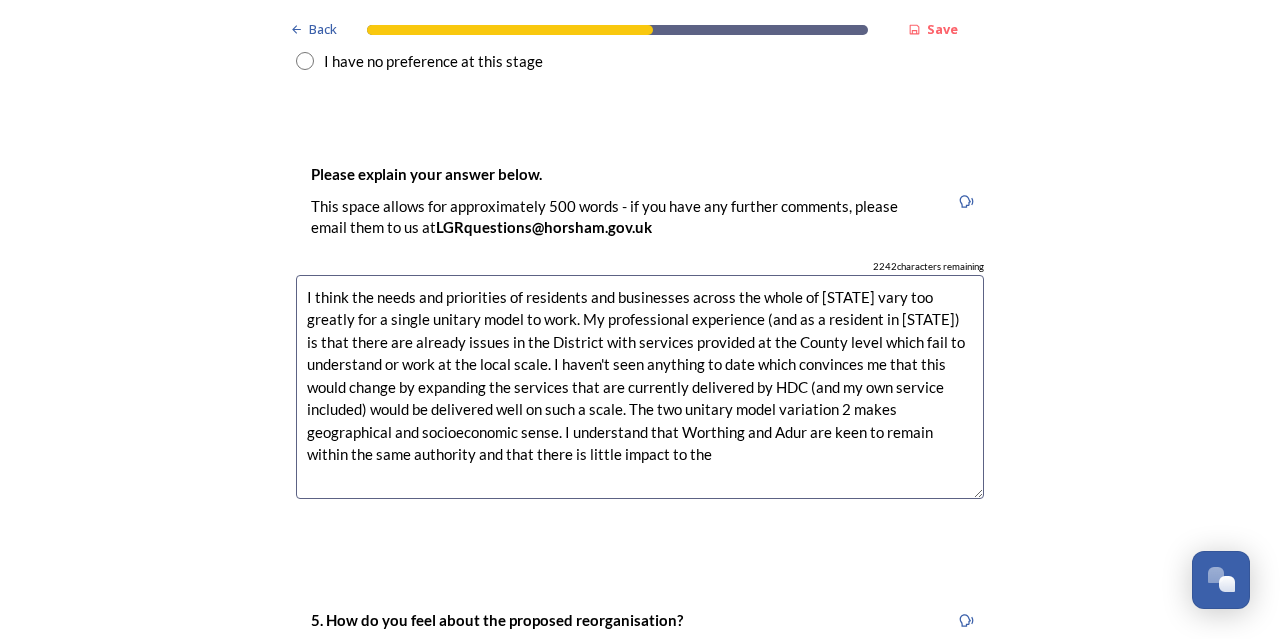 scroll, scrollTop: 3100, scrollLeft: 0, axis: vertical 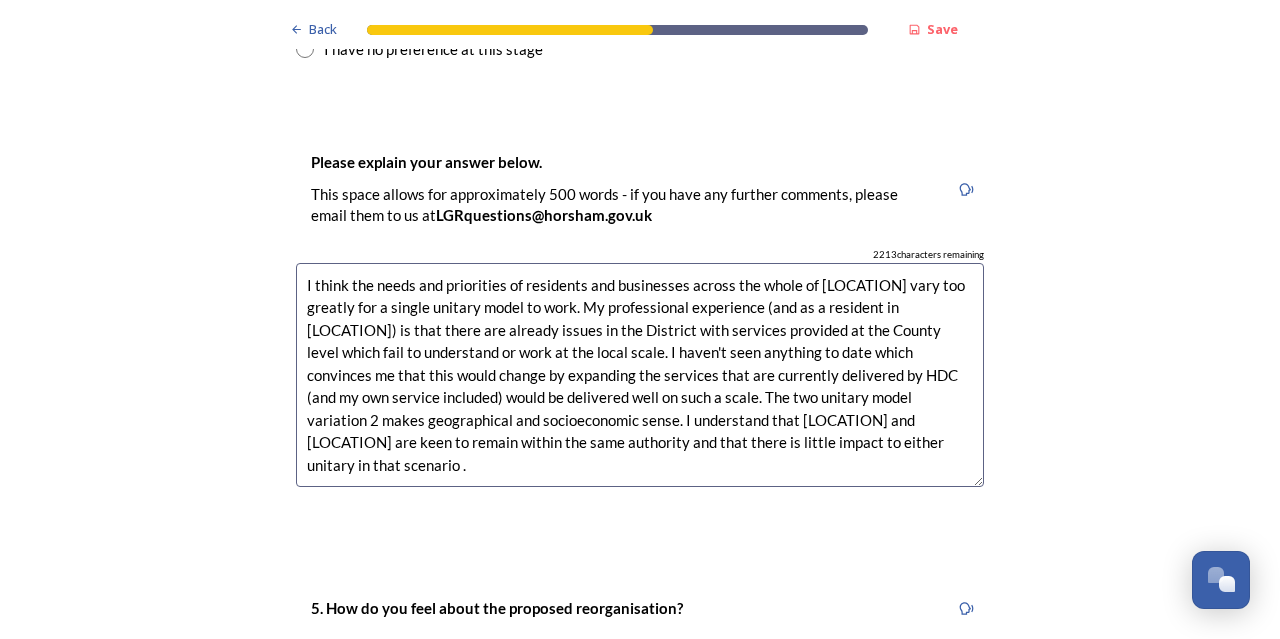 drag, startPoint x: 609, startPoint y: 443, endPoint x: 653, endPoint y: 443, distance: 44 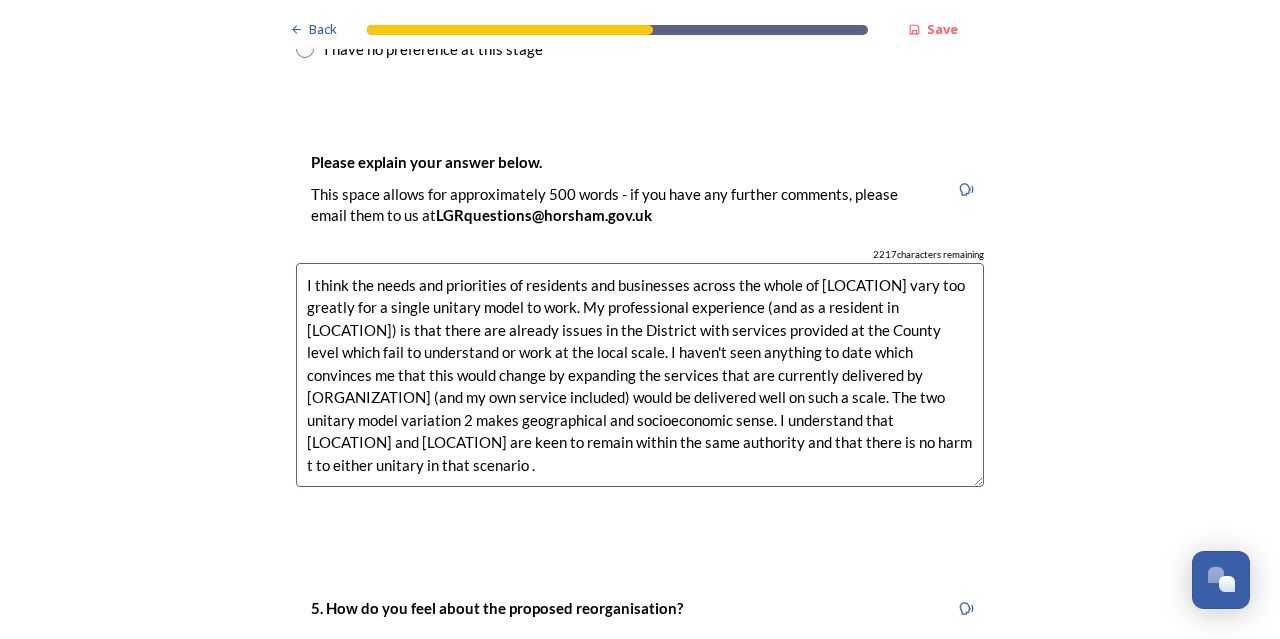 click on "I think the needs and priorities of residents and businesses across the whole of [LOCATION] vary too greatly for a single unitary model to work. My professional experience (and as a resident in [LOCATION]) is that there are already issues in the District with services provided at the County level which fail to understand or work at the local scale. I haven't seen anything to date which convinces me that this would change by expanding the services that are currently delivered by [ORGANIZATION] (and my own service included) would be delivered well on such a scale. The two unitary model variation 2 makes geographical and socioeconomic sense. I understand that [LOCATION] and [LOCATION] are keen to remain within the same authority and that there is no harm t to either unitary in that scenario ." at bounding box center [640, 375] 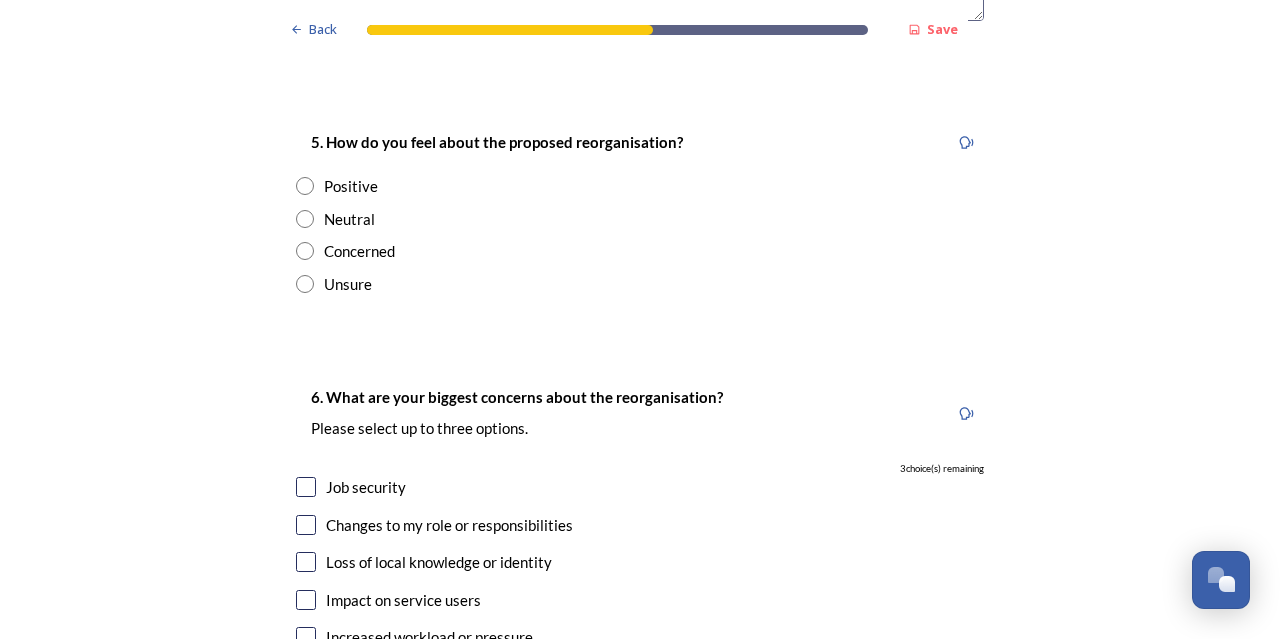 scroll, scrollTop: 3600, scrollLeft: 0, axis: vertical 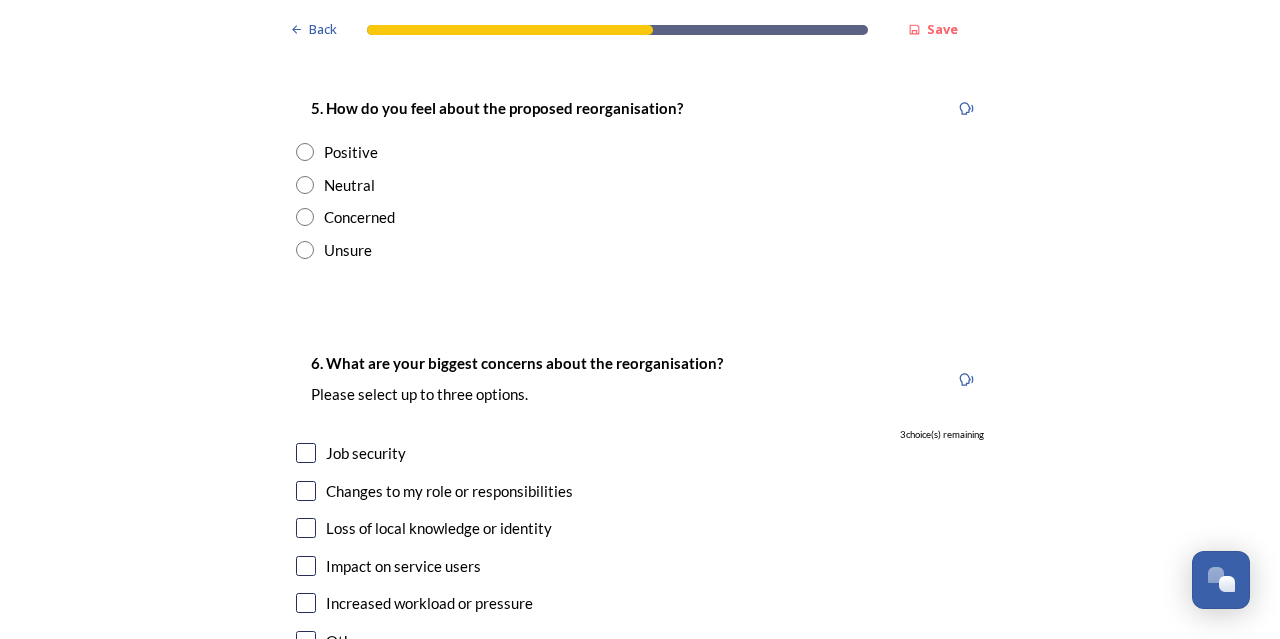 type on "I think the needs and priorities of residents and businesses across the whole of [LOCATION] vary too greatly for a single unitary model to work. My professional experience (and as a resident in [LOCATION]) is that there are already issues in the District with services provided at the County level which fail to understand or work at the local scale. I haven't seen anything to date which convinces me that this would change by expanding the services that are currently delivered by [ORGANIZATION] (and my own service included) would be delivered well on such a scale. The two unitary model variation 2 makes geographical and socioeconomic sense. I understand that [CITY] and [CITY] are keen to remain within the same authority and that there is no harm t to either unitary in that scenario. Coastal communities have a specific set of challenges and these can best be tackled at scale." 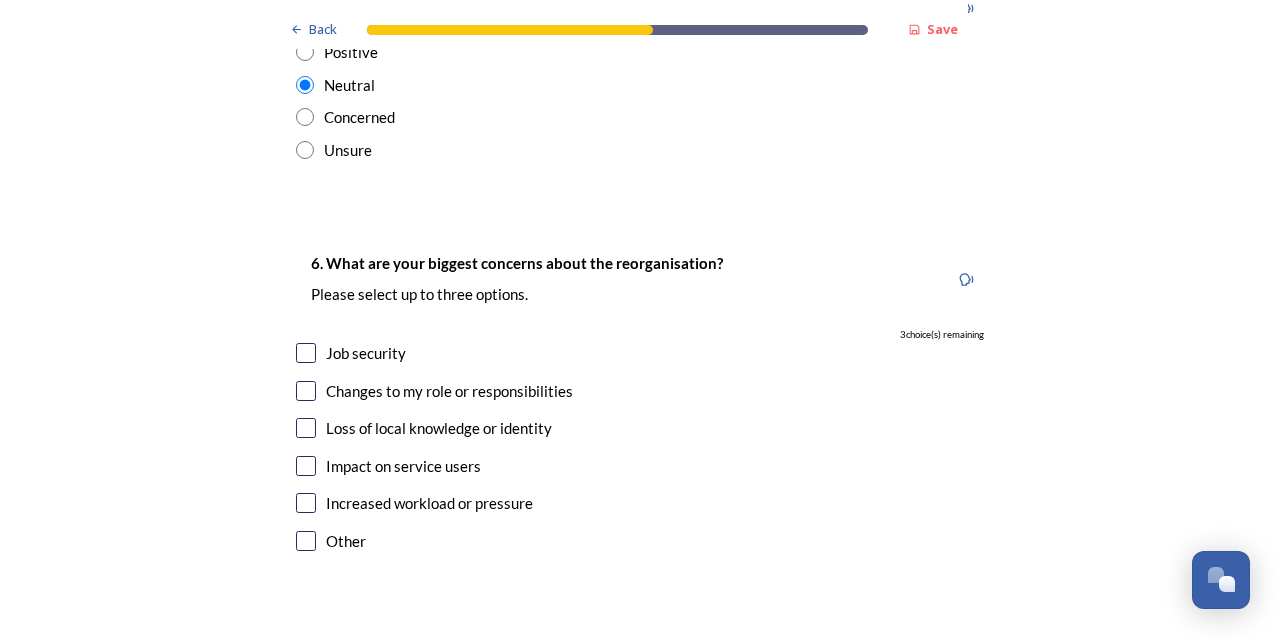 scroll, scrollTop: 3800, scrollLeft: 0, axis: vertical 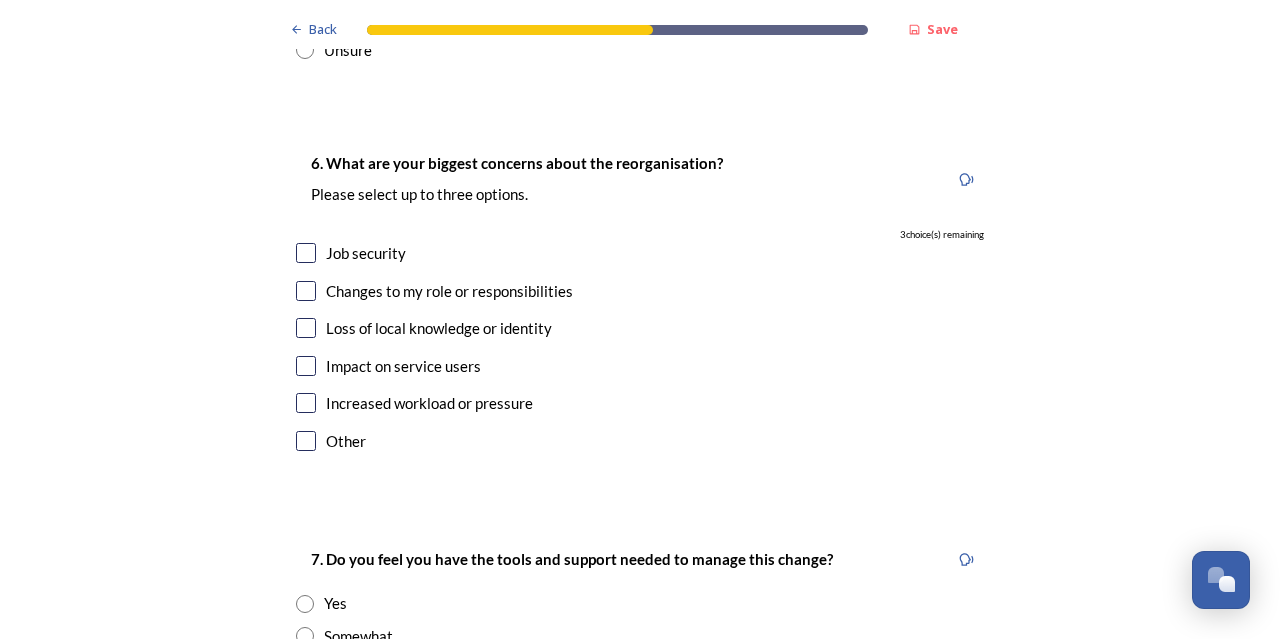 click at bounding box center [306, 291] 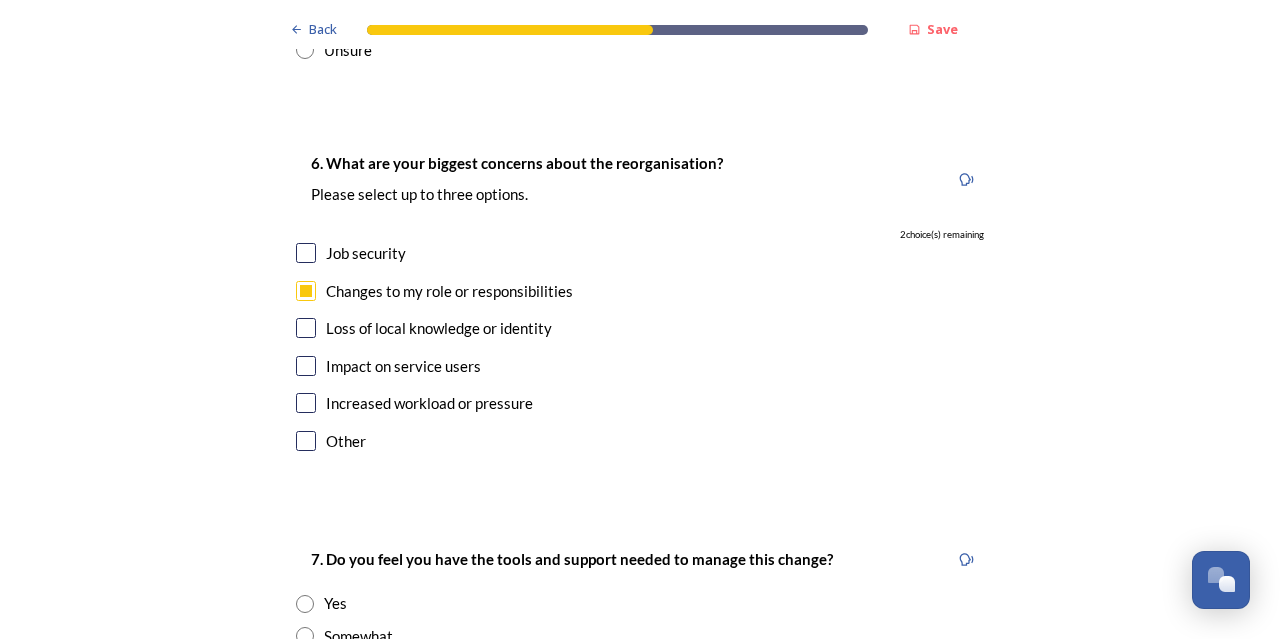 click at bounding box center (306, 328) 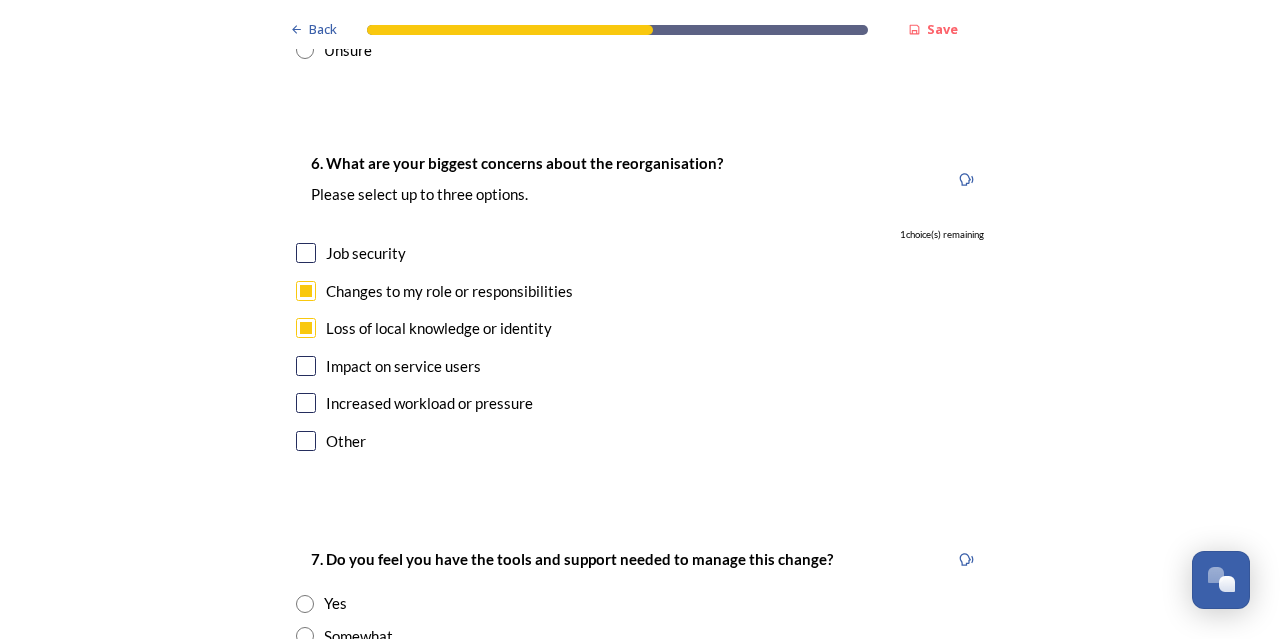 click at bounding box center (306, 366) 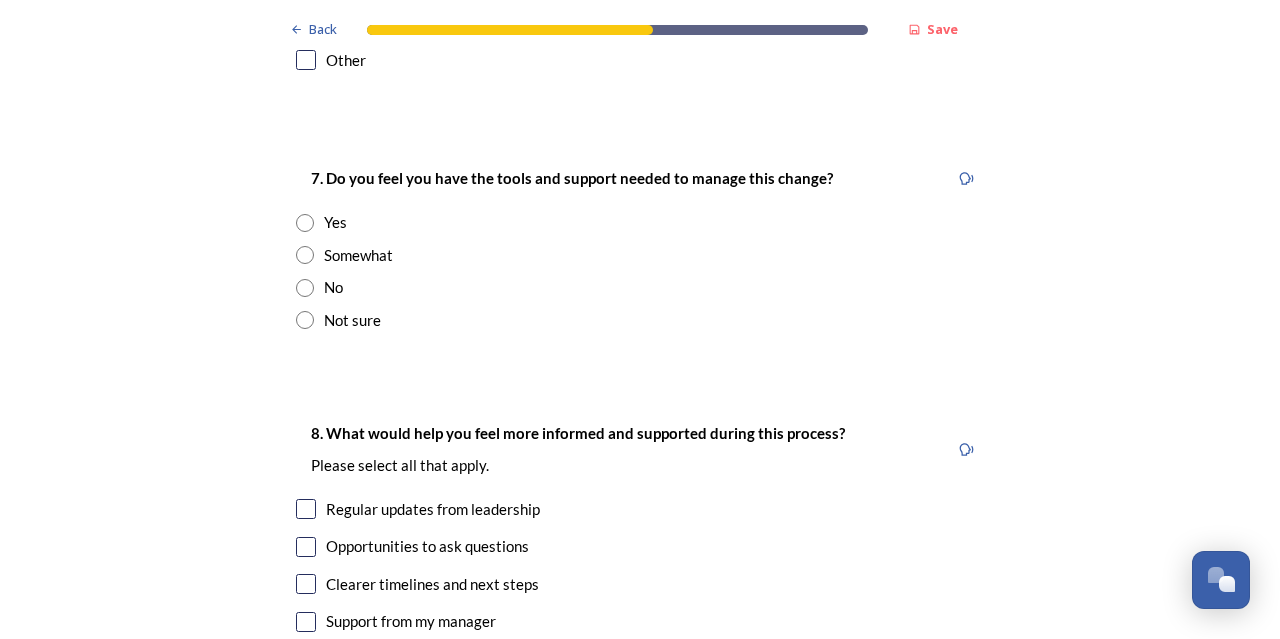 scroll, scrollTop: 4200, scrollLeft: 0, axis: vertical 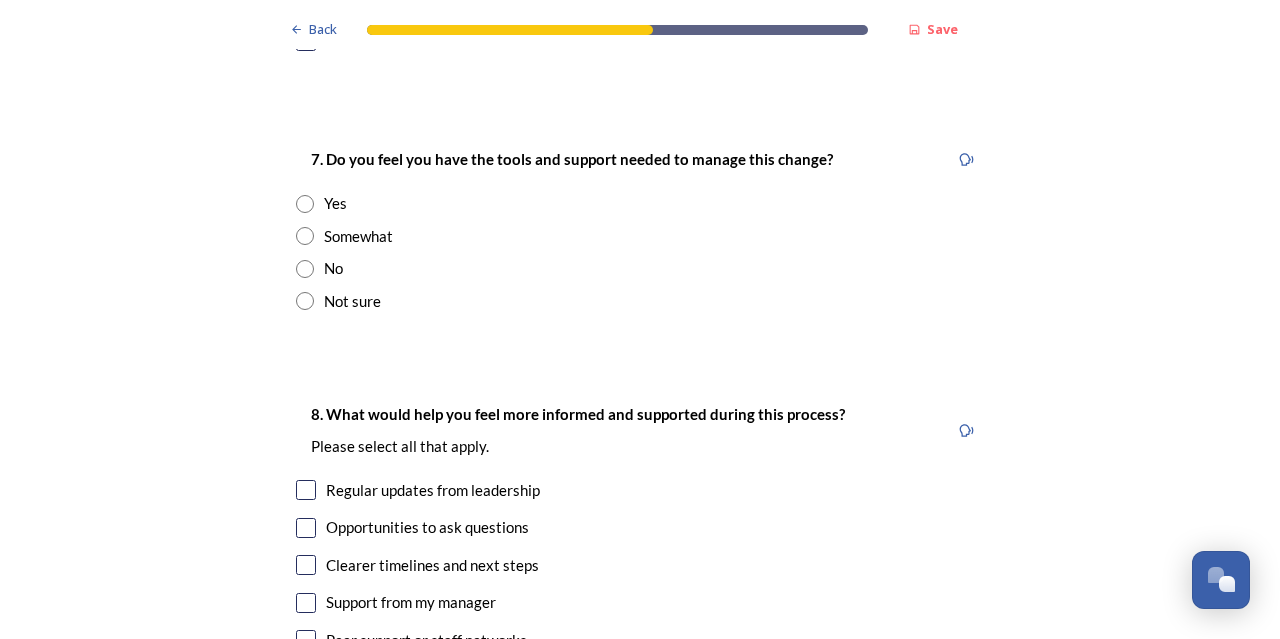 click at bounding box center [305, 236] 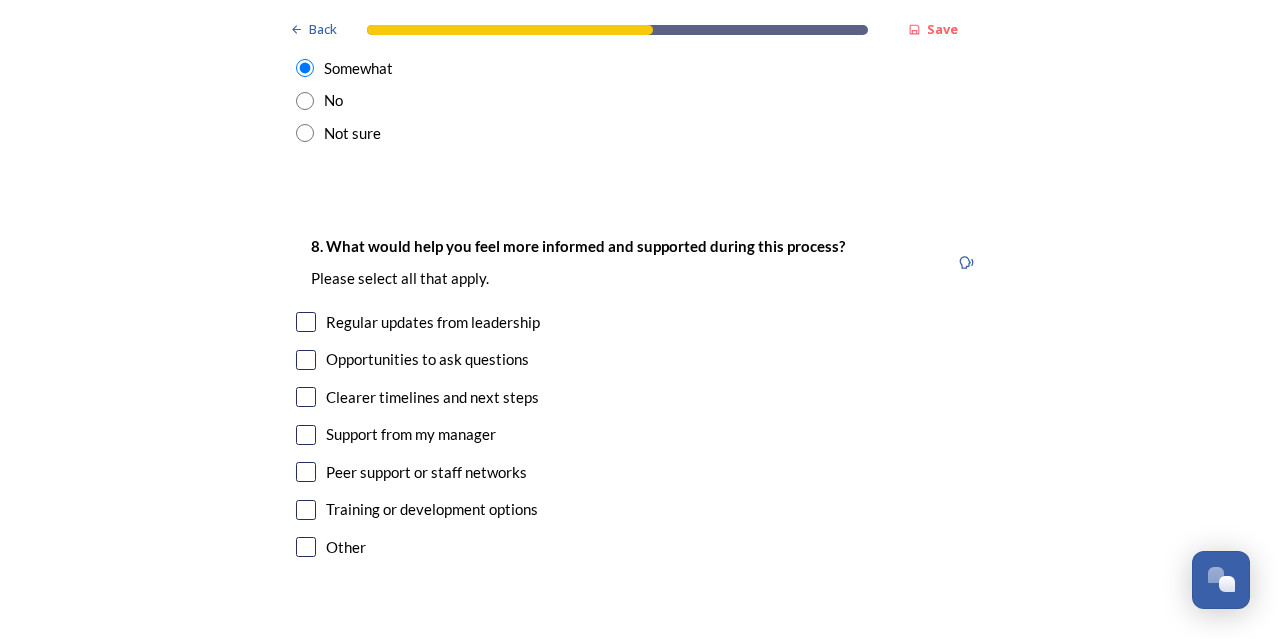 scroll, scrollTop: 4400, scrollLeft: 0, axis: vertical 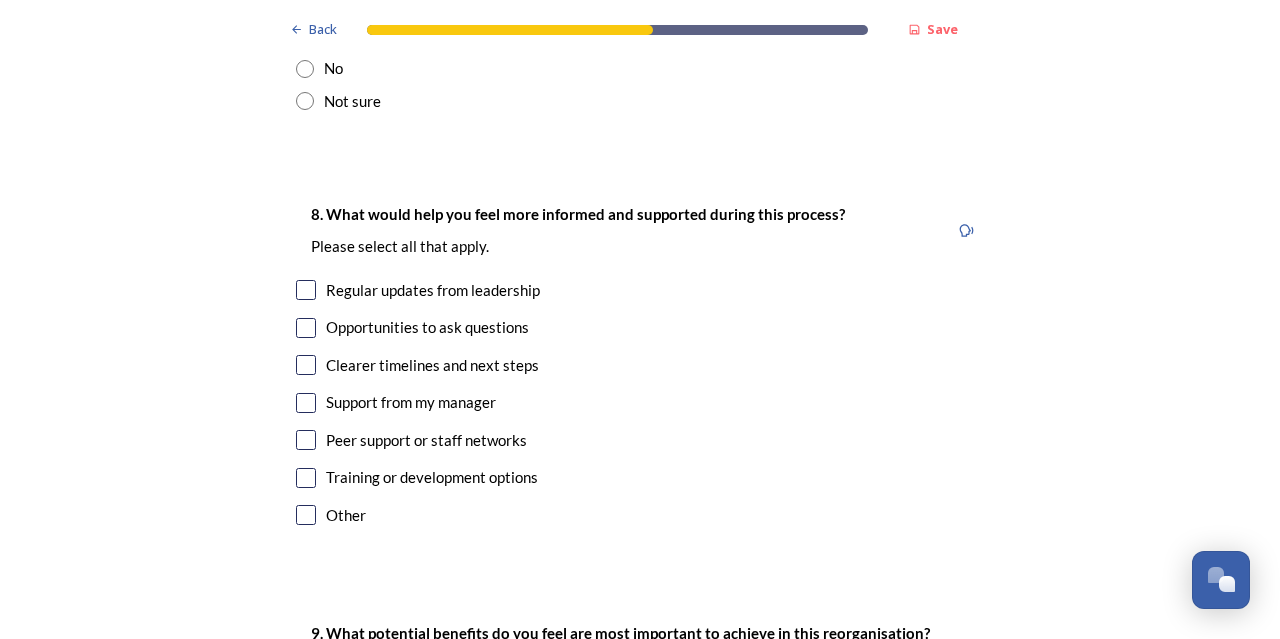 click at bounding box center [306, 478] 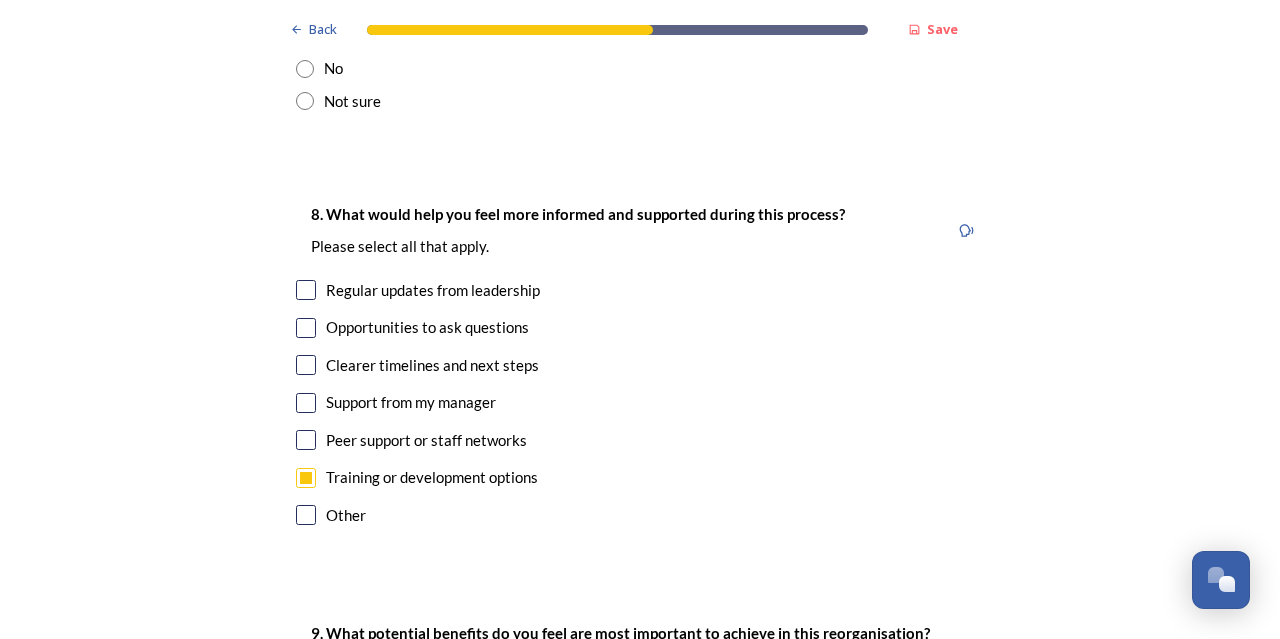 click at bounding box center [306, 290] 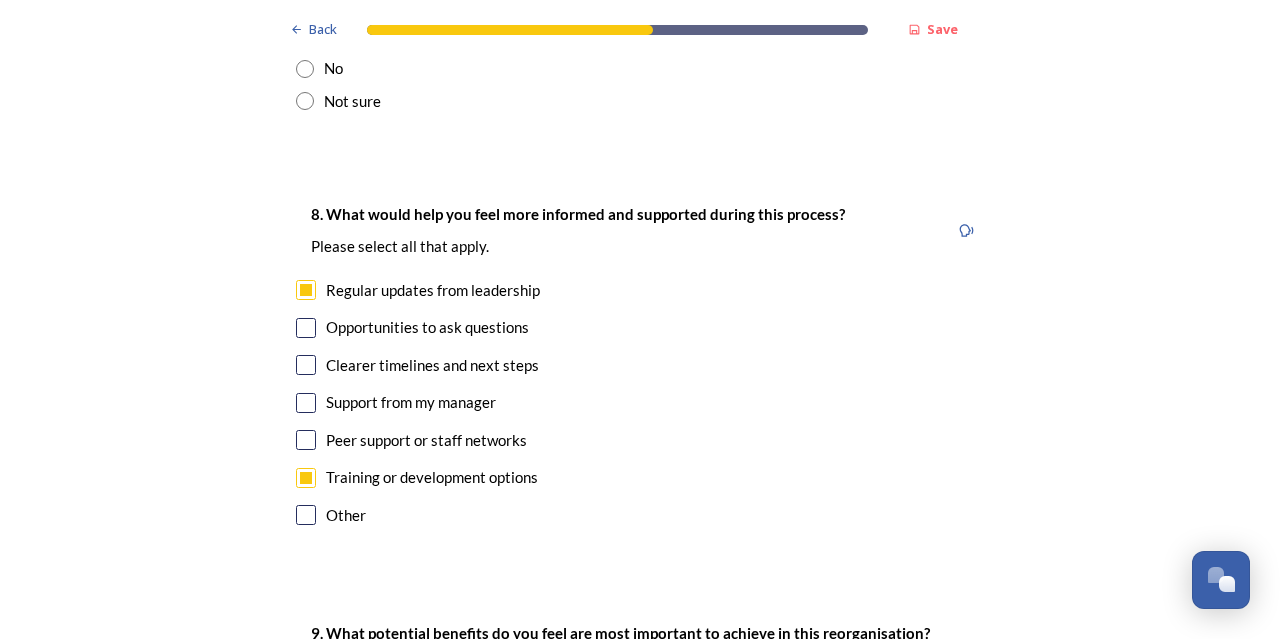 click at bounding box center [306, 365] 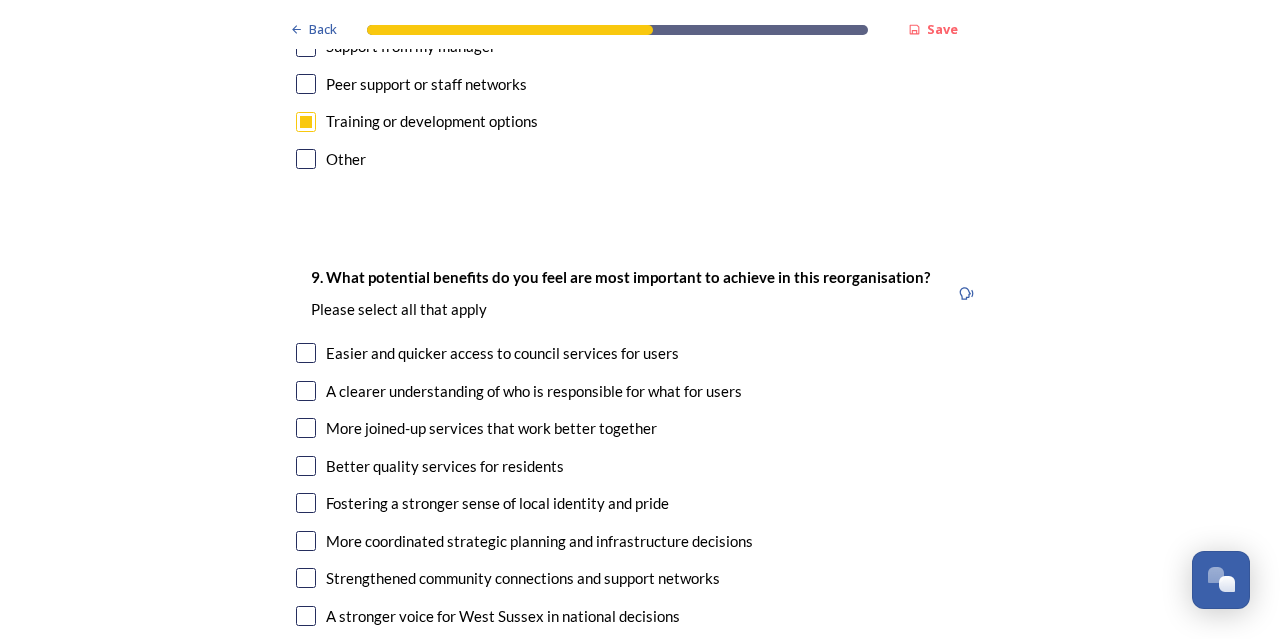 scroll, scrollTop: 4800, scrollLeft: 0, axis: vertical 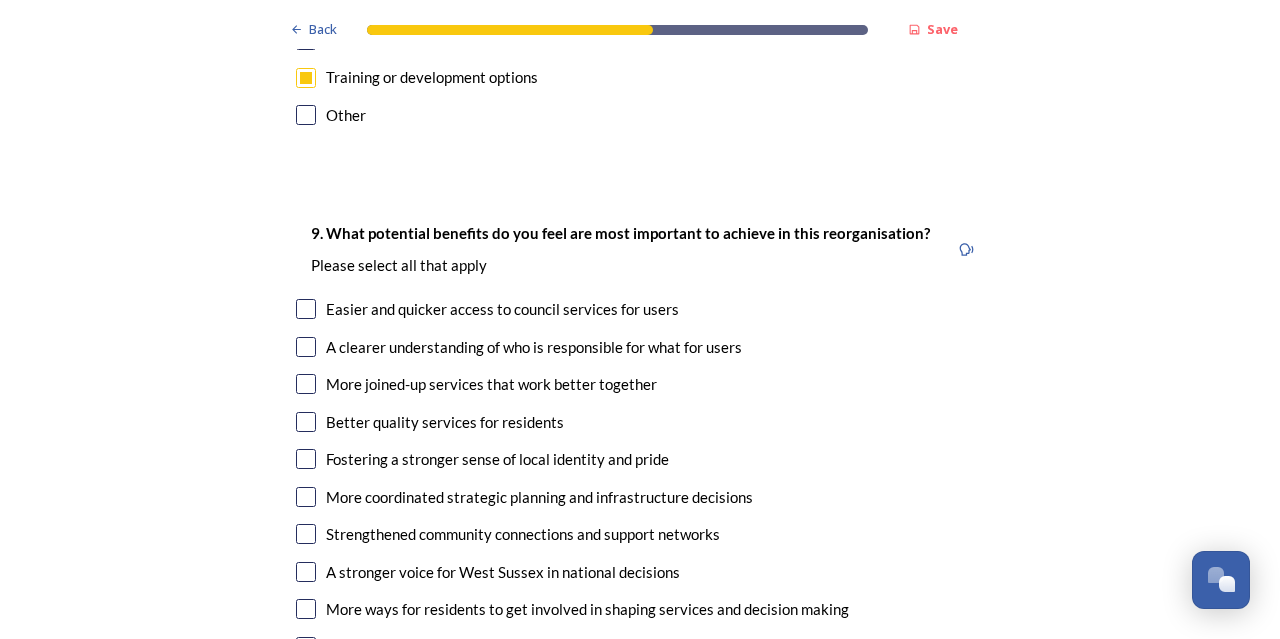 click at bounding box center [306, 347] 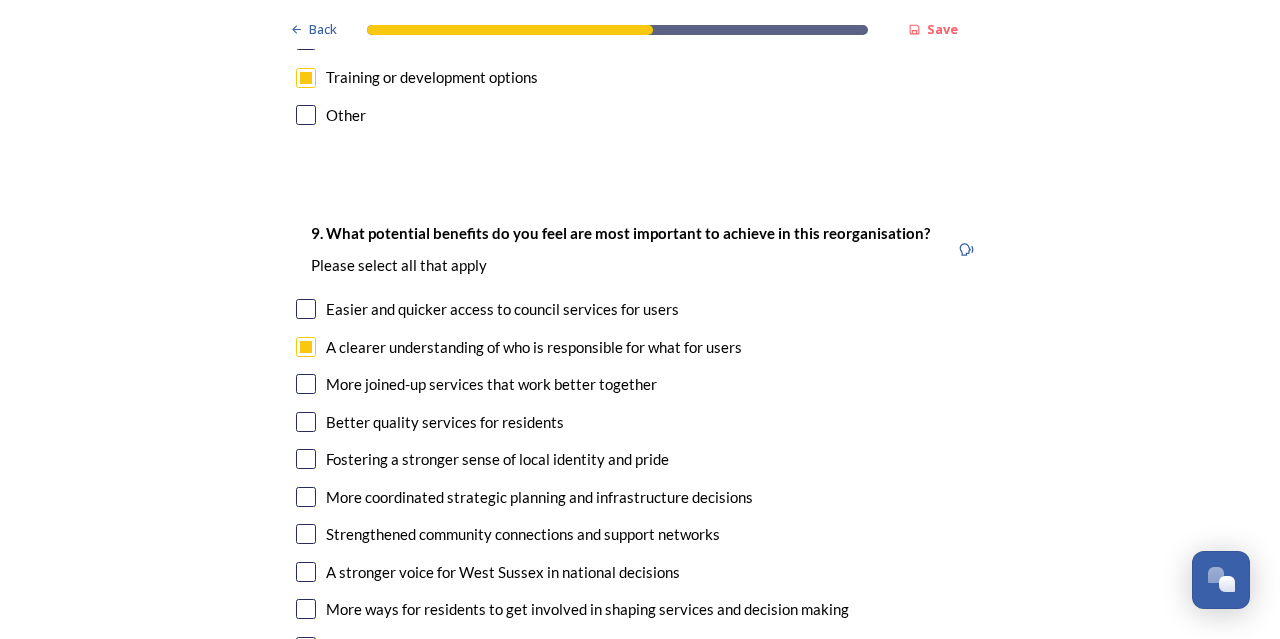 scroll, scrollTop: 4900, scrollLeft: 0, axis: vertical 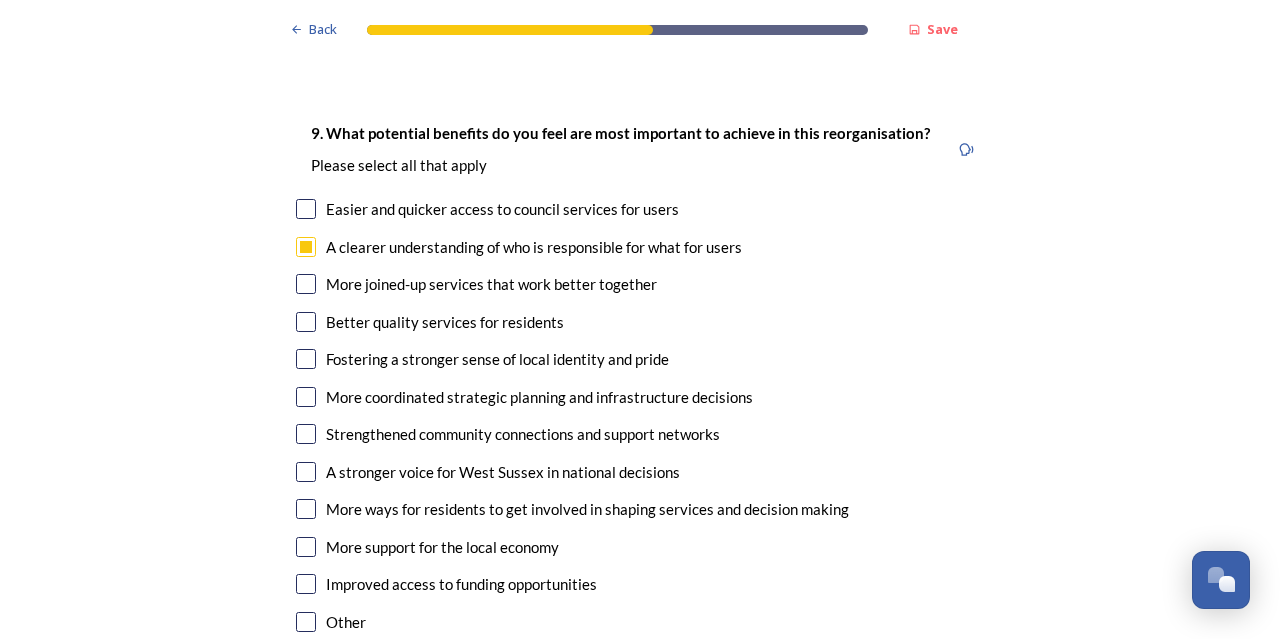 click at bounding box center (306, 284) 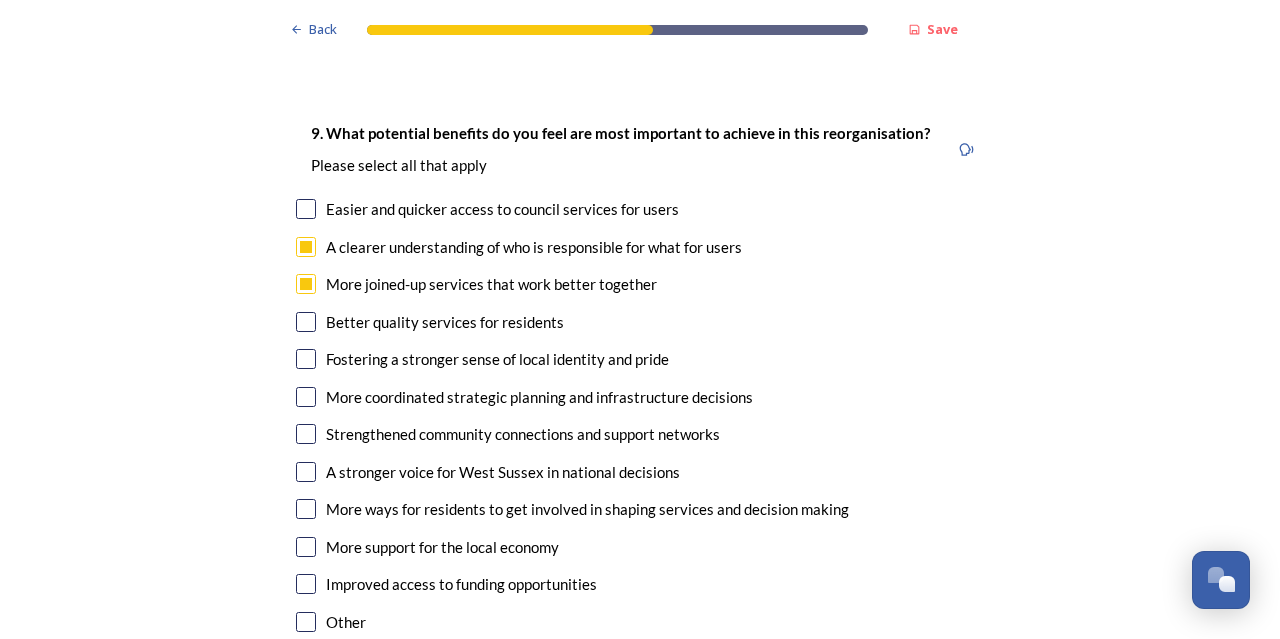 click at bounding box center [306, 322] 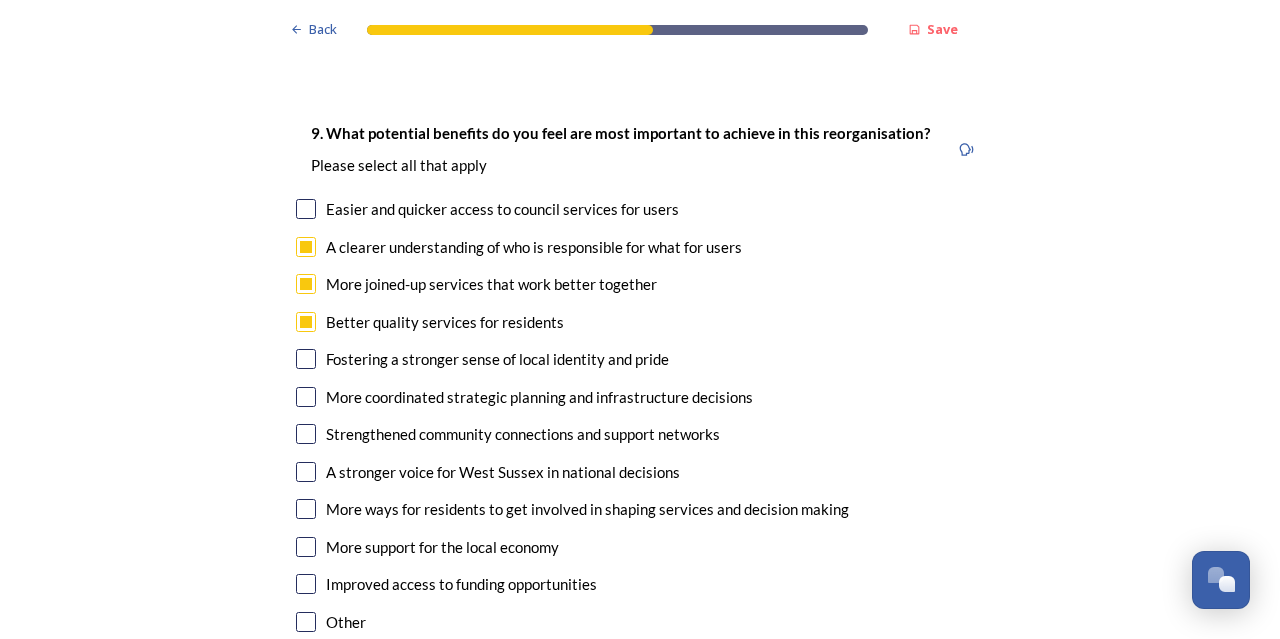 scroll, scrollTop: 5000, scrollLeft: 0, axis: vertical 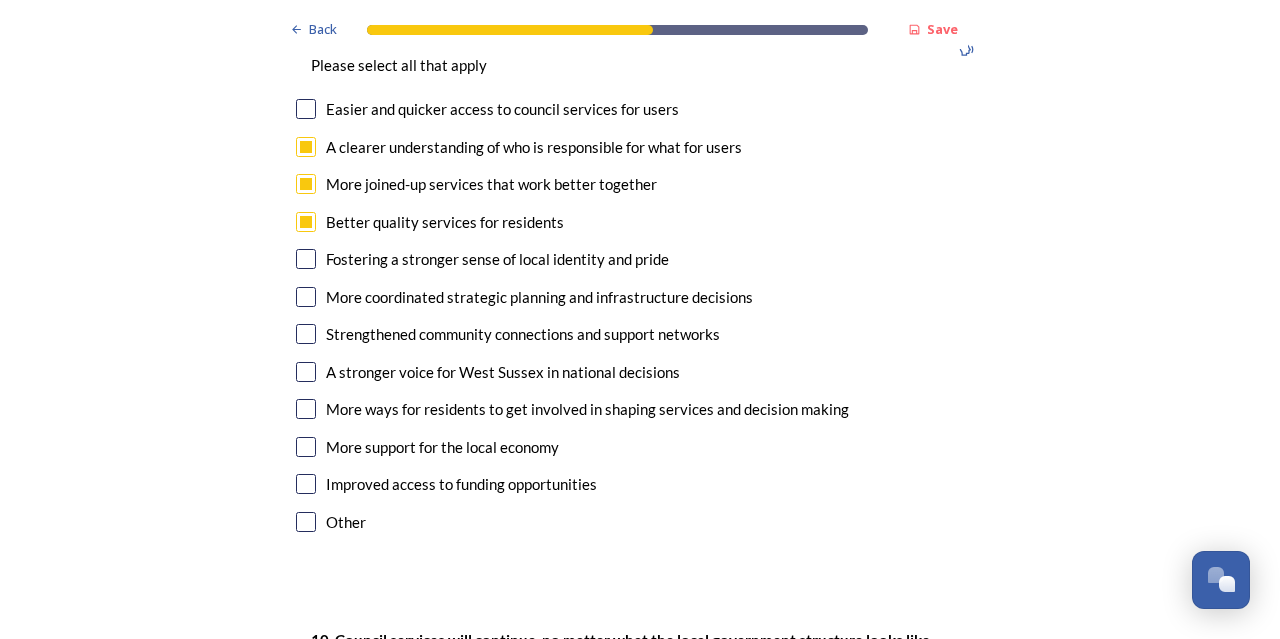 click at bounding box center [306, 259] 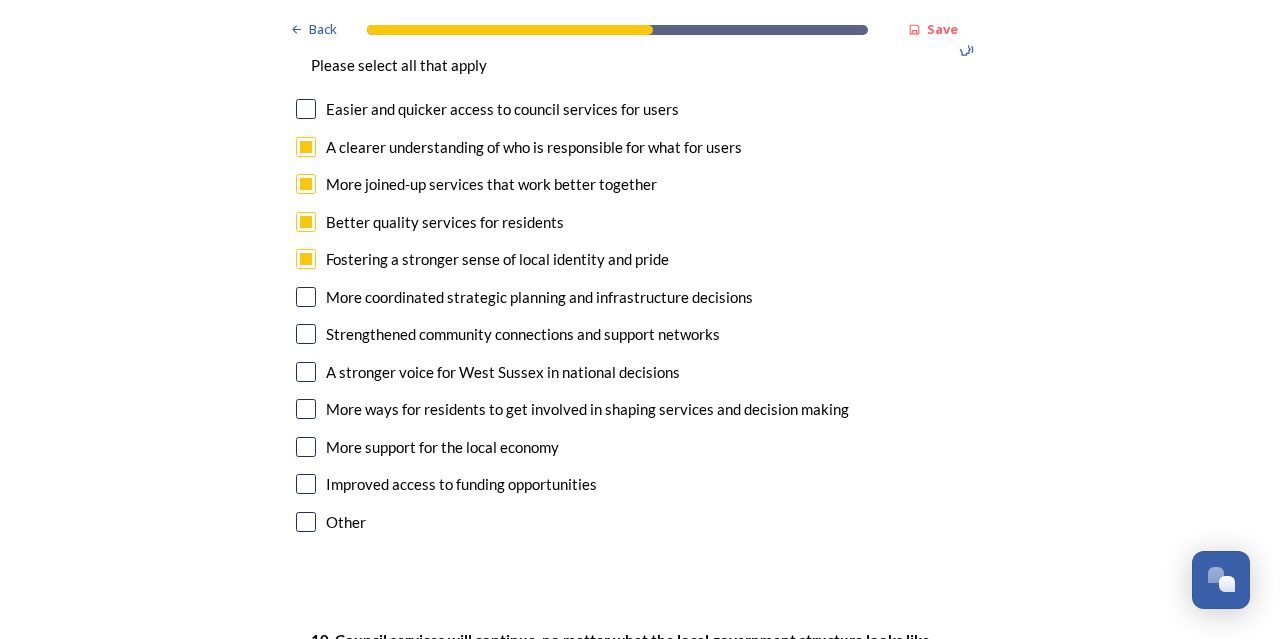 click at bounding box center (306, 297) 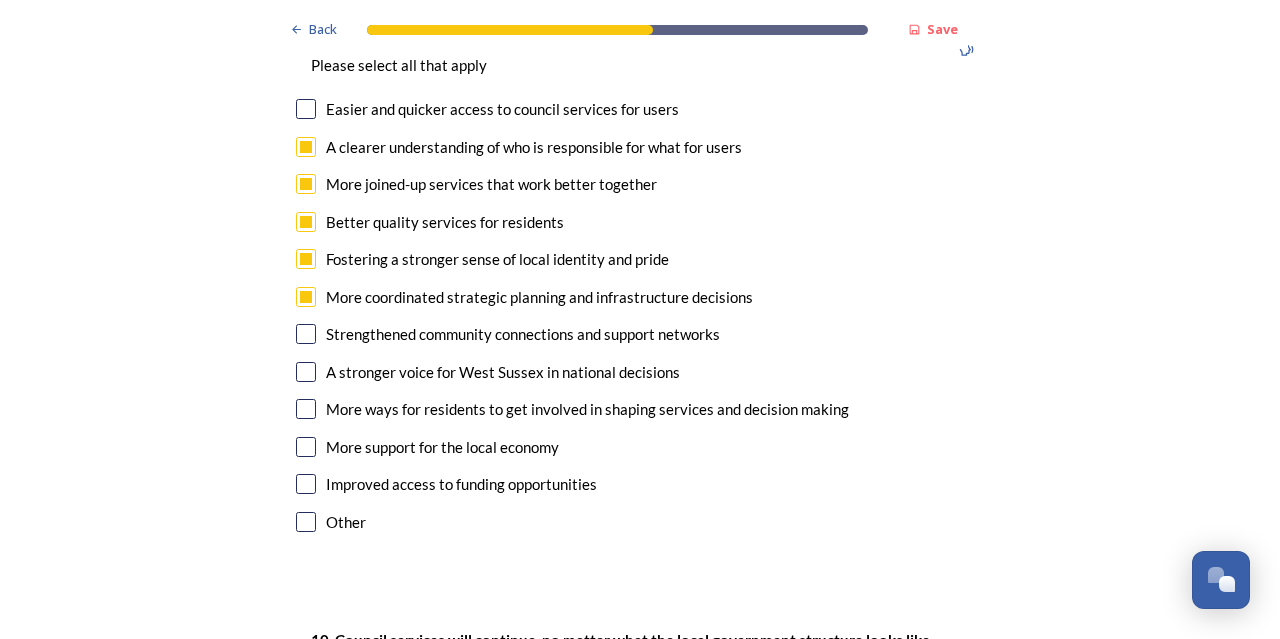 click at bounding box center [306, 372] 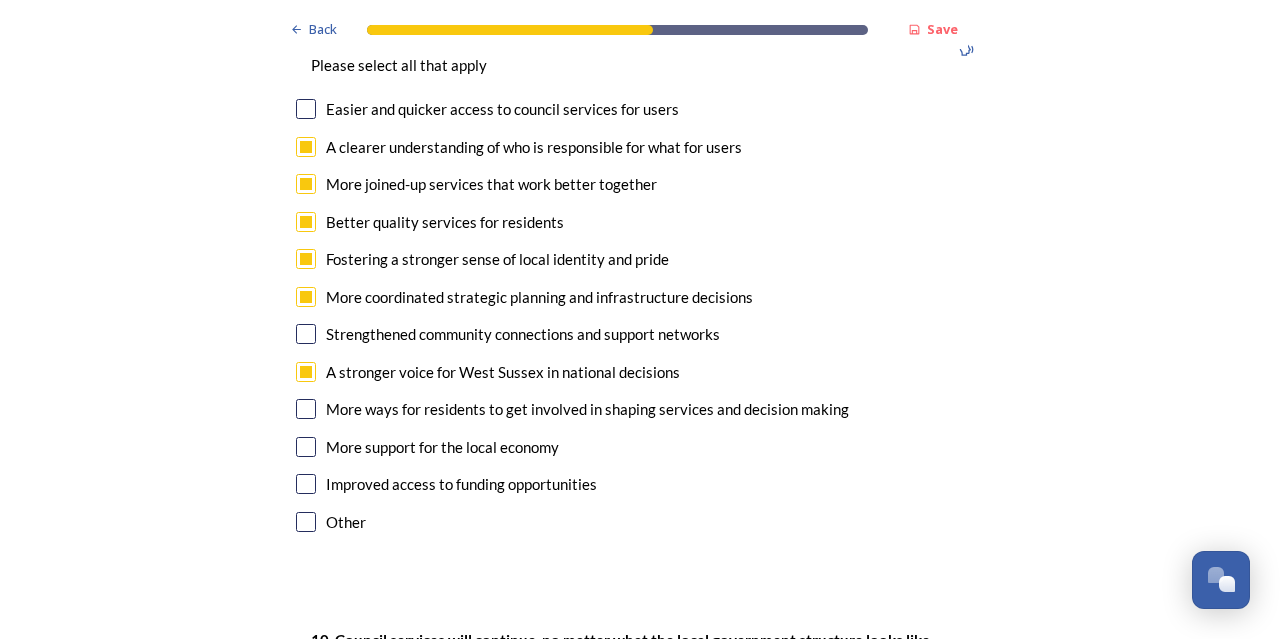 click at bounding box center (306, 372) 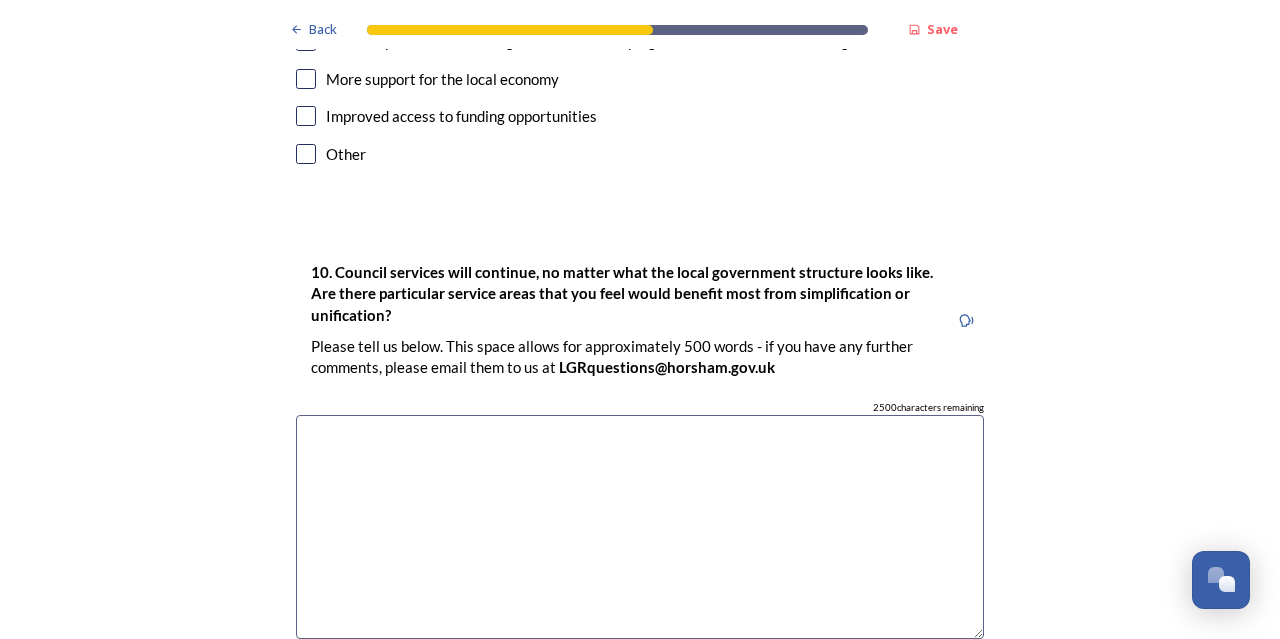 scroll, scrollTop: 5400, scrollLeft: 0, axis: vertical 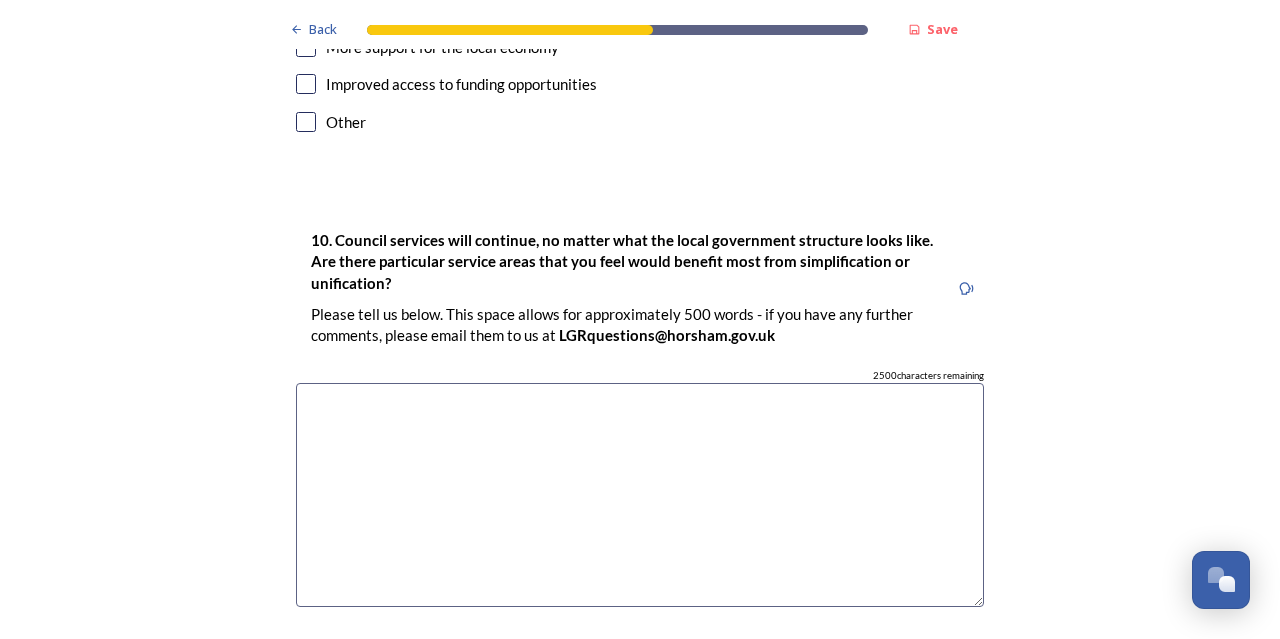 drag, startPoint x: 337, startPoint y: 459, endPoint x: 343, endPoint y: 469, distance: 11.661903 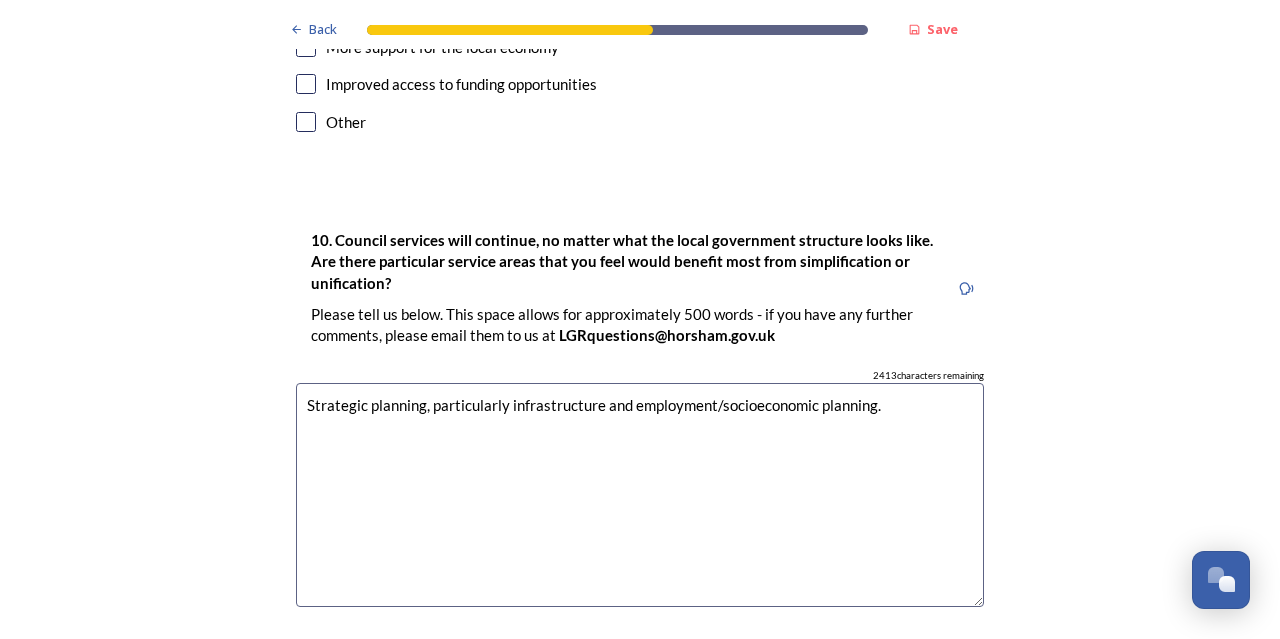 click on "Strategic planning, particularly infrastructure and employment/socioeconomic planning." at bounding box center (640, 495) 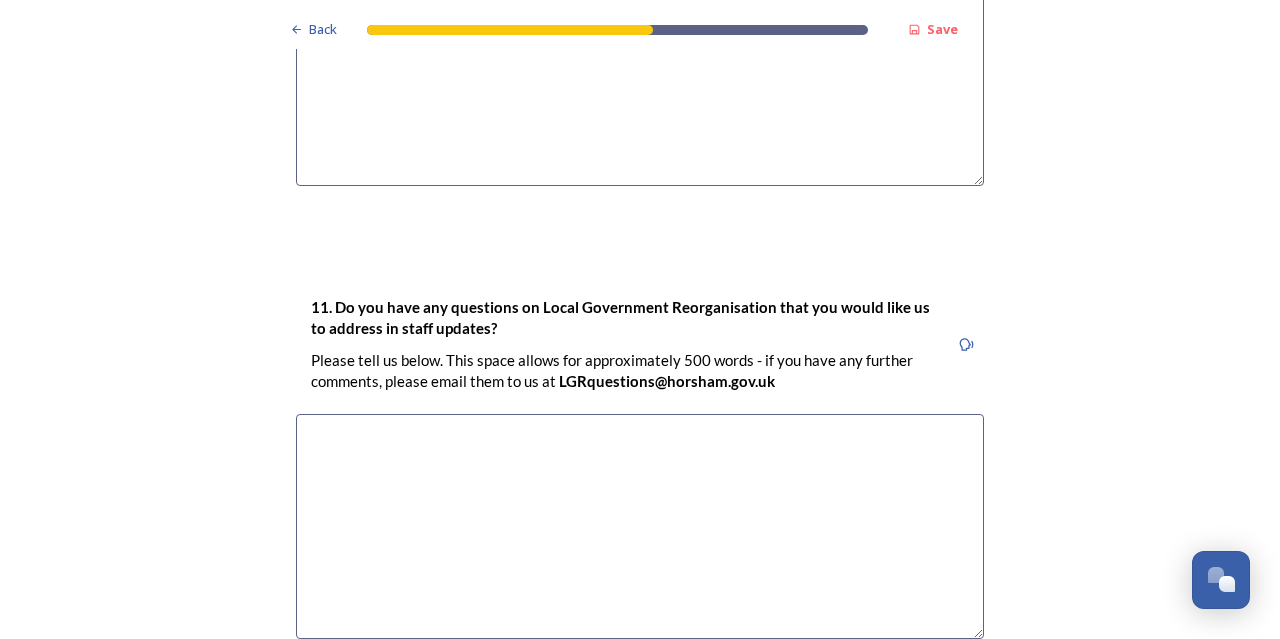scroll, scrollTop: 5900, scrollLeft: 0, axis: vertical 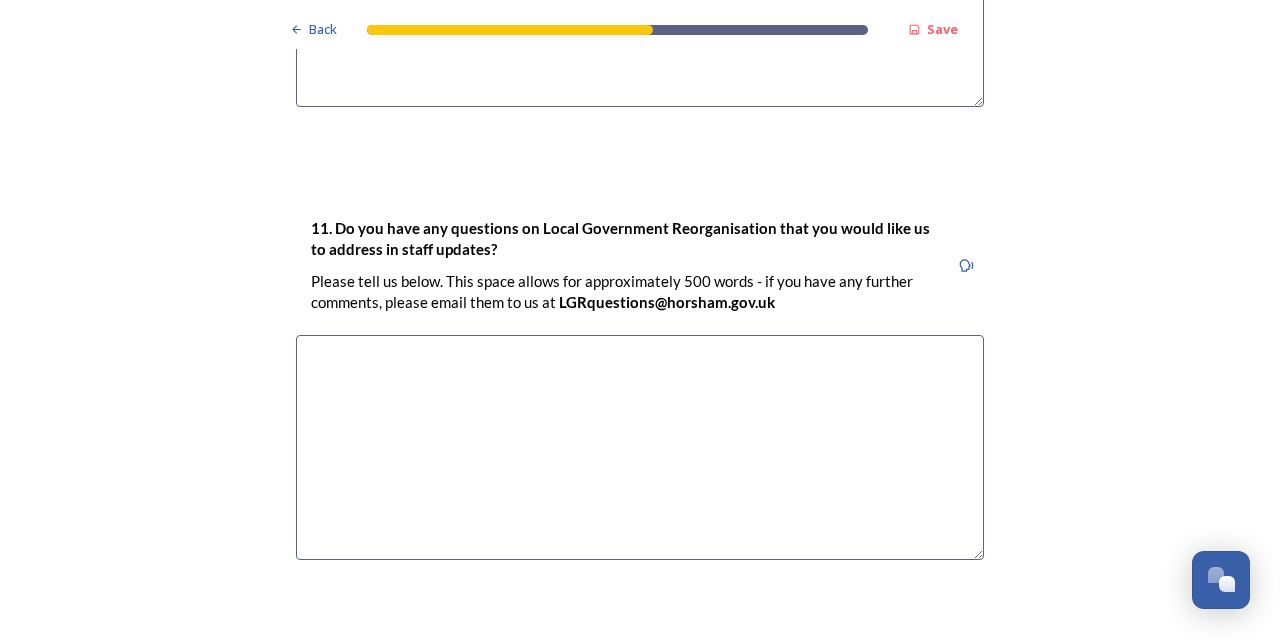 type on "Strategic planning, particularly infrastructure and employment/socioeconomic planning." 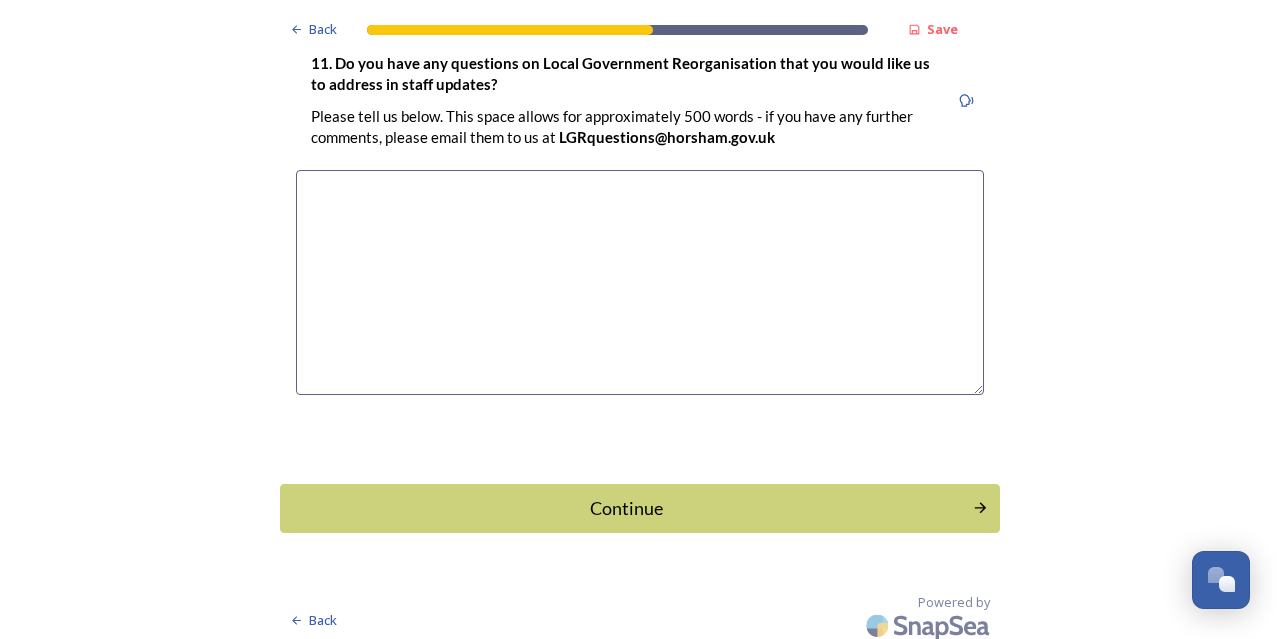 scroll, scrollTop: 6072, scrollLeft: 0, axis: vertical 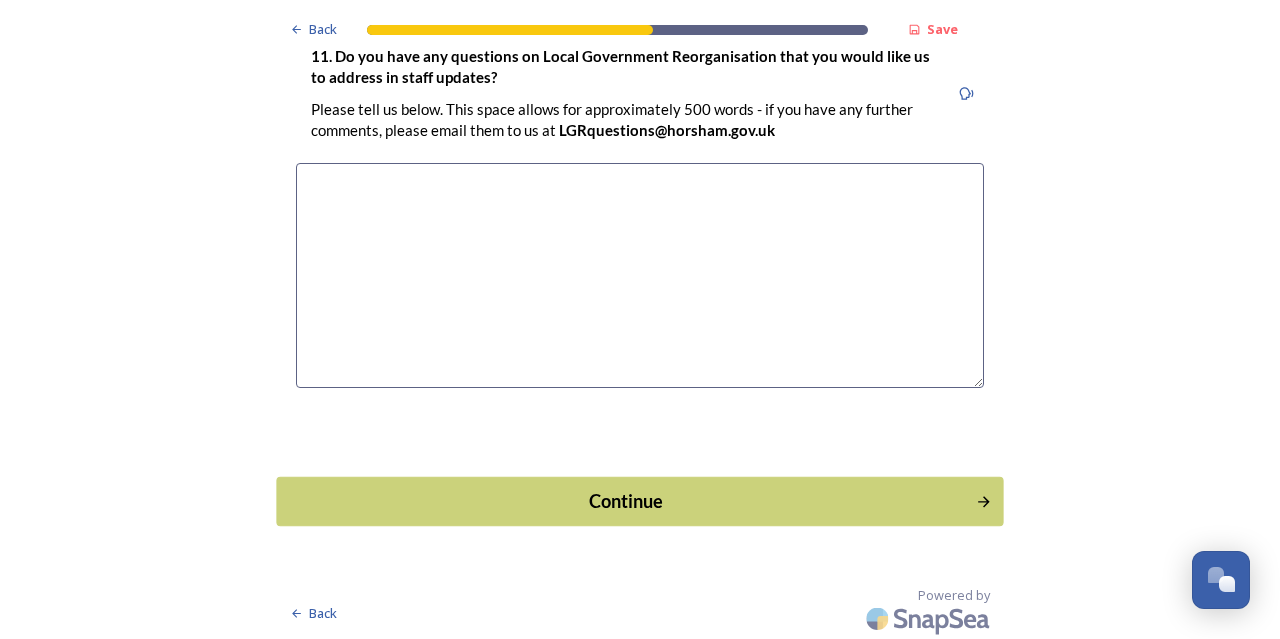 click on "Continue" at bounding box center (626, 500) 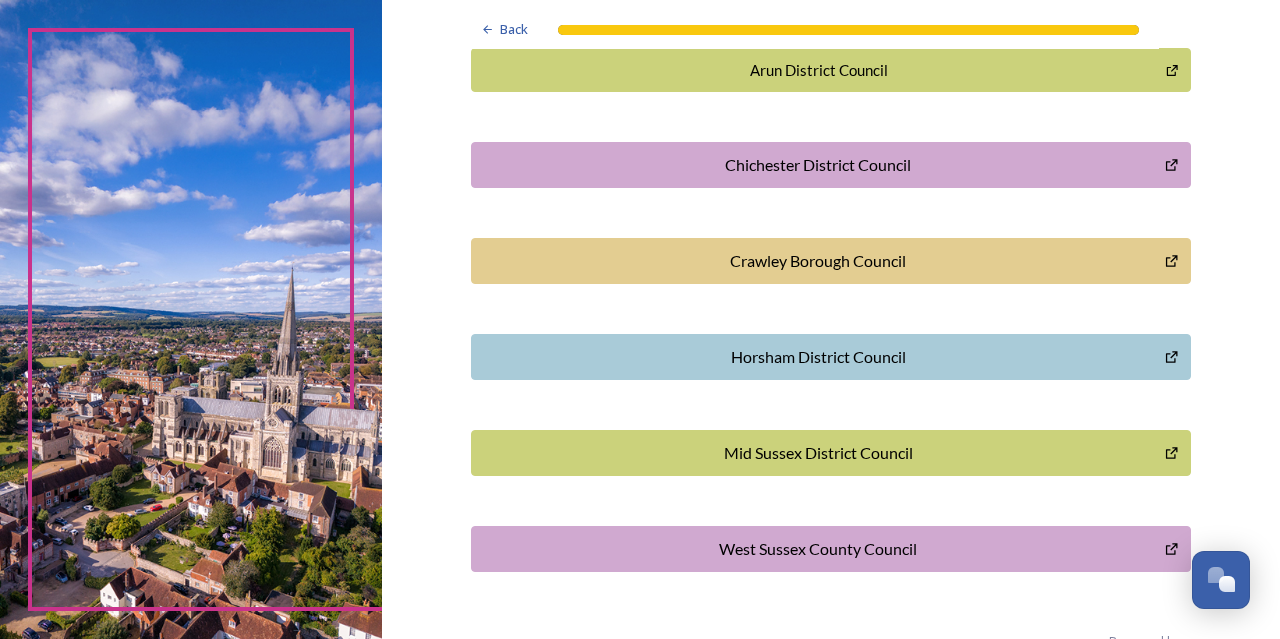 scroll, scrollTop: 644, scrollLeft: 0, axis: vertical 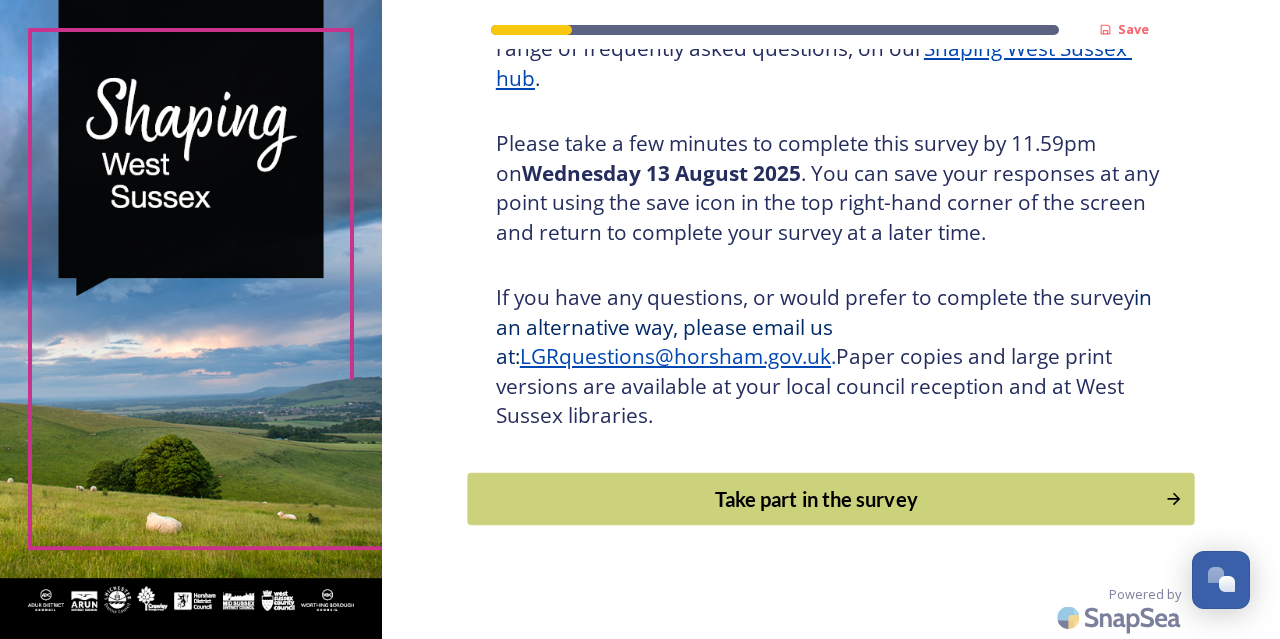 click on "Take part in the survey" at bounding box center [816, 499] 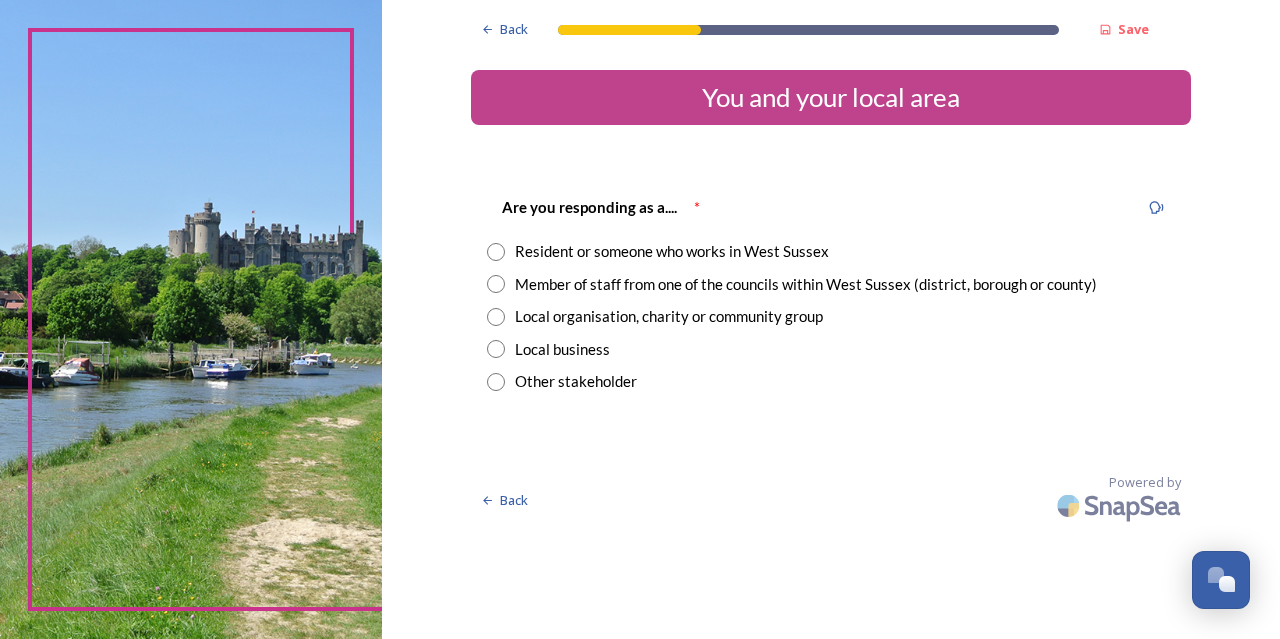 click on "Resident or someone who works in West Sussex" at bounding box center [672, 251] 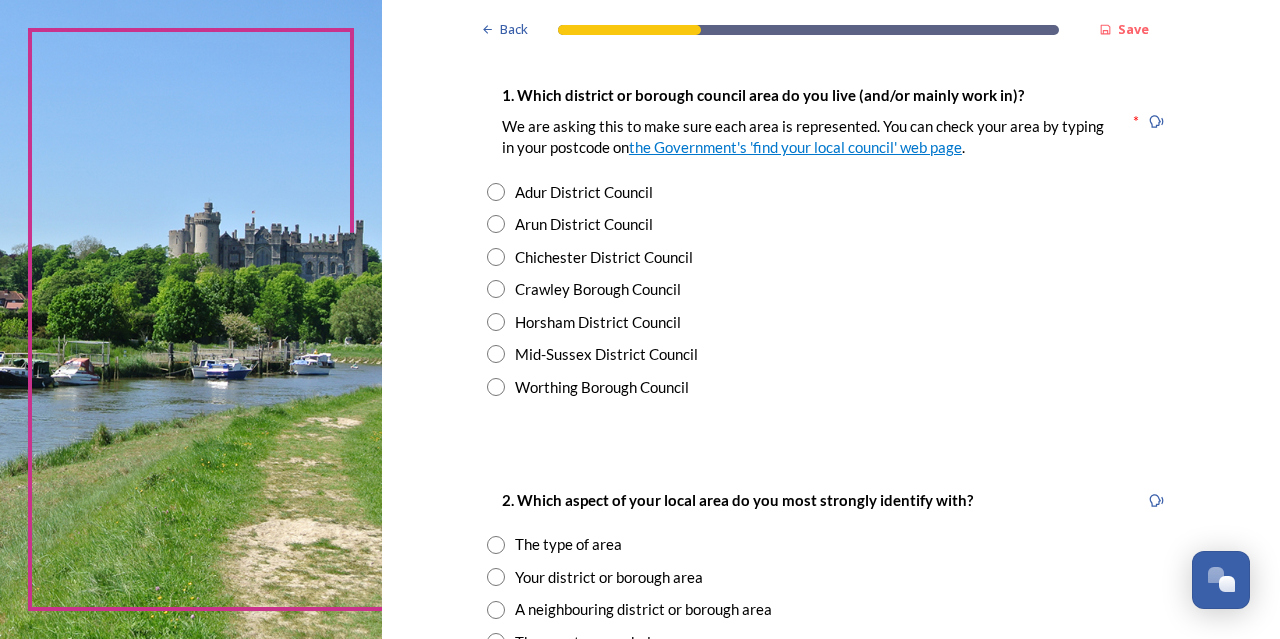 click on "Horsham District Council" at bounding box center (598, 322) 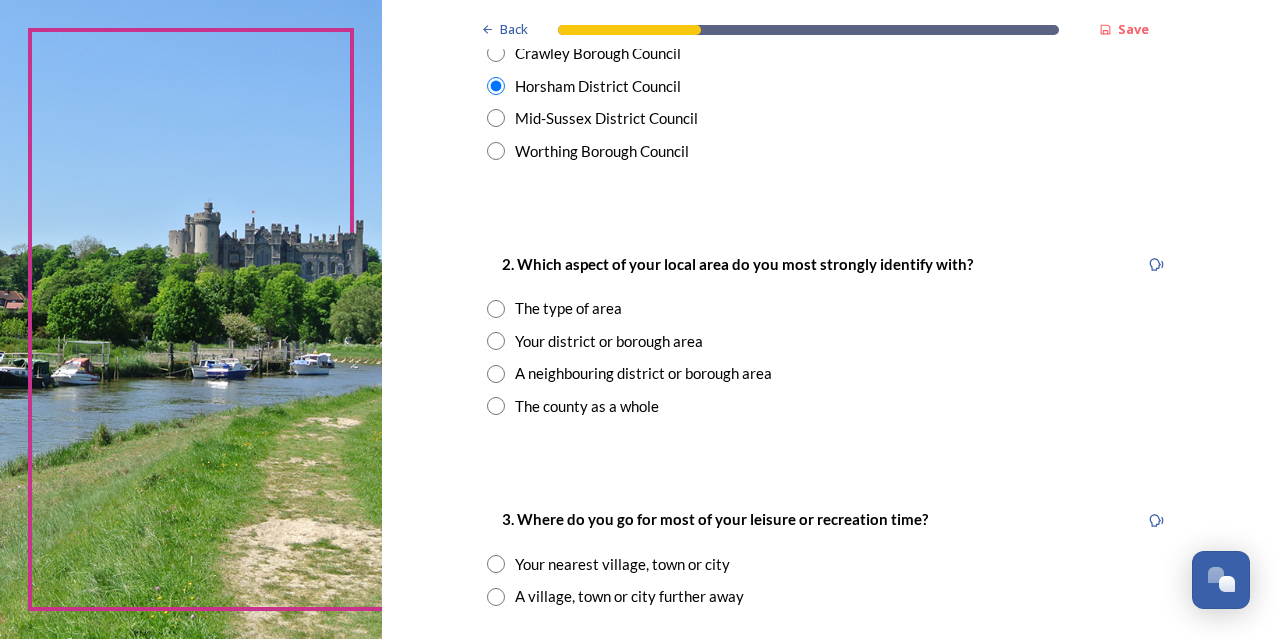 scroll, scrollTop: 700, scrollLeft: 0, axis: vertical 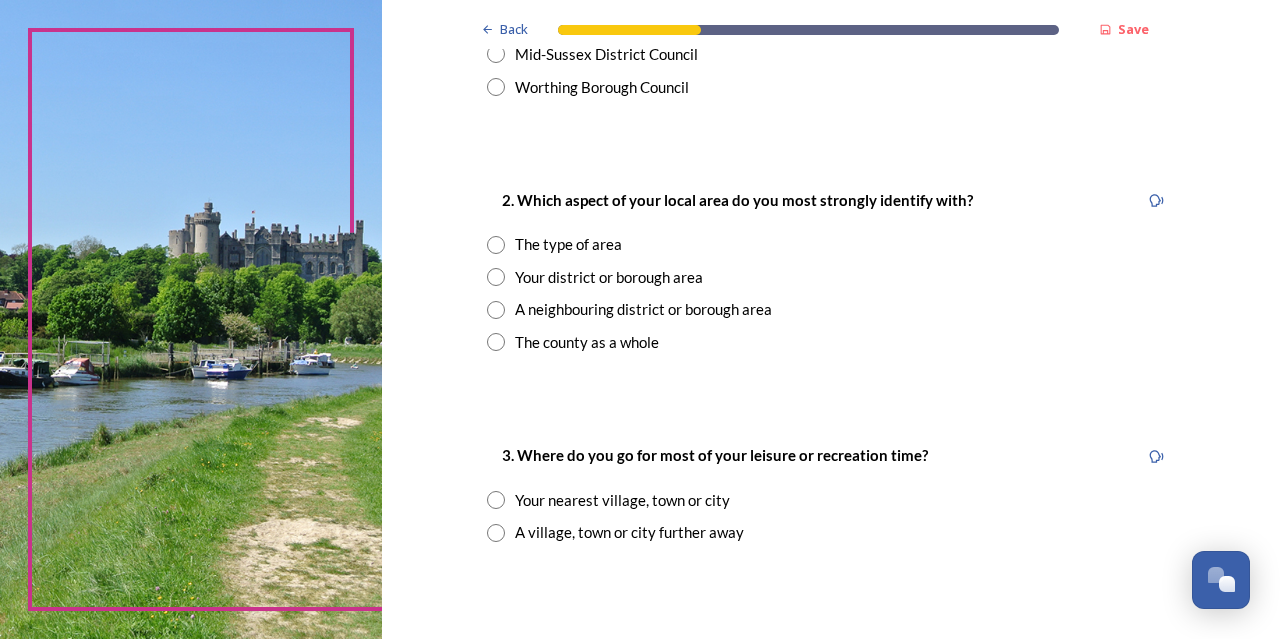 click on "The county as a whole" at bounding box center [587, 342] 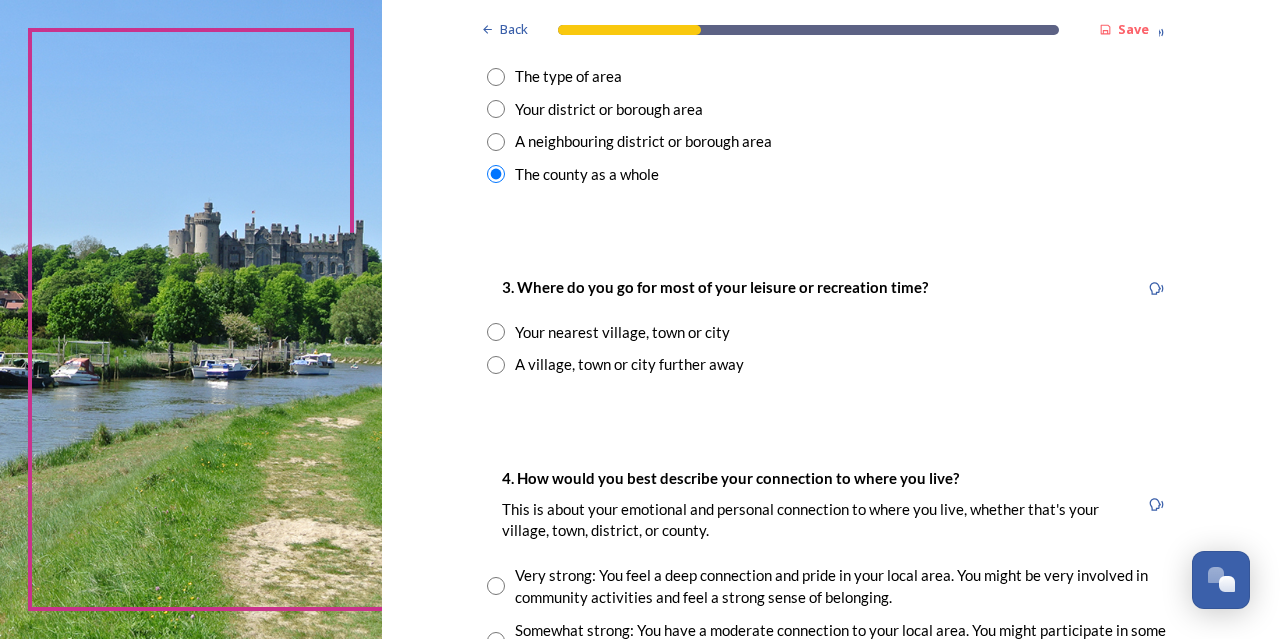 scroll, scrollTop: 900, scrollLeft: 0, axis: vertical 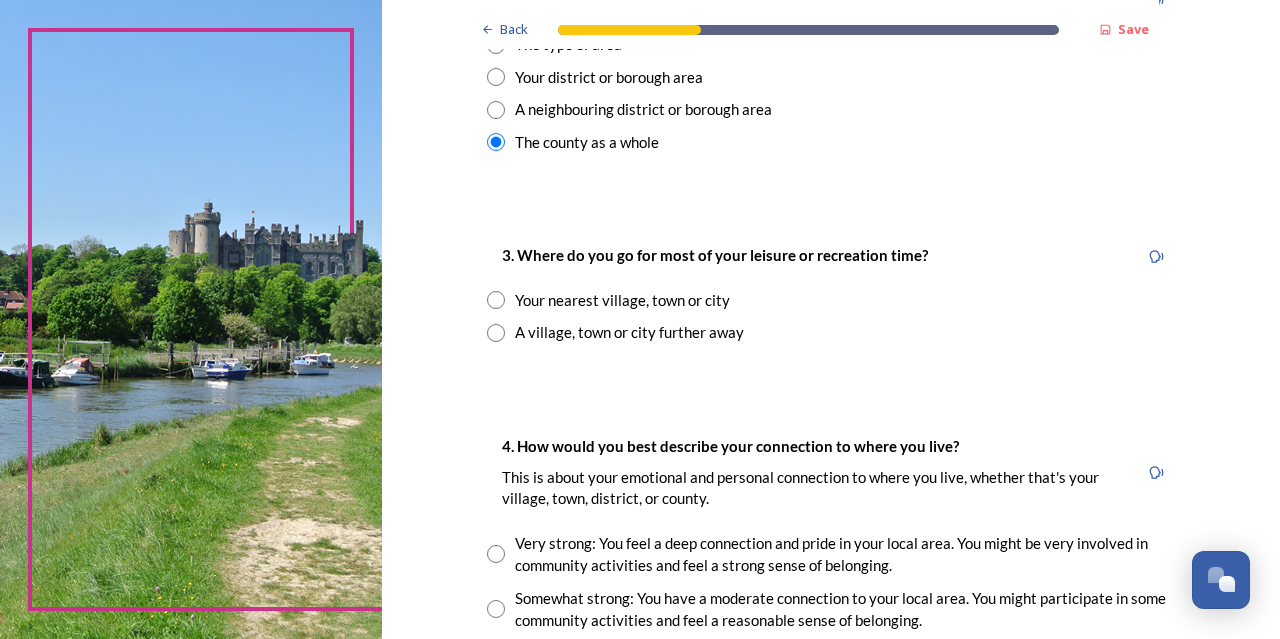 click on "Your nearest village, town or city" at bounding box center (622, 300) 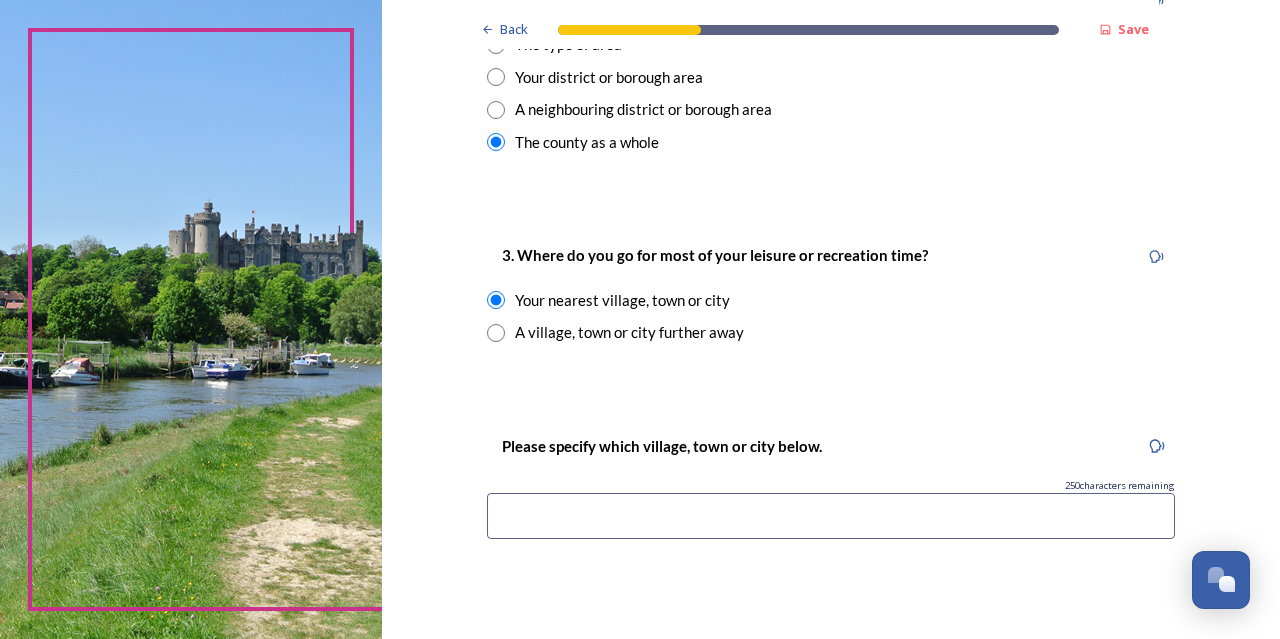 scroll, scrollTop: 1000, scrollLeft: 0, axis: vertical 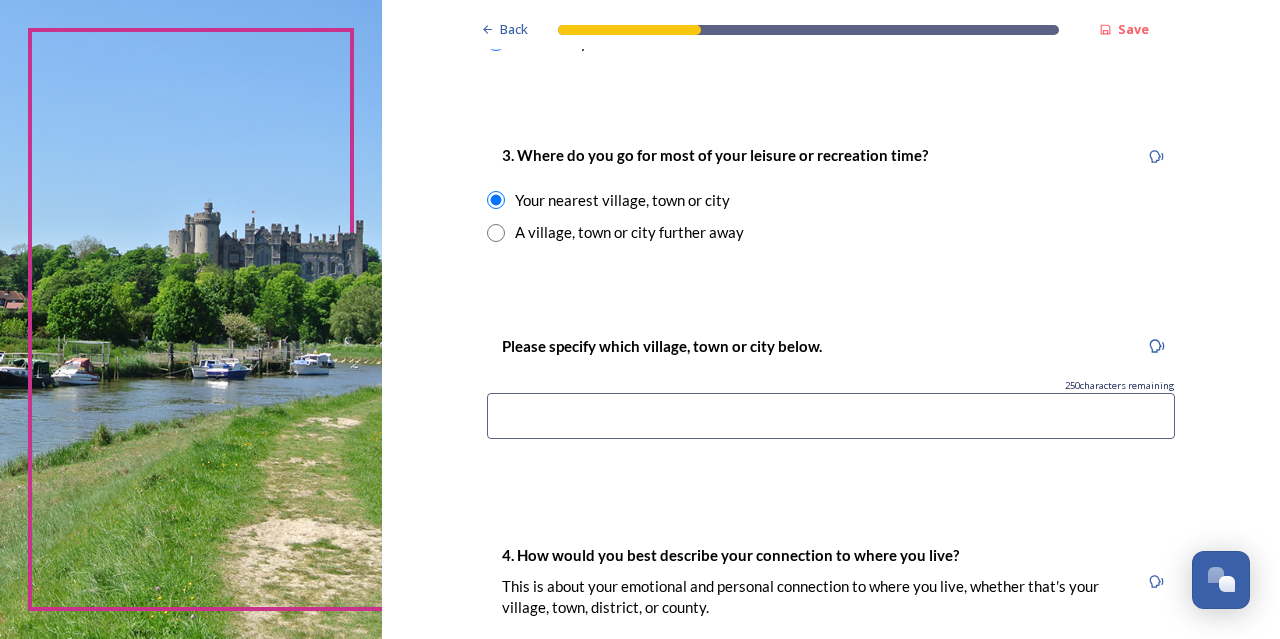 click at bounding box center (831, 416) 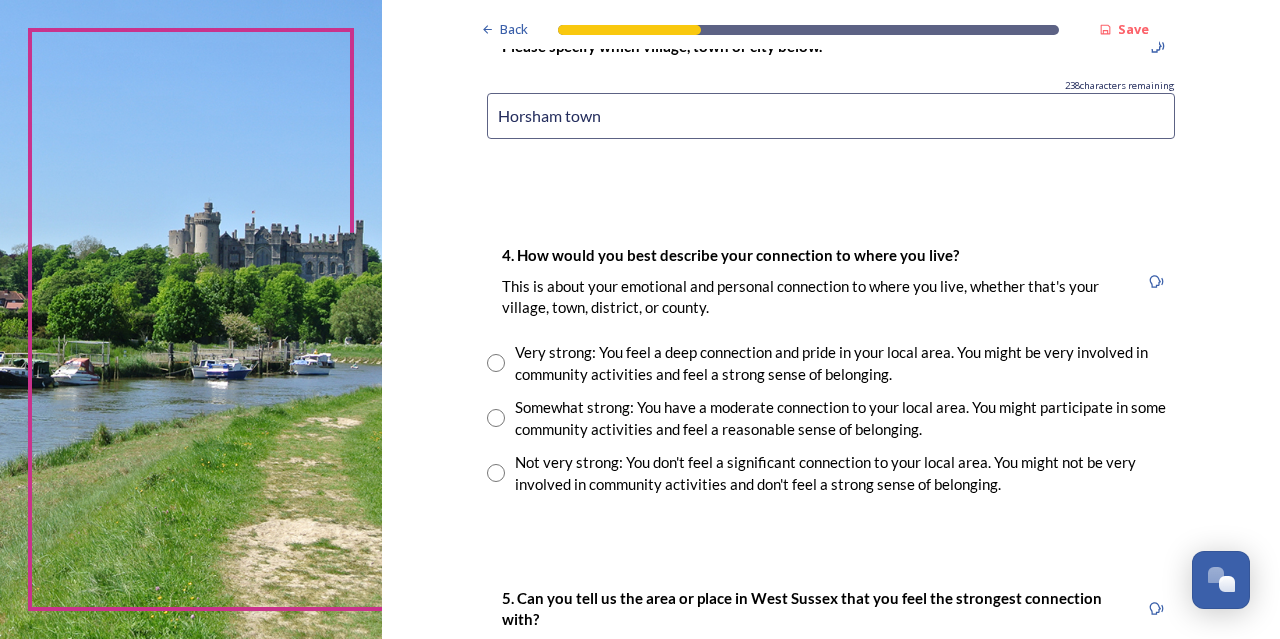 scroll, scrollTop: 1400, scrollLeft: 0, axis: vertical 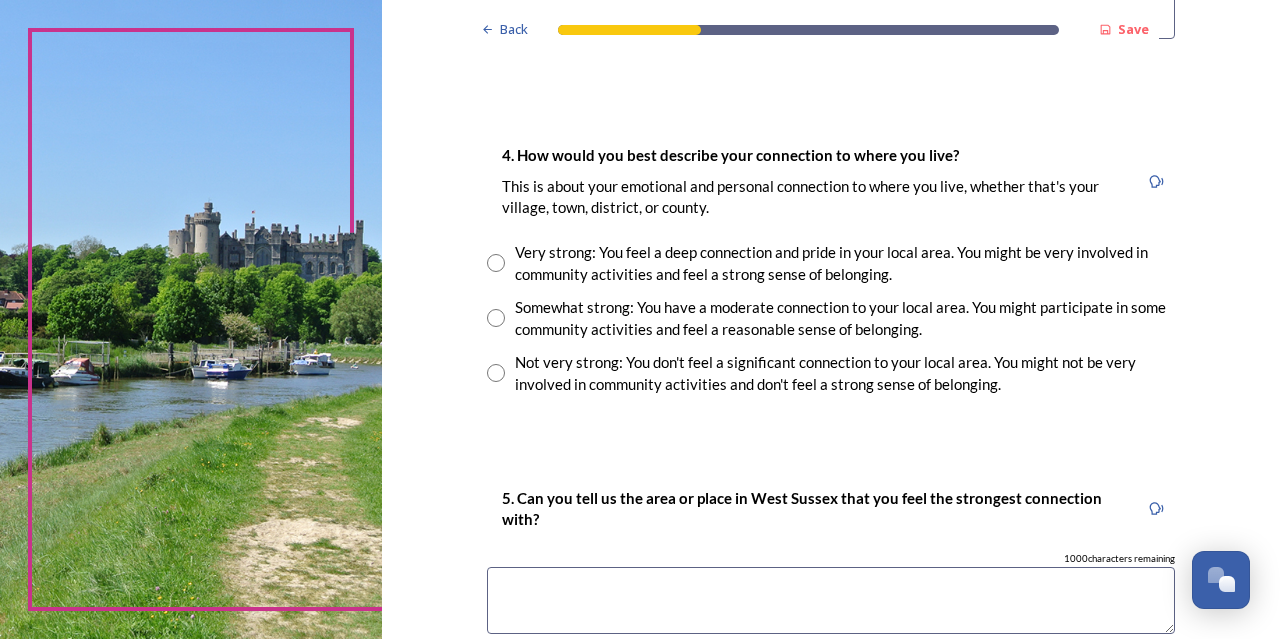 type on "Horsham town" 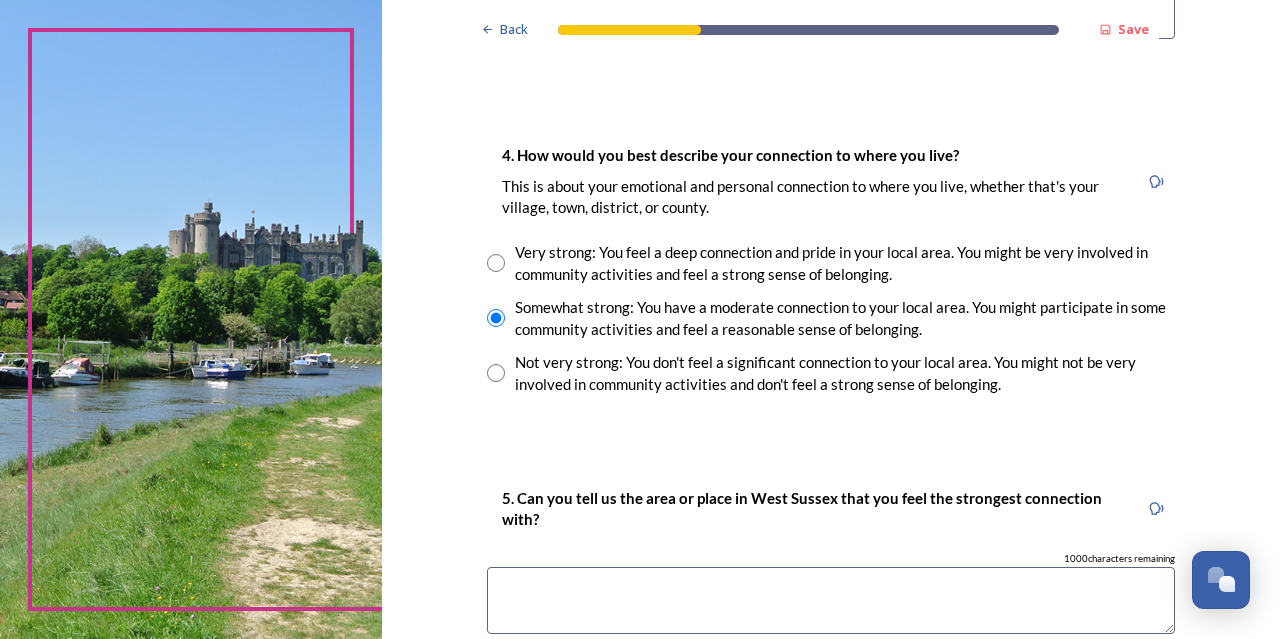 scroll, scrollTop: 1600, scrollLeft: 0, axis: vertical 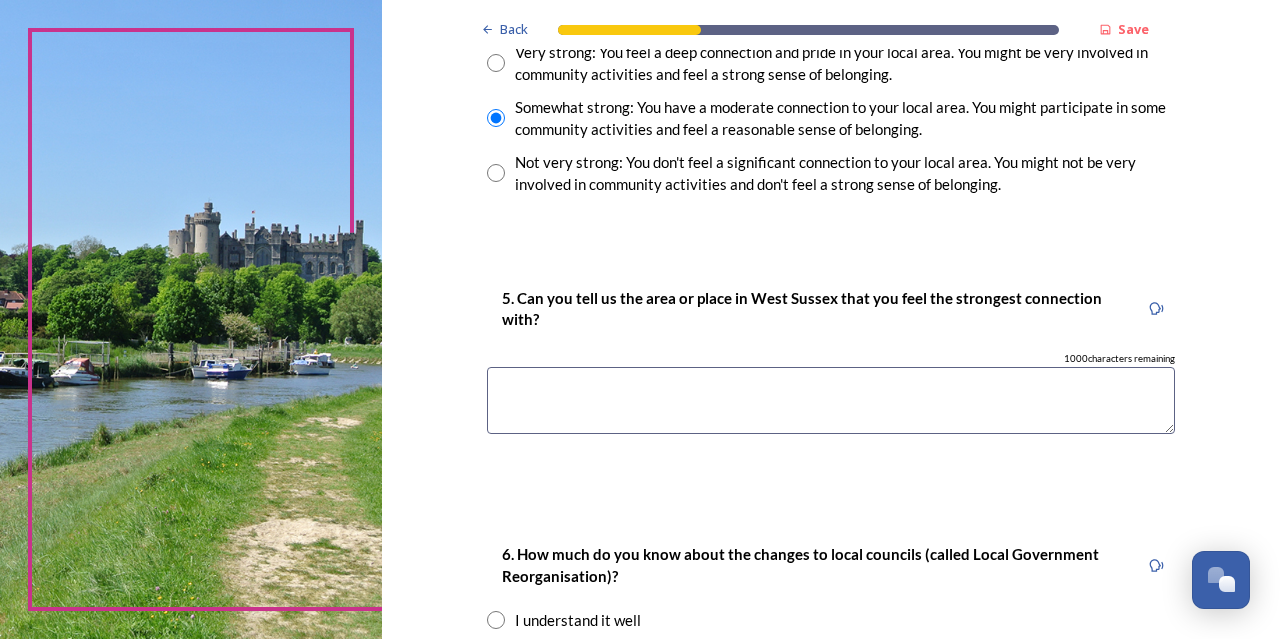 click at bounding box center [831, 400] 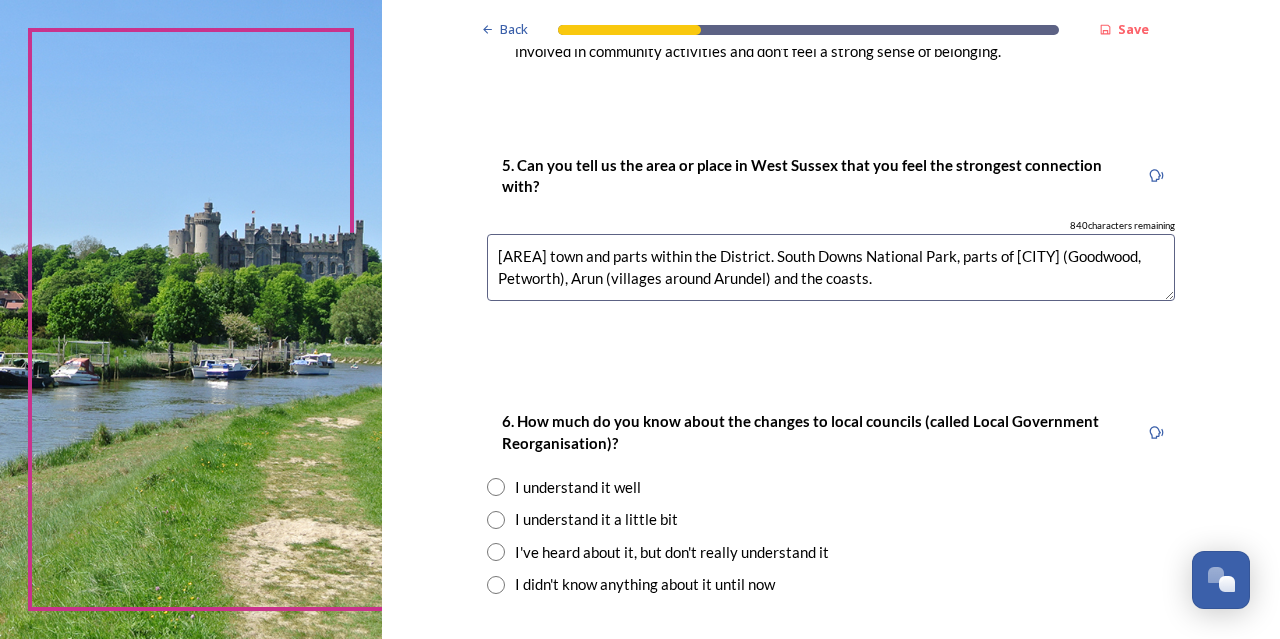 scroll, scrollTop: 1800, scrollLeft: 0, axis: vertical 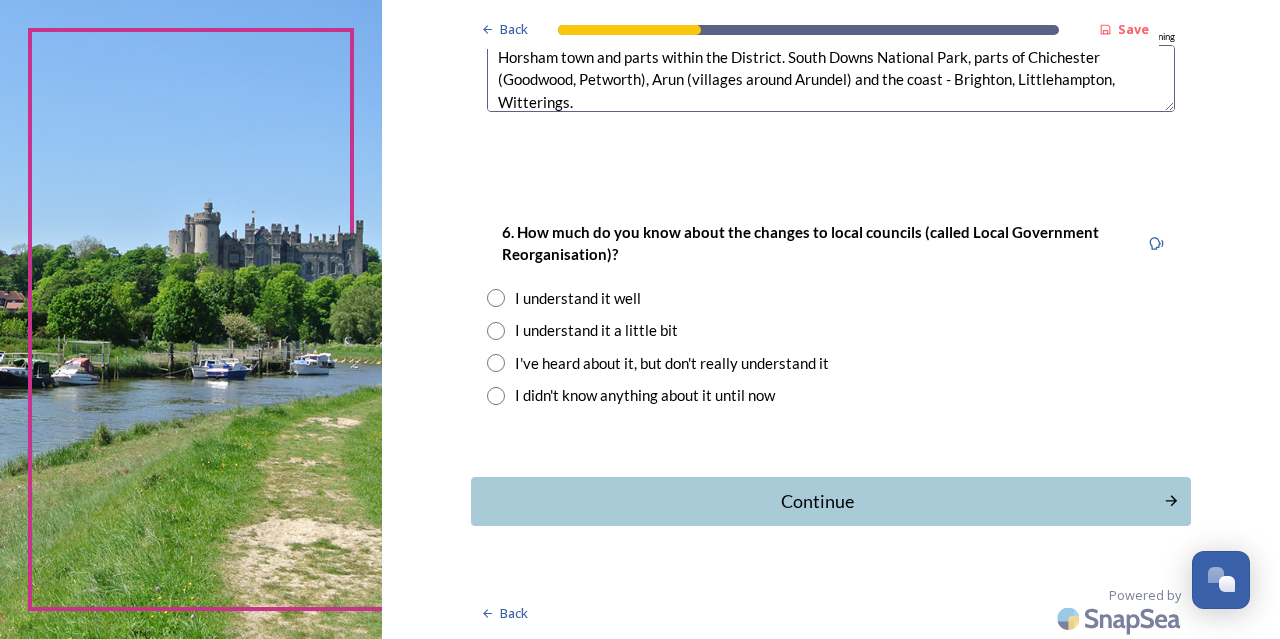 type on "Horsham town and parts within the District. South Downs National Park, parts of Chichester (Goodwood, Petworth), Arun (villages around Arundel) and the coast - Brighton, Littlehampton, Witterings." 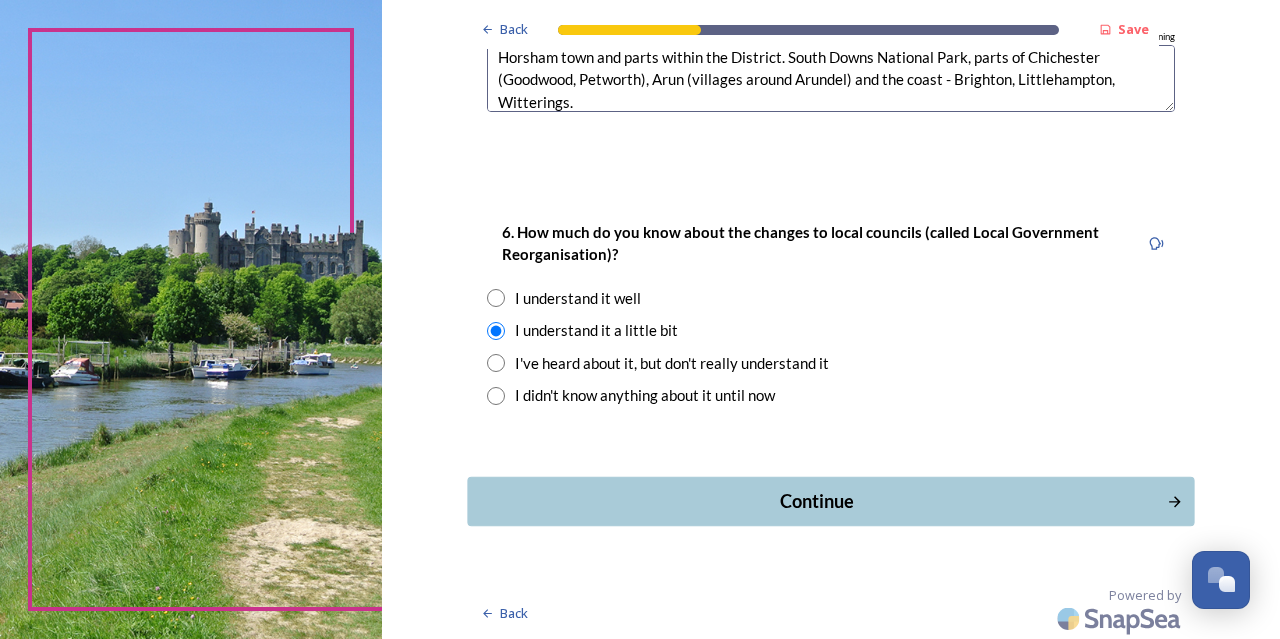 click on "Continue" at bounding box center (816, 501) 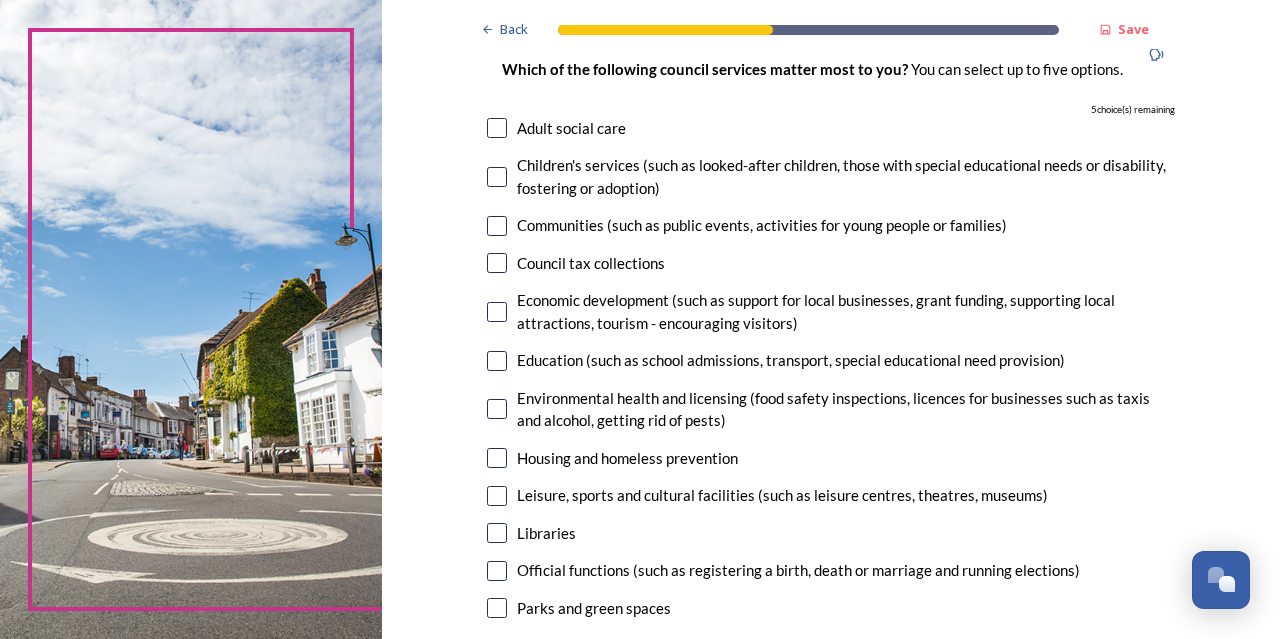 scroll, scrollTop: 200, scrollLeft: 0, axis: vertical 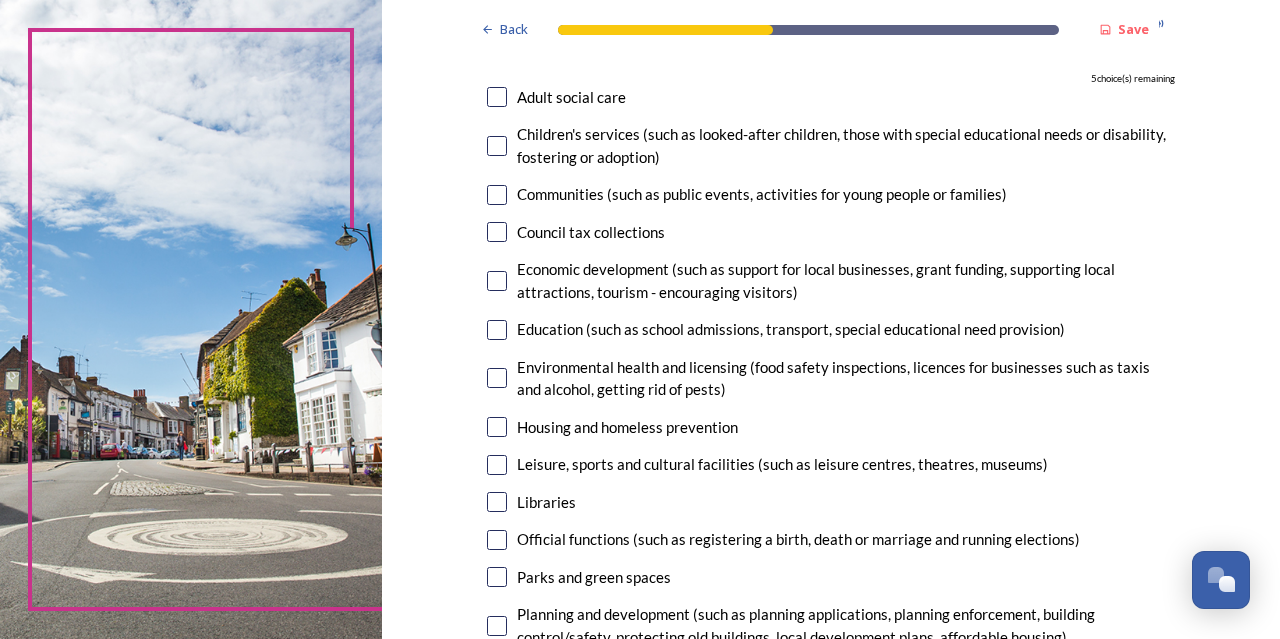 click on "Communities (such as public events, activities for young people or families)" at bounding box center (831, 194) 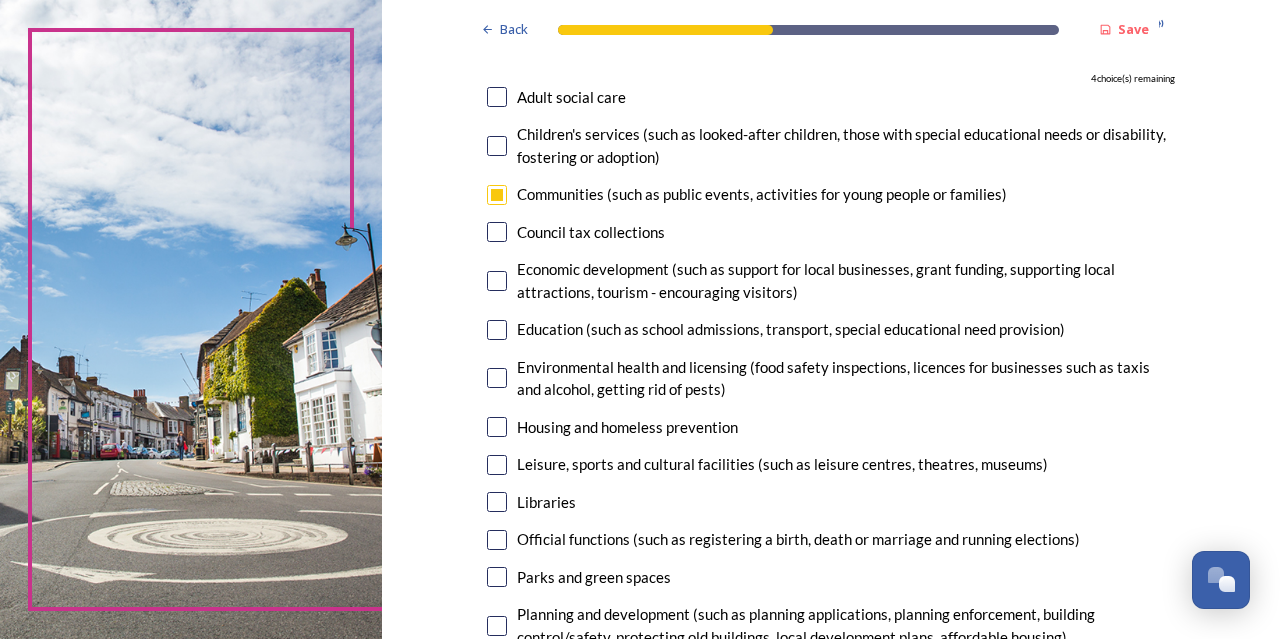 click at bounding box center (497, 195) 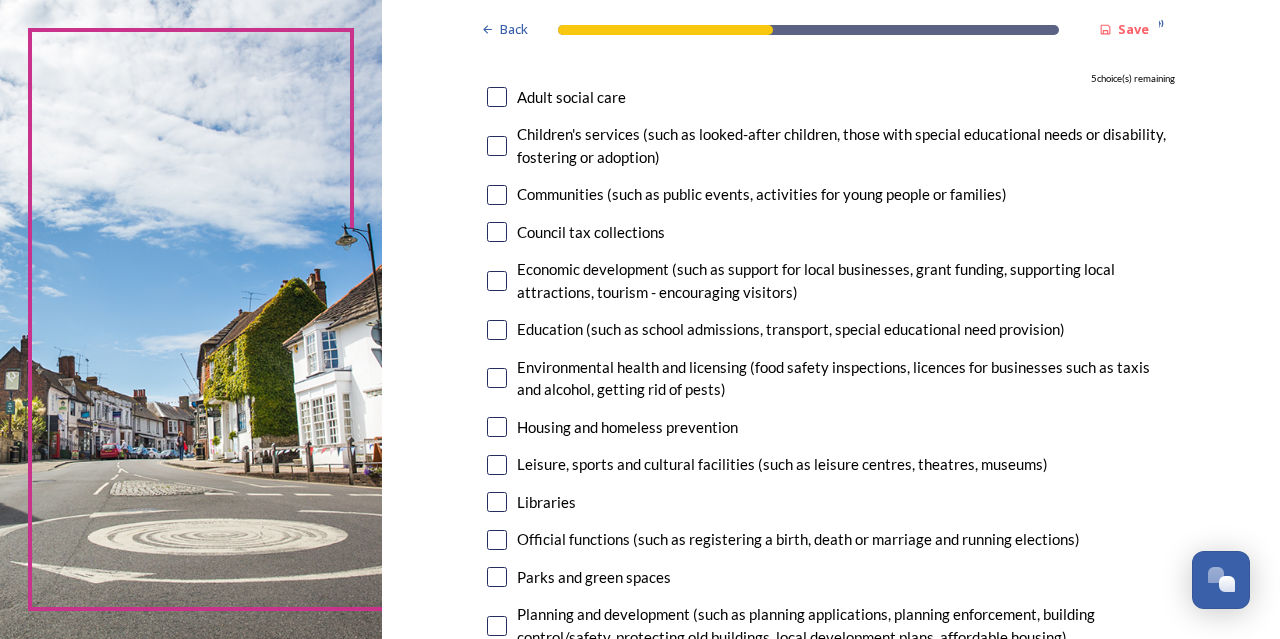 click at bounding box center (497, 195) 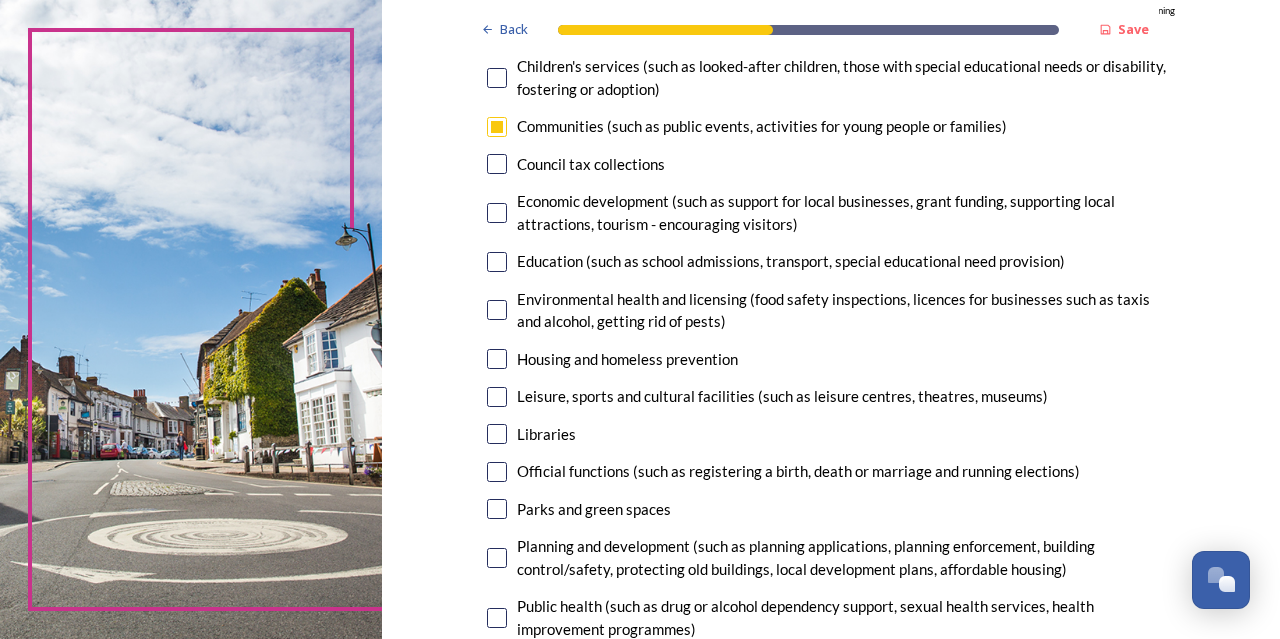 scroll, scrollTop: 300, scrollLeft: 0, axis: vertical 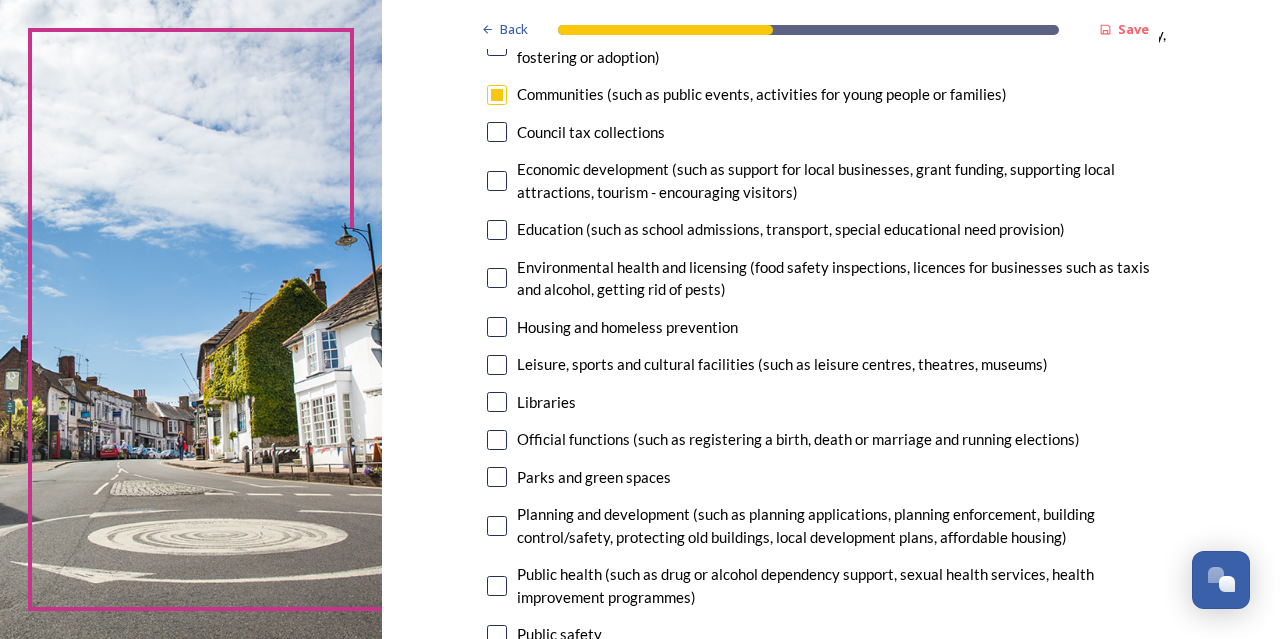 click at bounding box center [497, 230] 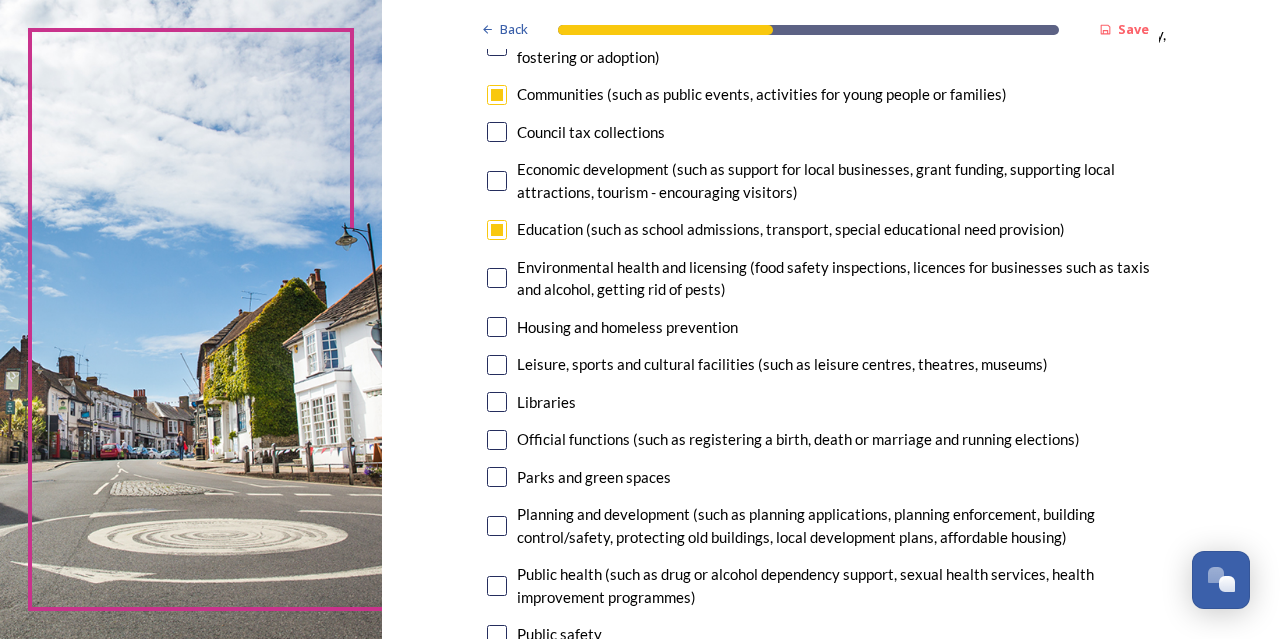 scroll, scrollTop: 400, scrollLeft: 0, axis: vertical 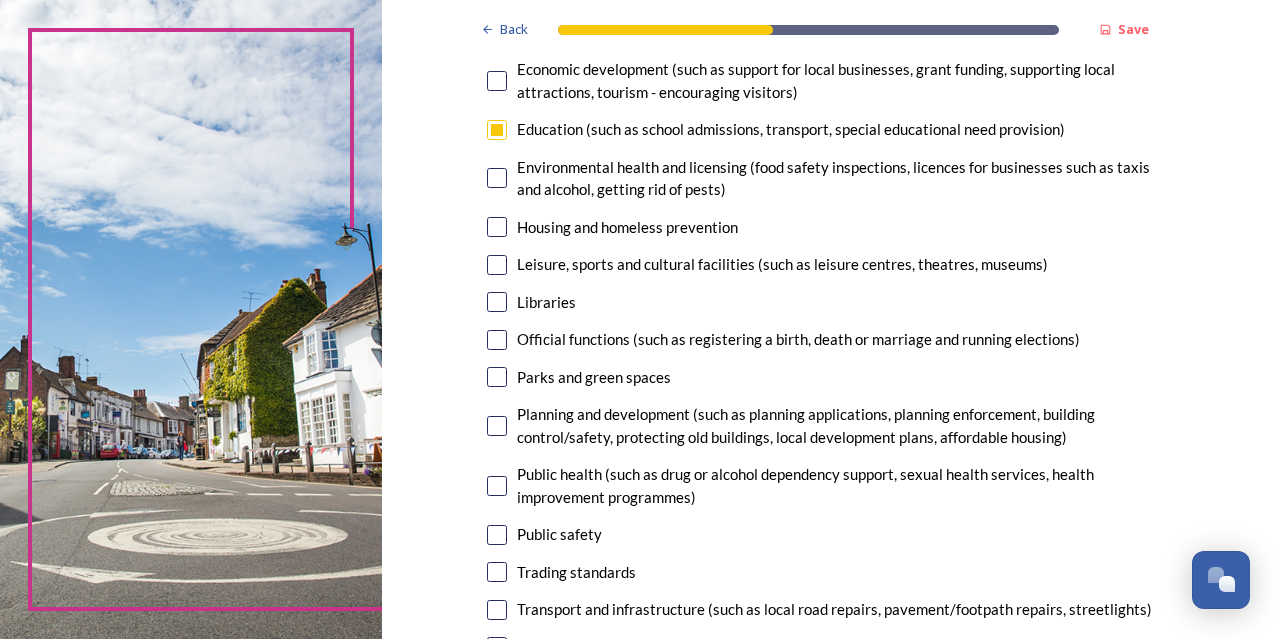 click at bounding box center [497, 227] 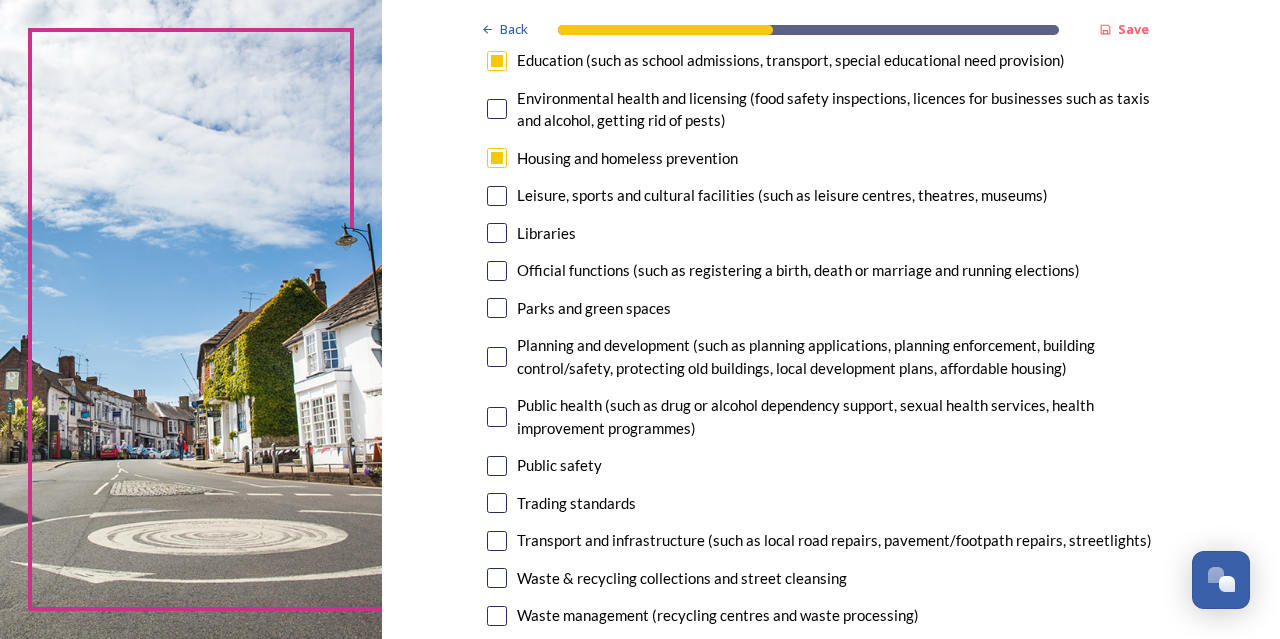 scroll, scrollTop: 500, scrollLeft: 0, axis: vertical 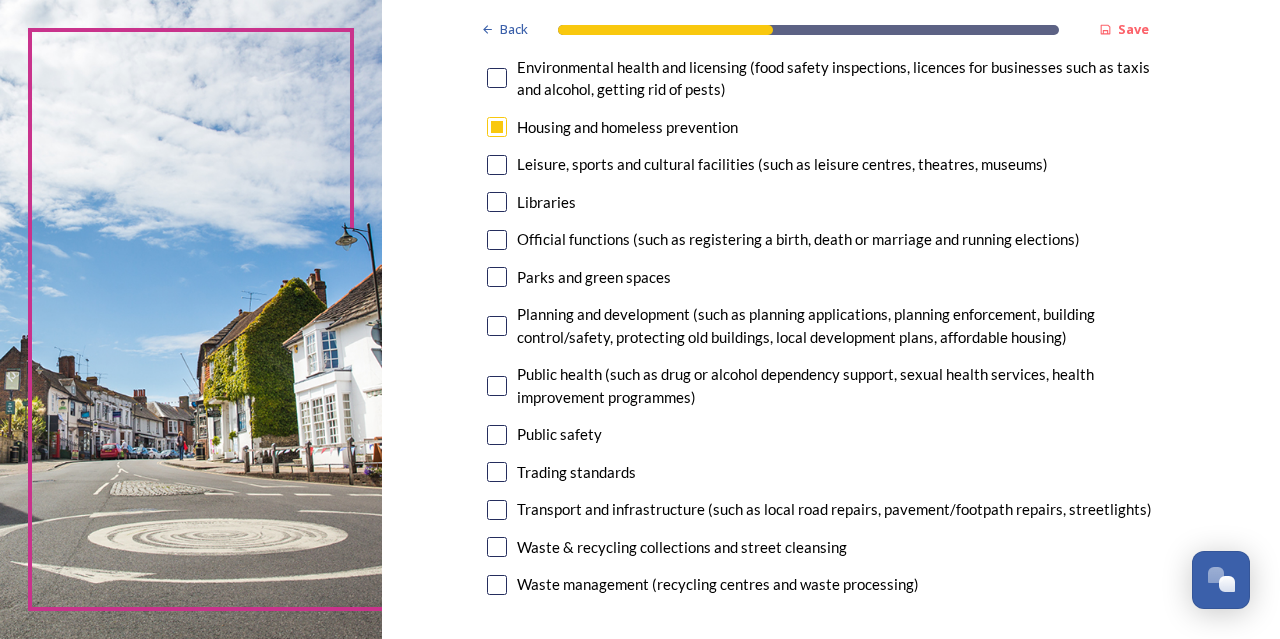 click at bounding box center [497, 165] 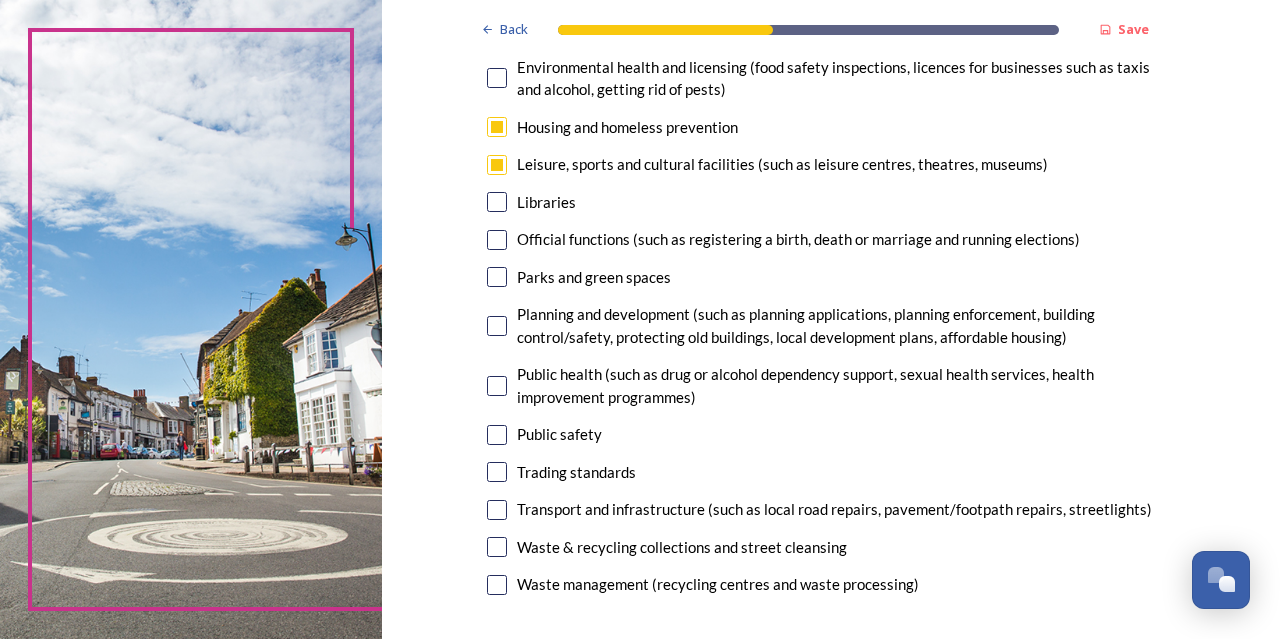 click at bounding box center [497, 326] 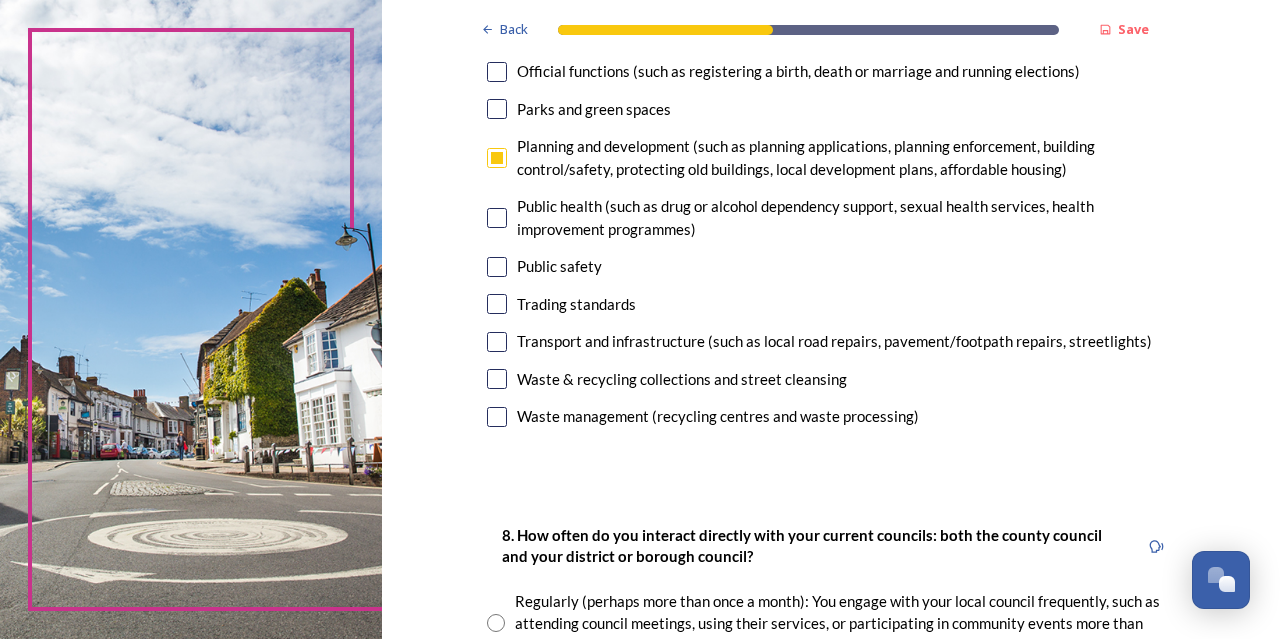 scroll, scrollTop: 700, scrollLeft: 0, axis: vertical 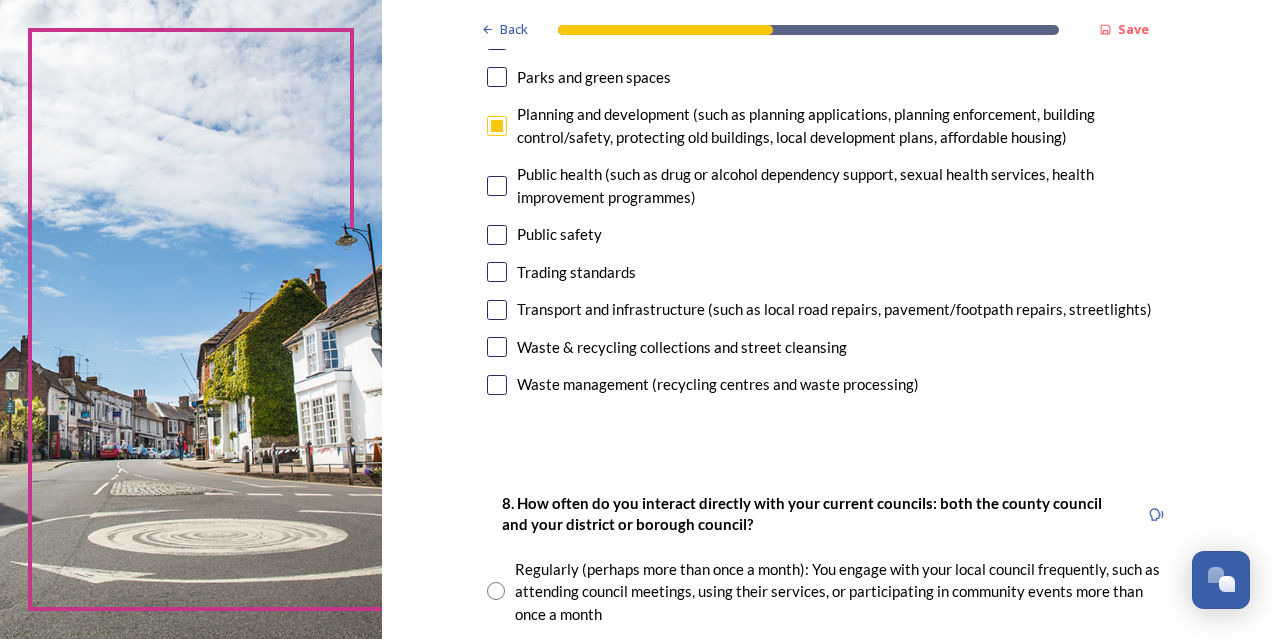 click at bounding box center [497, 310] 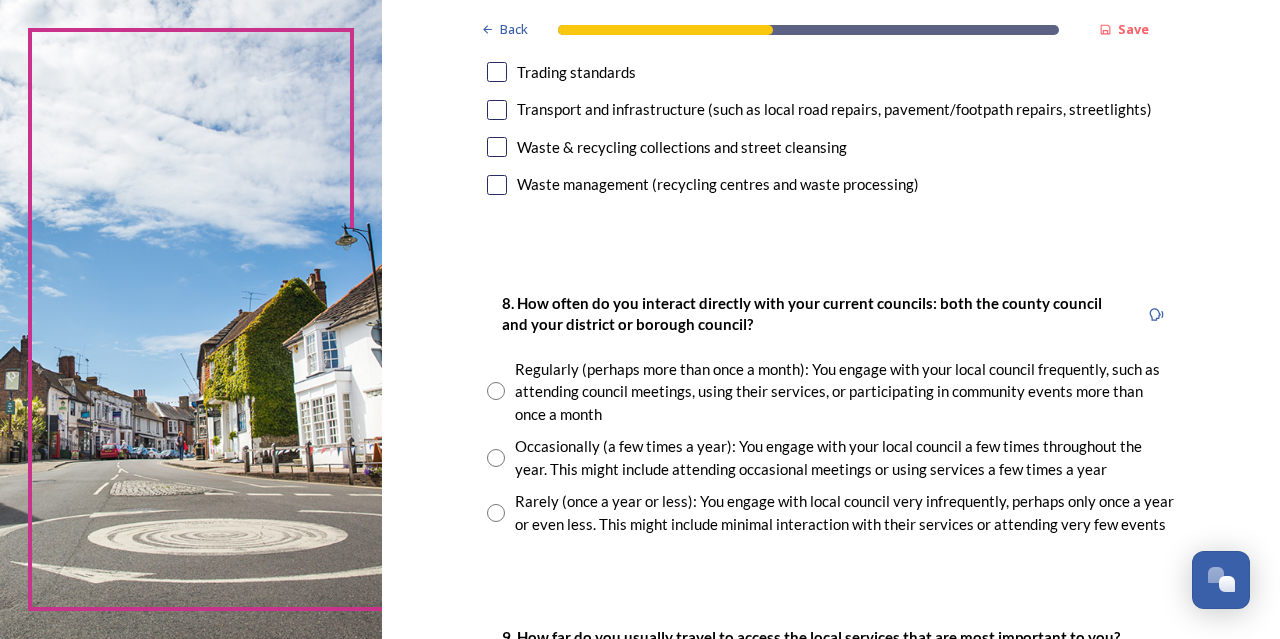 scroll, scrollTop: 1100, scrollLeft: 0, axis: vertical 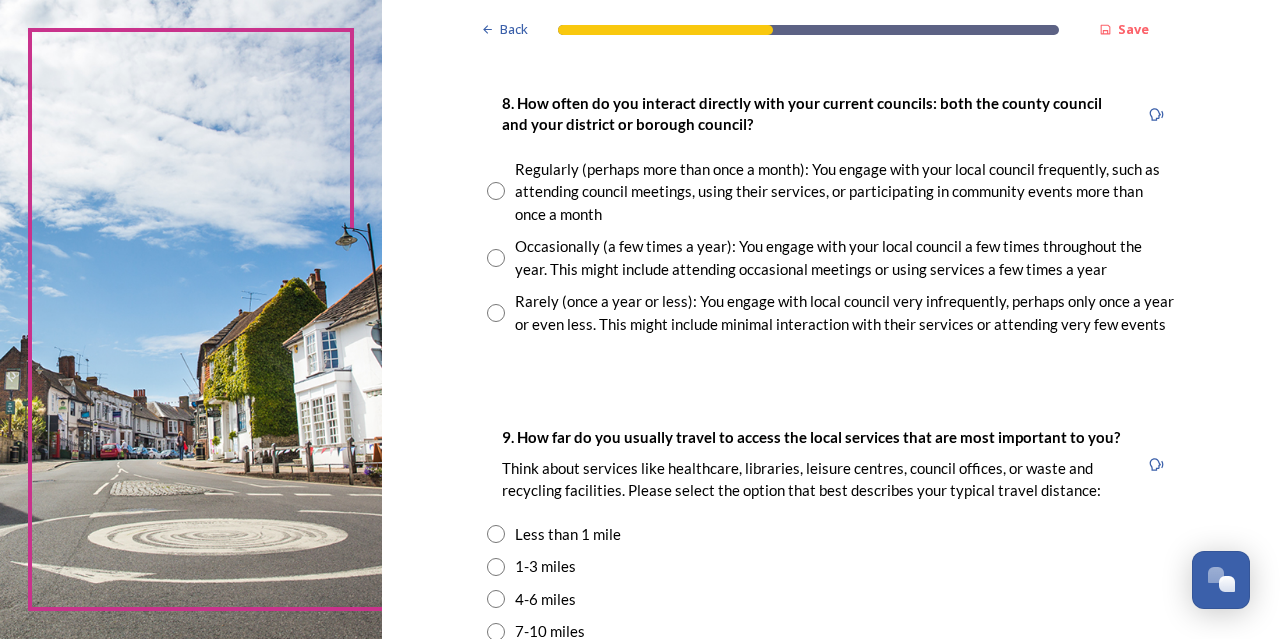 click on "Rarely (once a year or less): You engage with local council very infrequently, perhaps only once a year or even less. This might include minimal interaction with their services or attending very few events" at bounding box center (831, 312) 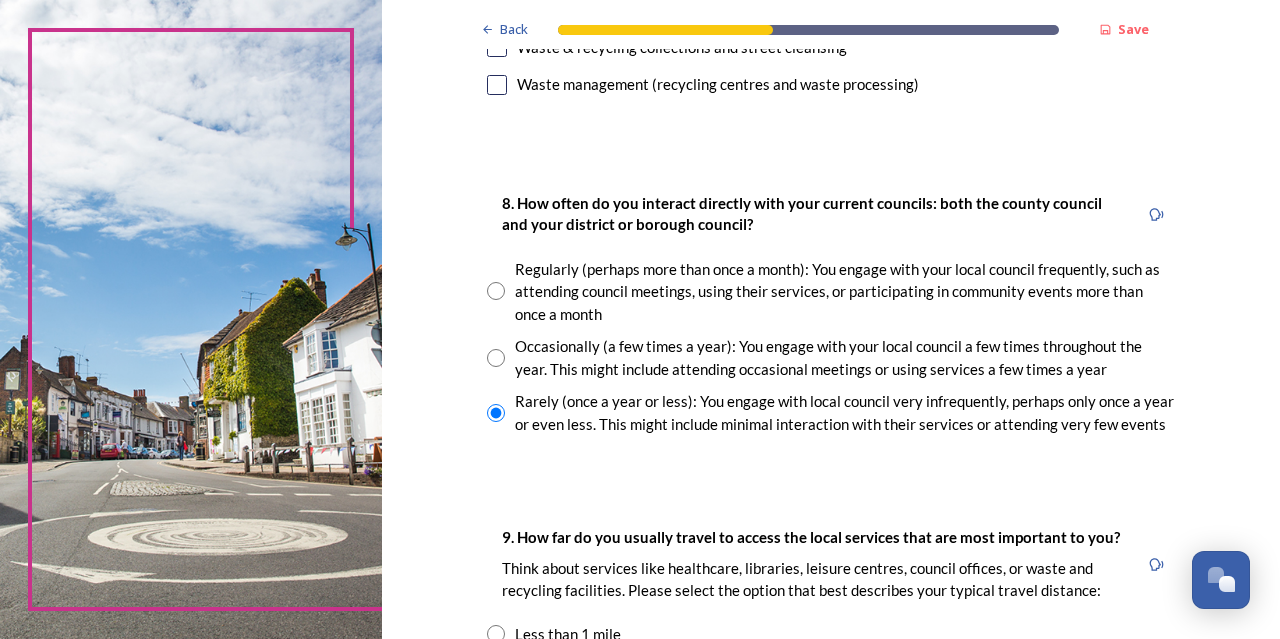 scroll, scrollTop: 1400, scrollLeft: 0, axis: vertical 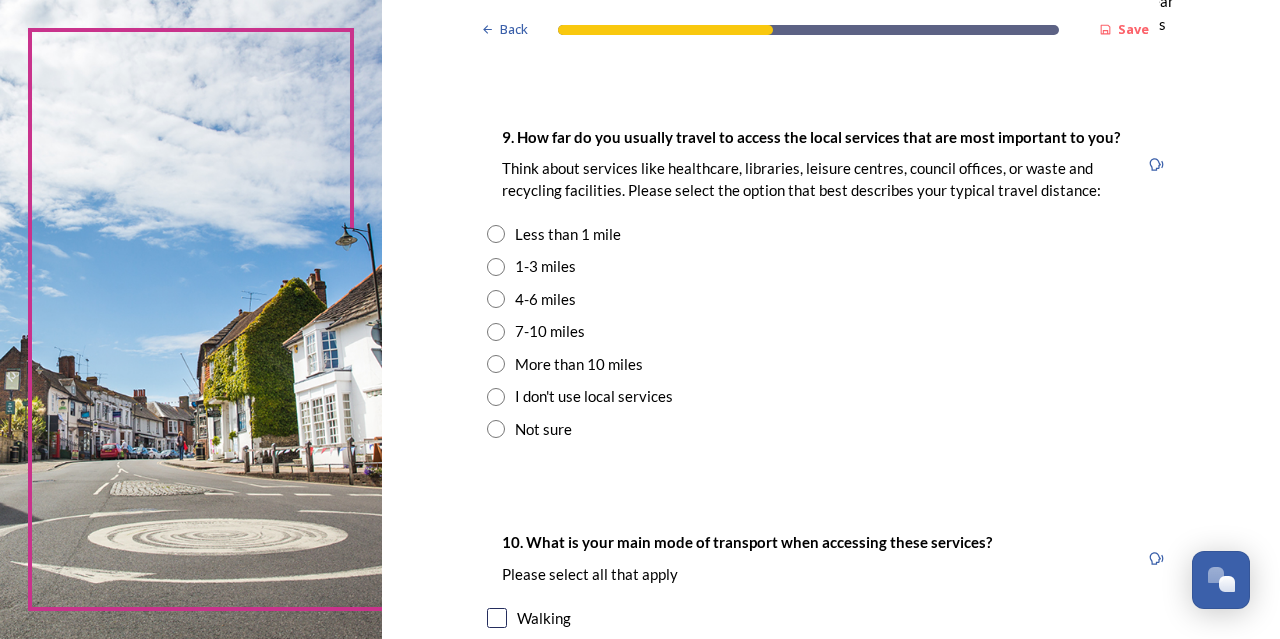 click on "9. How far do you usually travel to access the local services that are most important to you?  Think about services like healthcare, libraries, leisure centres, council offices, or waste and recycling facilities. Please select the option that best describes your typical travel distance: Less than 1 mile 1-3 miles 4-6 miles 7-10 miles More than 10 miles I don't use local services Not sure" at bounding box center [831, 282] 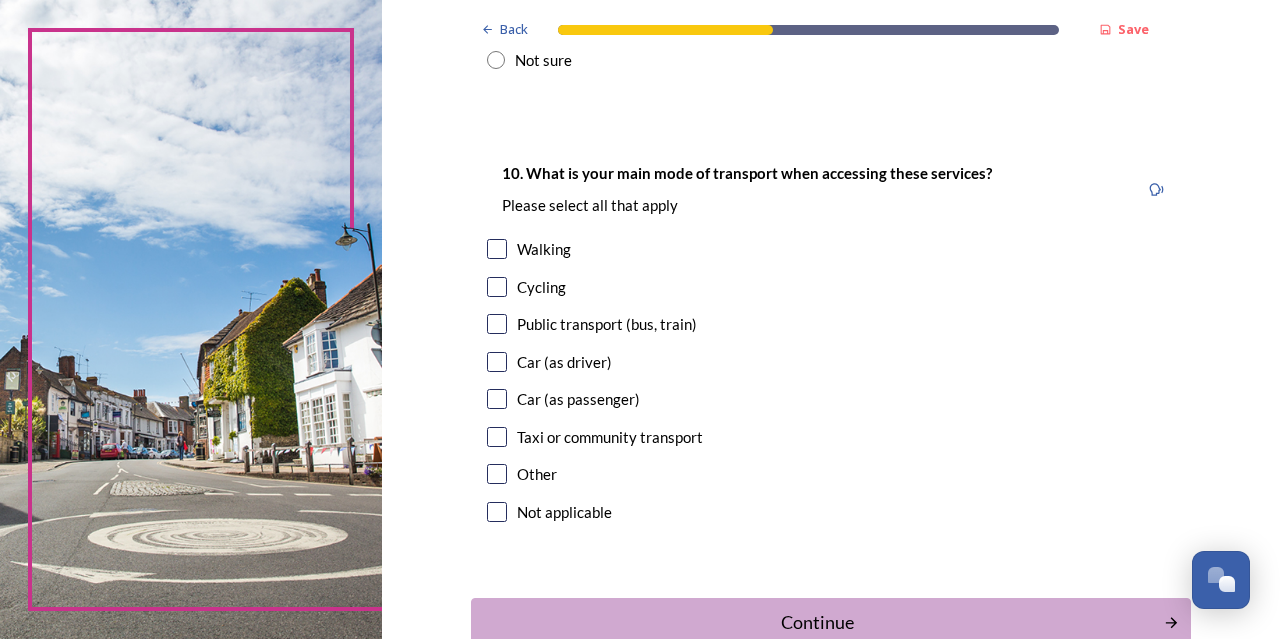 scroll, scrollTop: 1800, scrollLeft: 0, axis: vertical 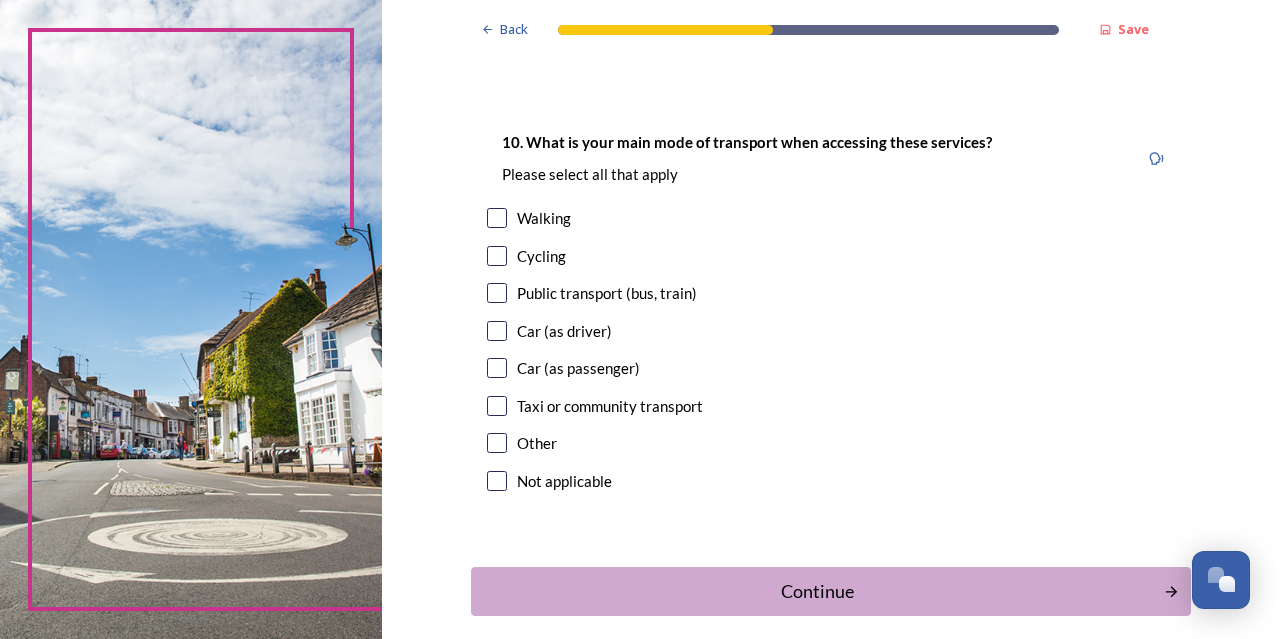 click at bounding box center (497, 331) 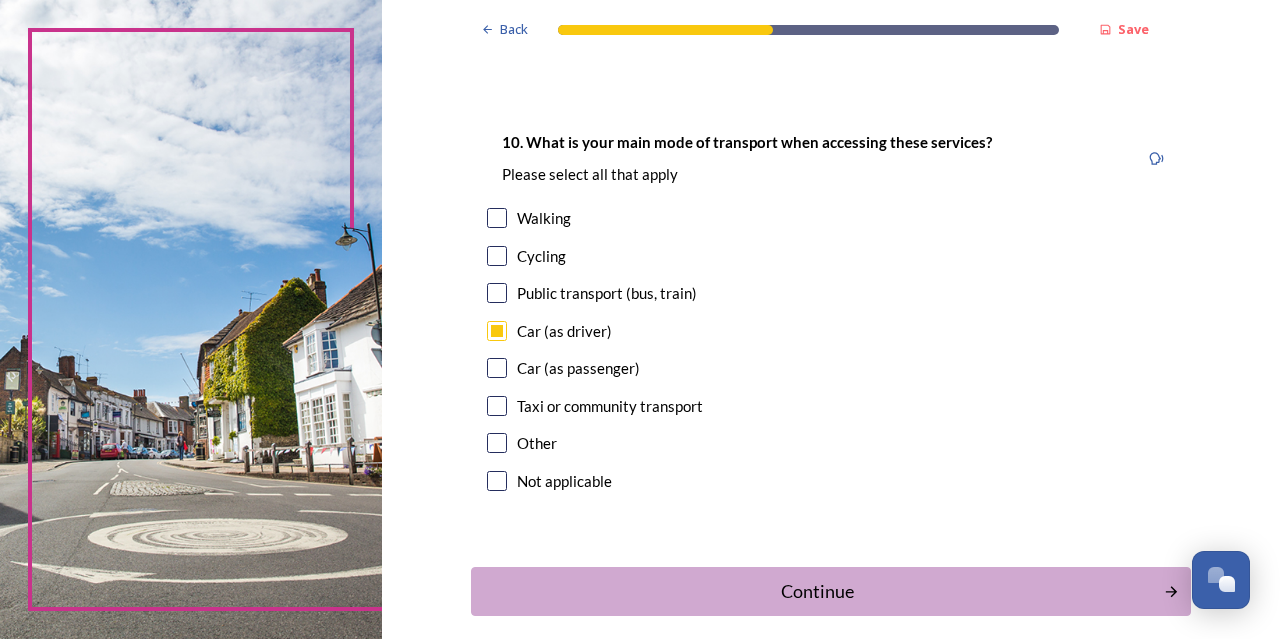 click at bounding box center [497, 368] 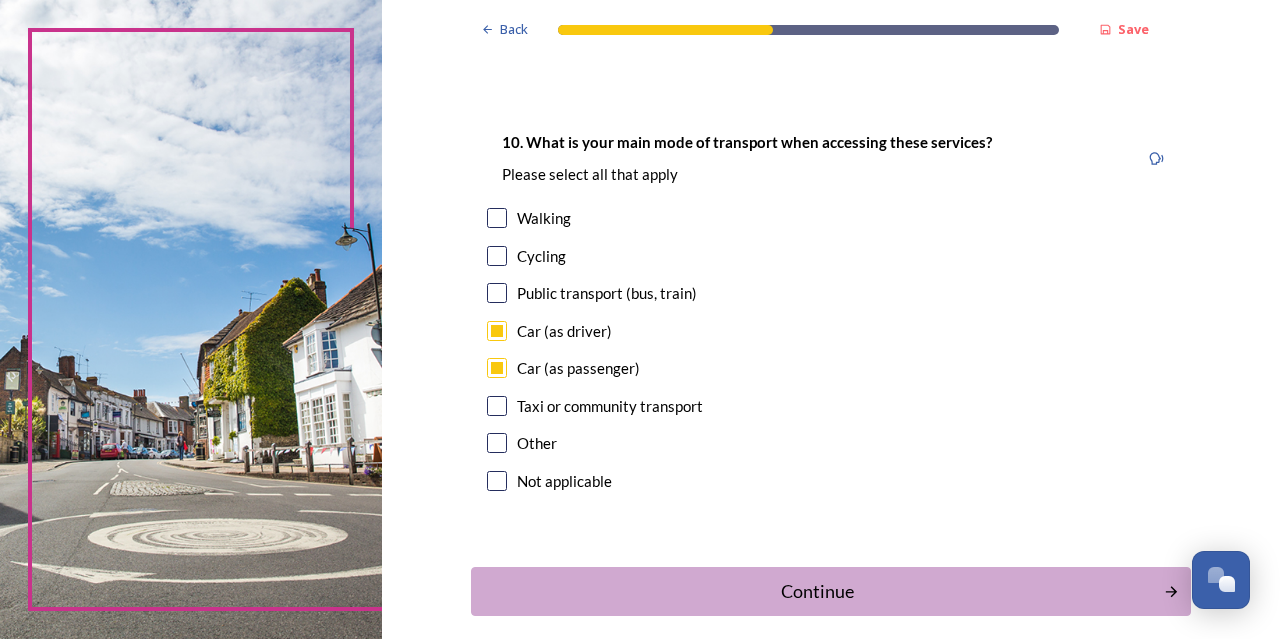 click at bounding box center (497, 293) 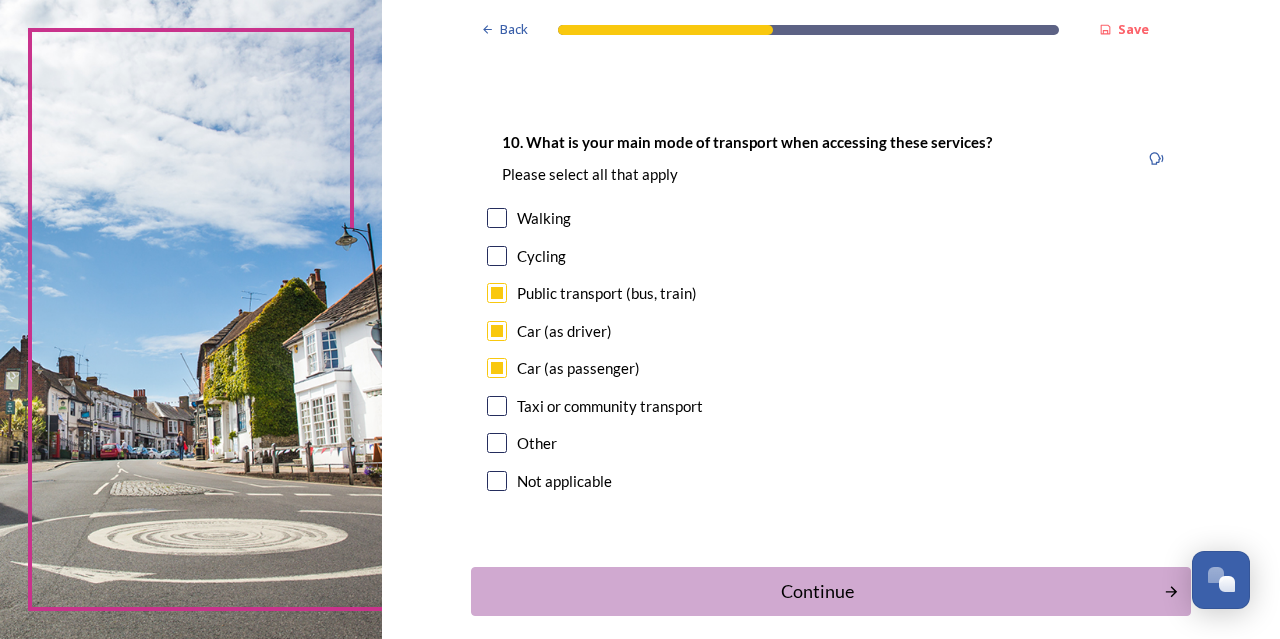 click at bounding box center [497, 218] 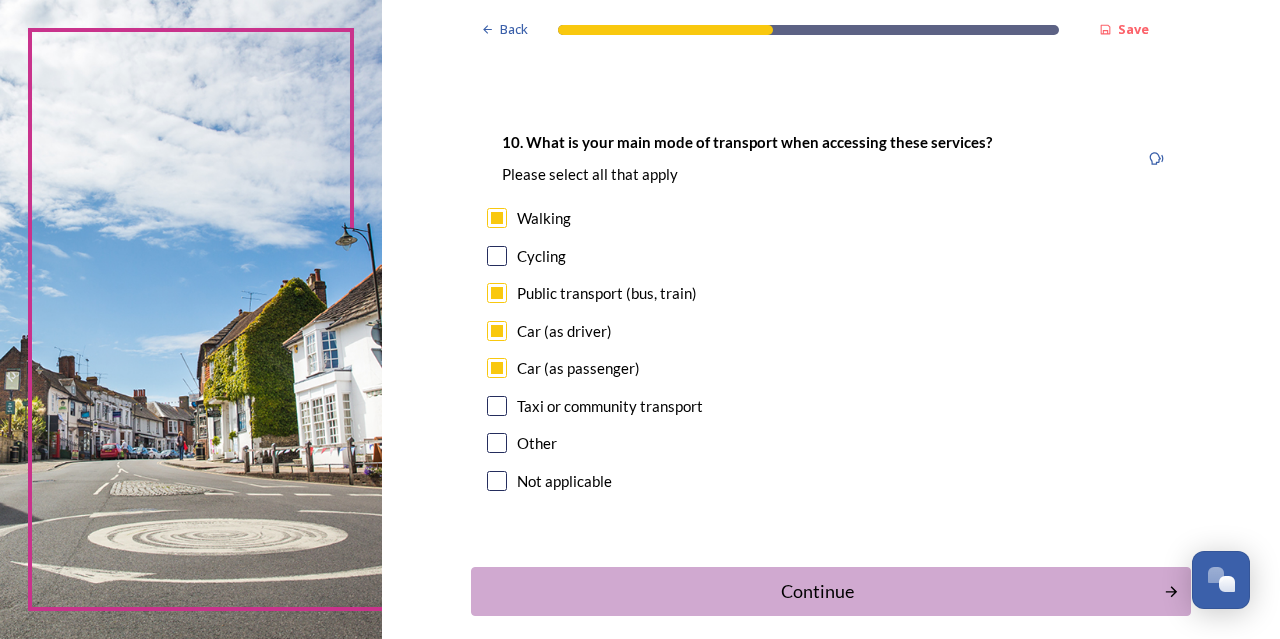 scroll, scrollTop: 1892, scrollLeft: 0, axis: vertical 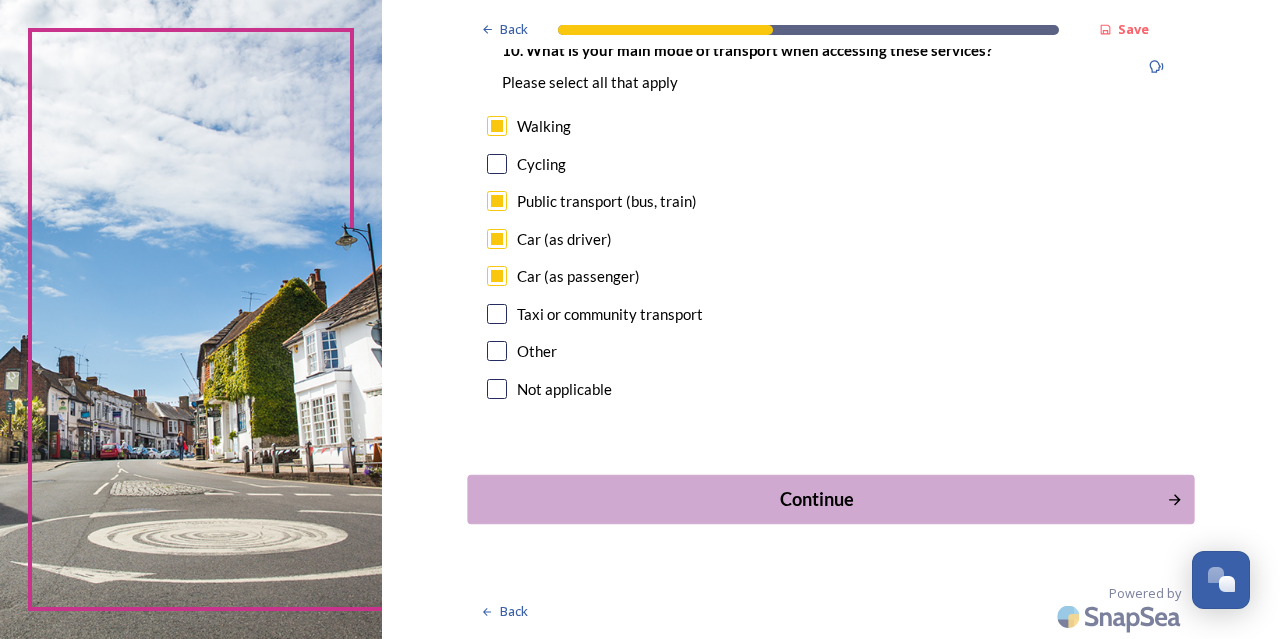 click on "Continue" at bounding box center (816, 499) 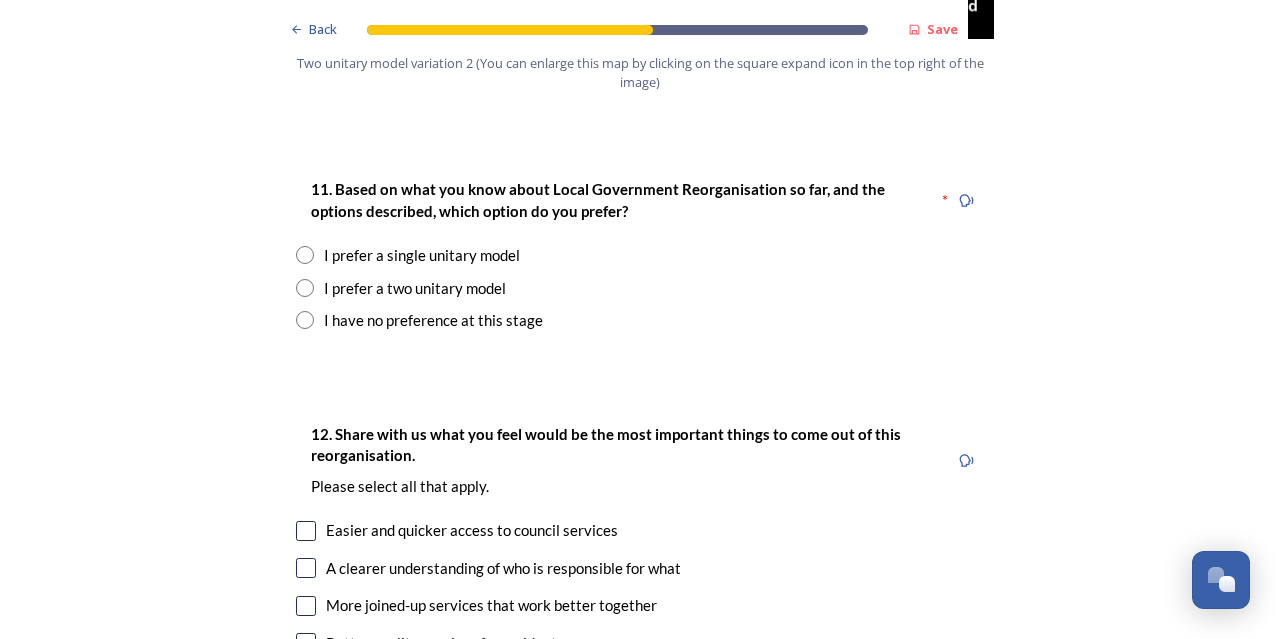scroll, scrollTop: 2600, scrollLeft: 0, axis: vertical 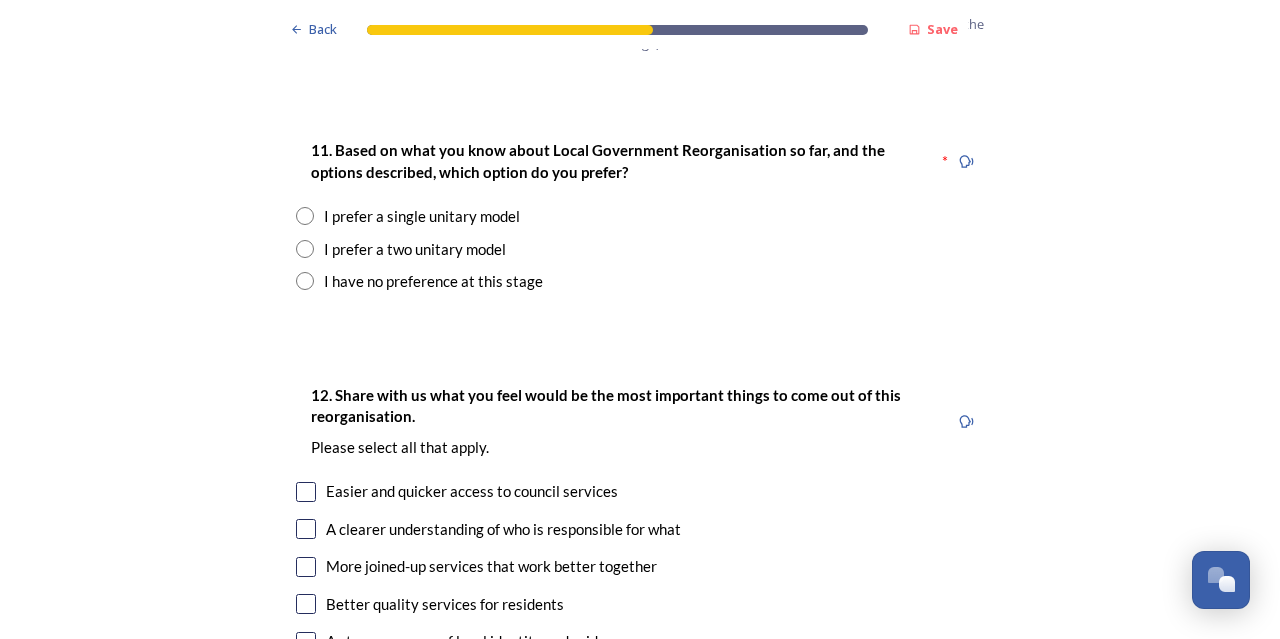 click at bounding box center [305, 216] 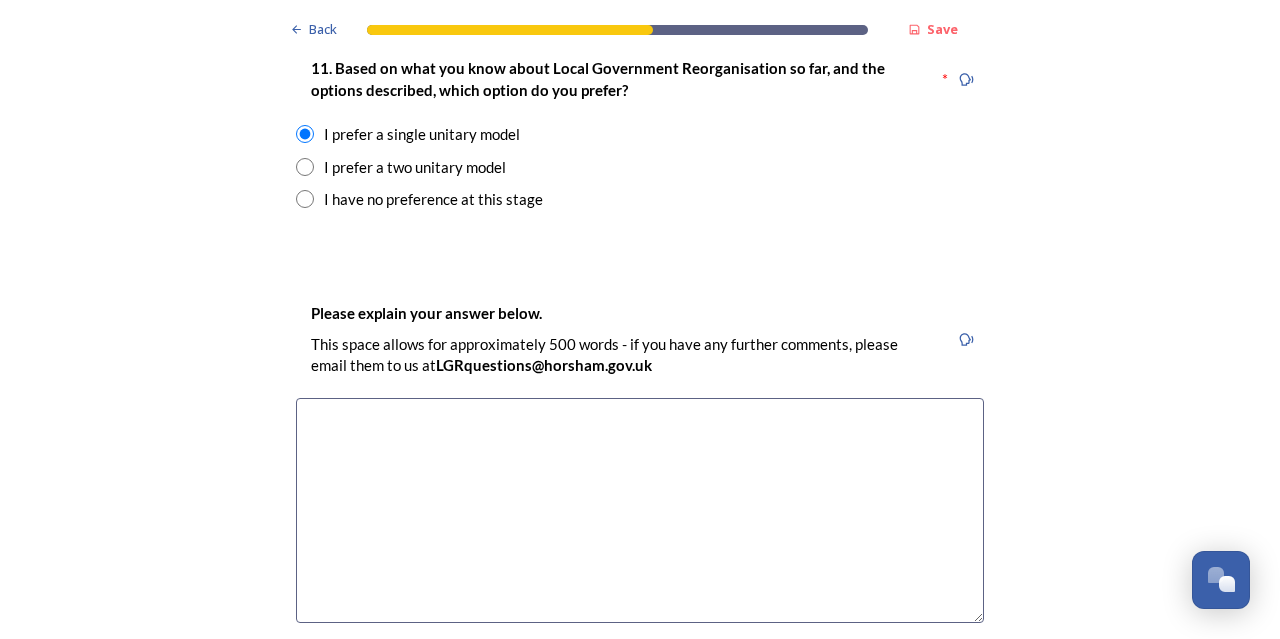 scroll, scrollTop: 2700, scrollLeft: 0, axis: vertical 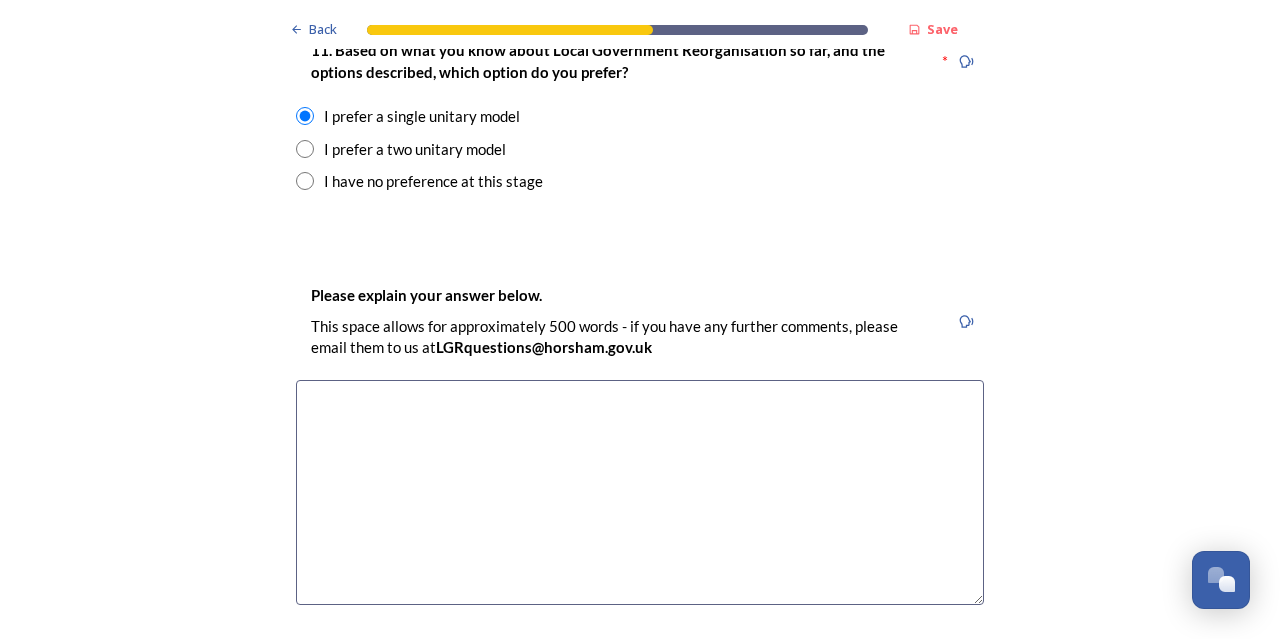 click at bounding box center (640, 492) 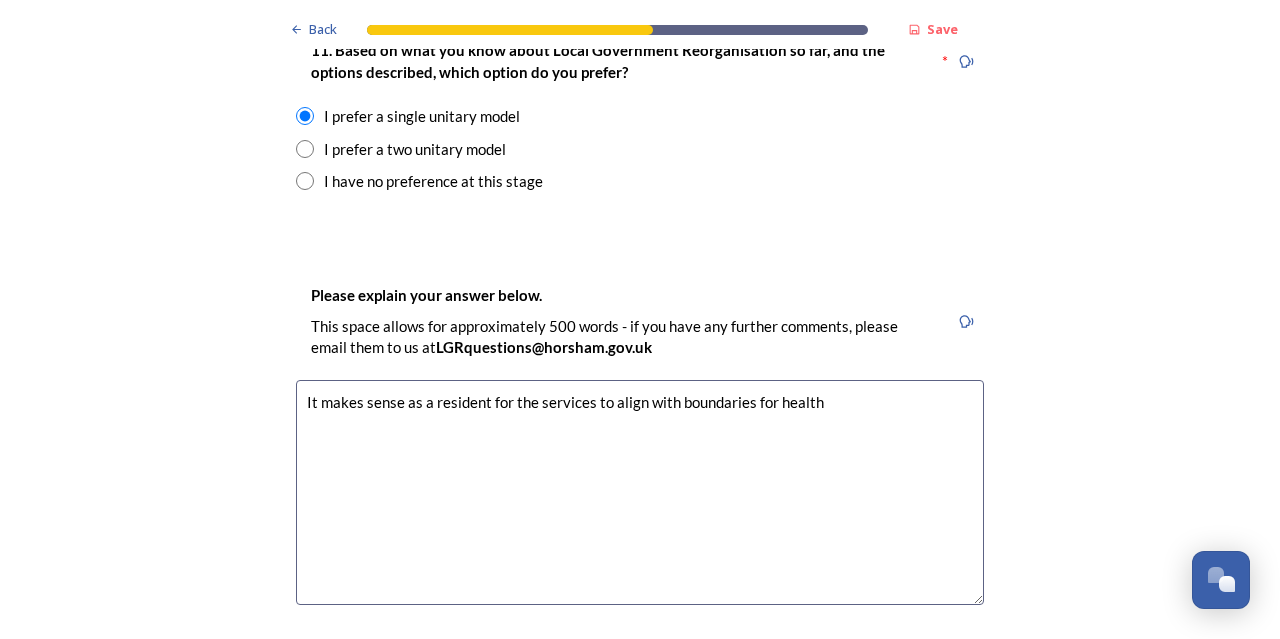 click on "It makes sense as a resident for the services to align with boundaries for health" at bounding box center (640, 492) 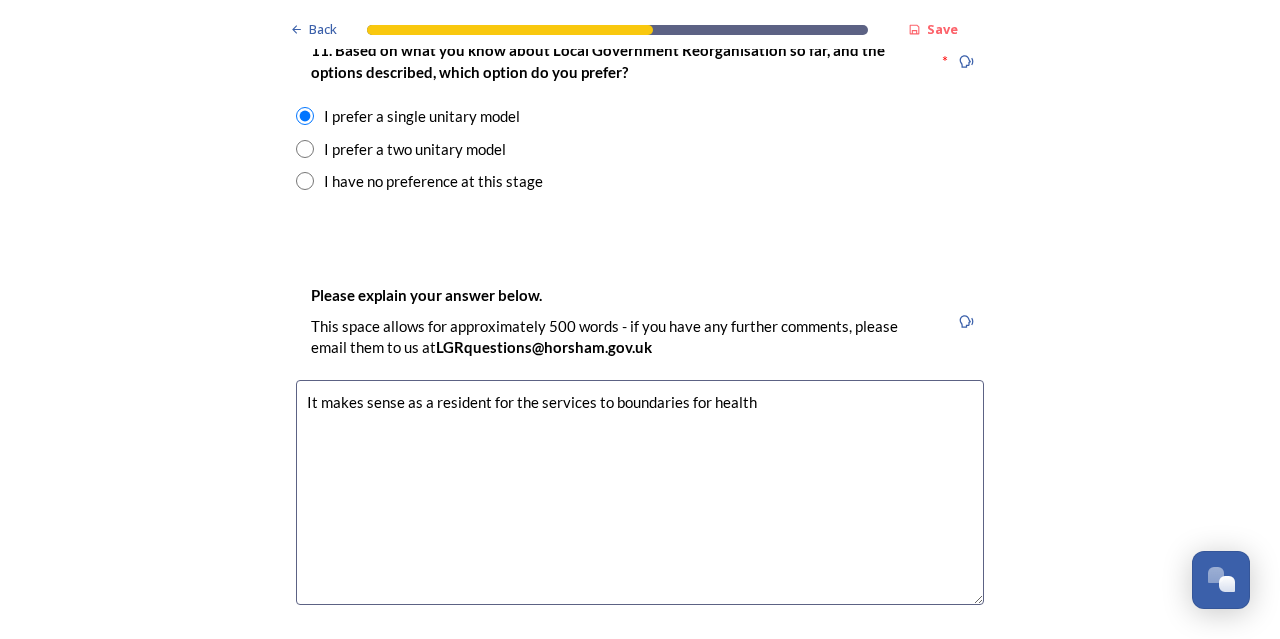 click on "It makes sense as a resident for the services to boundaries for health" at bounding box center (640, 492) 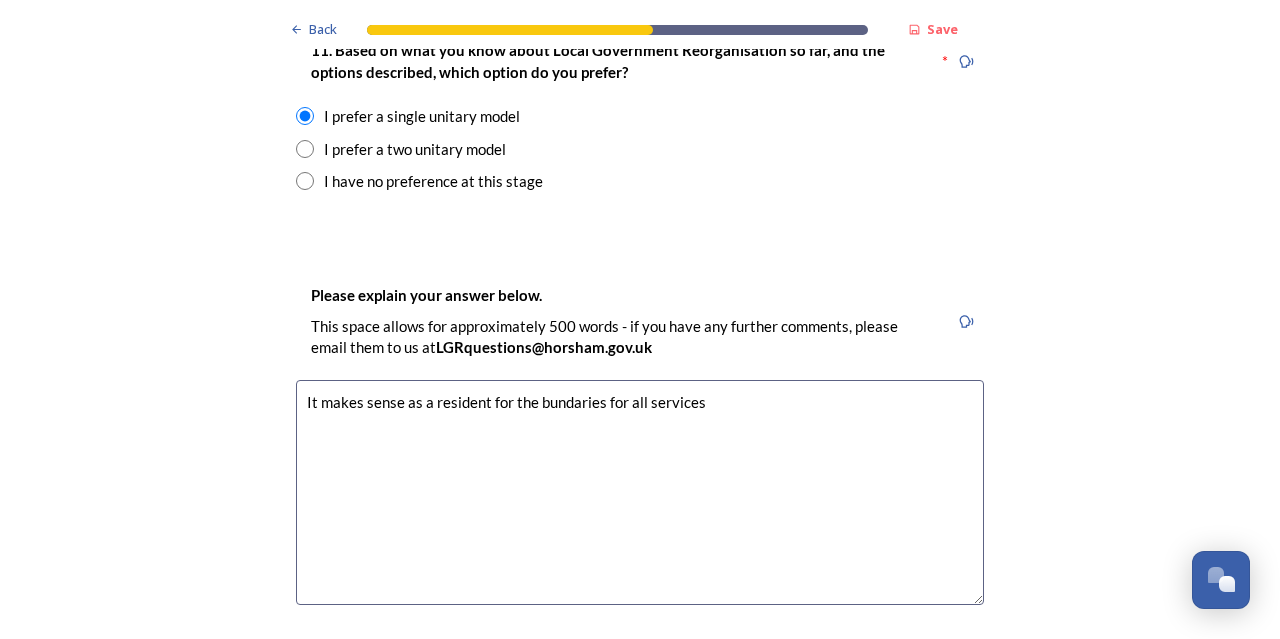click on "It makes sense as a resident for the bundaries for all services" at bounding box center [640, 492] 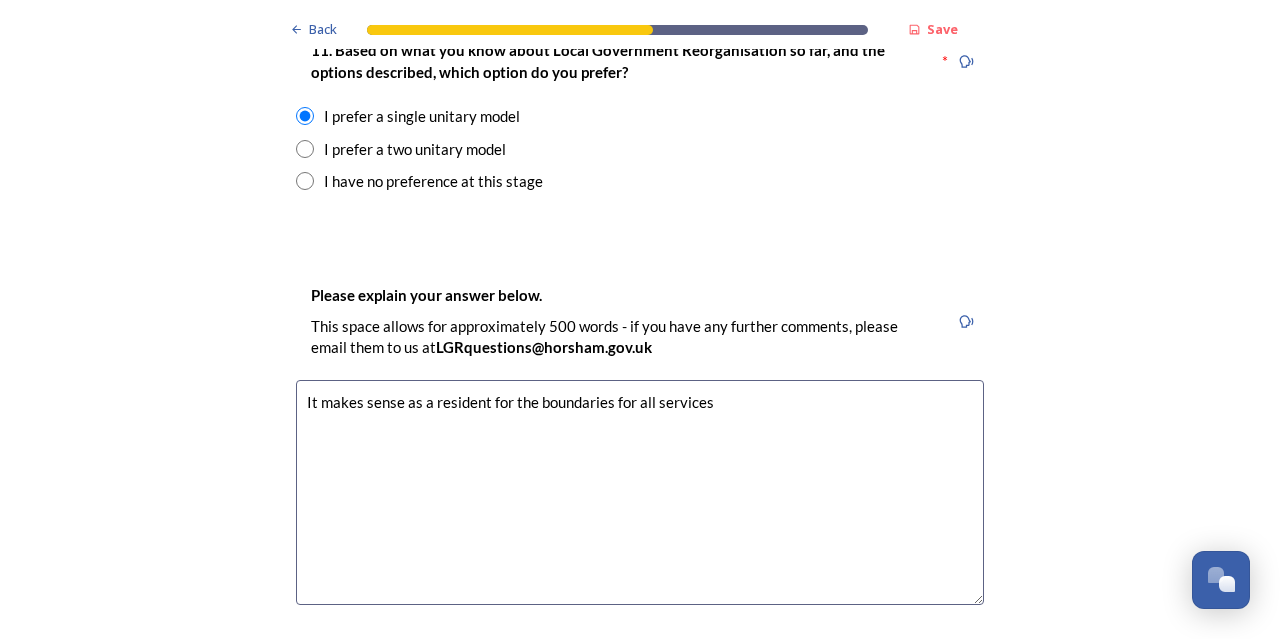 click on "It makes sense as a resident for the boundaries for all services" at bounding box center [640, 492] 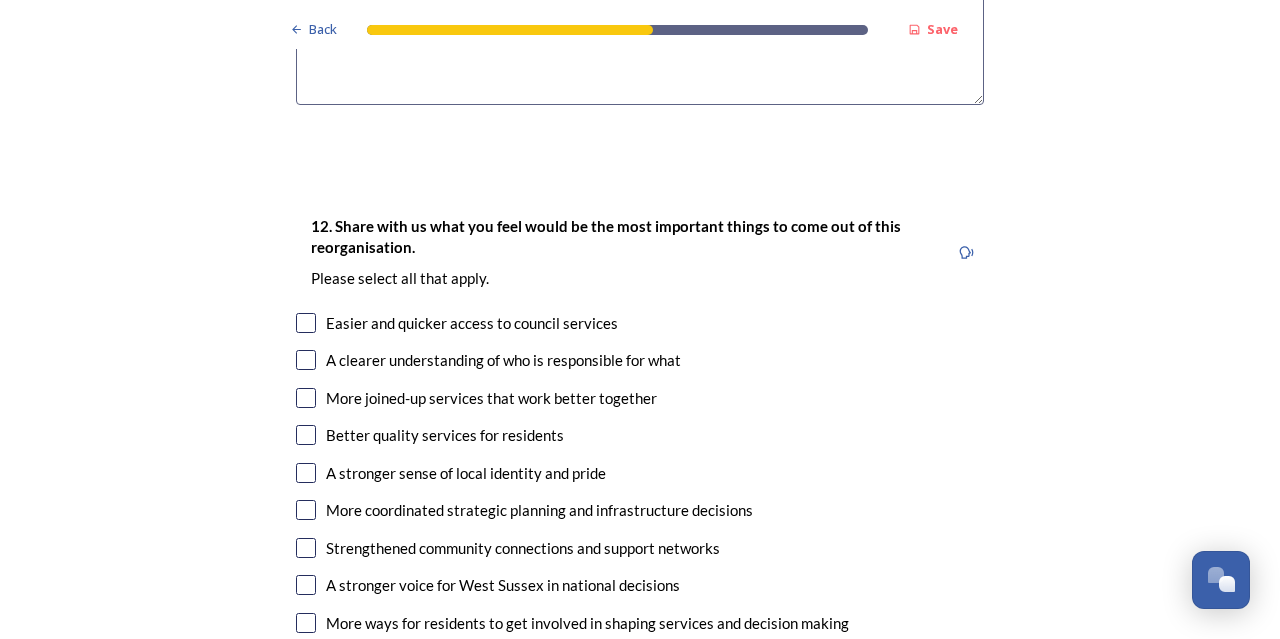 scroll, scrollTop: 3300, scrollLeft: 0, axis: vertical 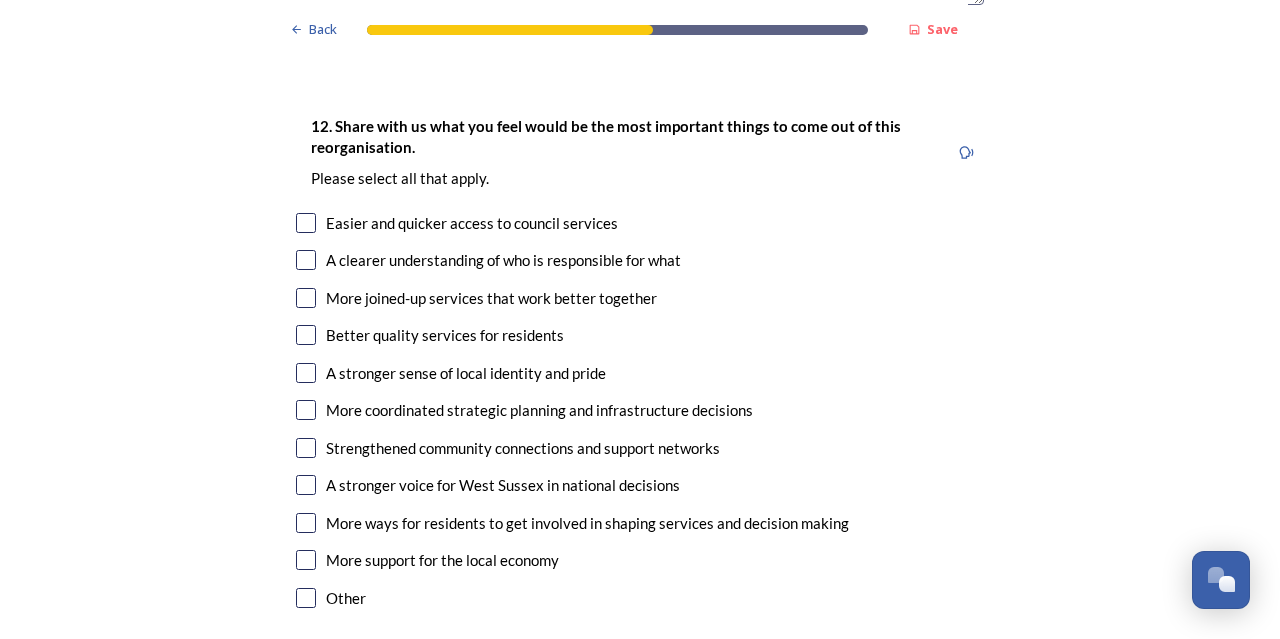 type on "It makes sense as a resident for the boundaries for all services to align with policing, healthcare. This is recognising that there is a huge variation in the demography across the County but assumes this is going to be acknowledged as part of the restructure" 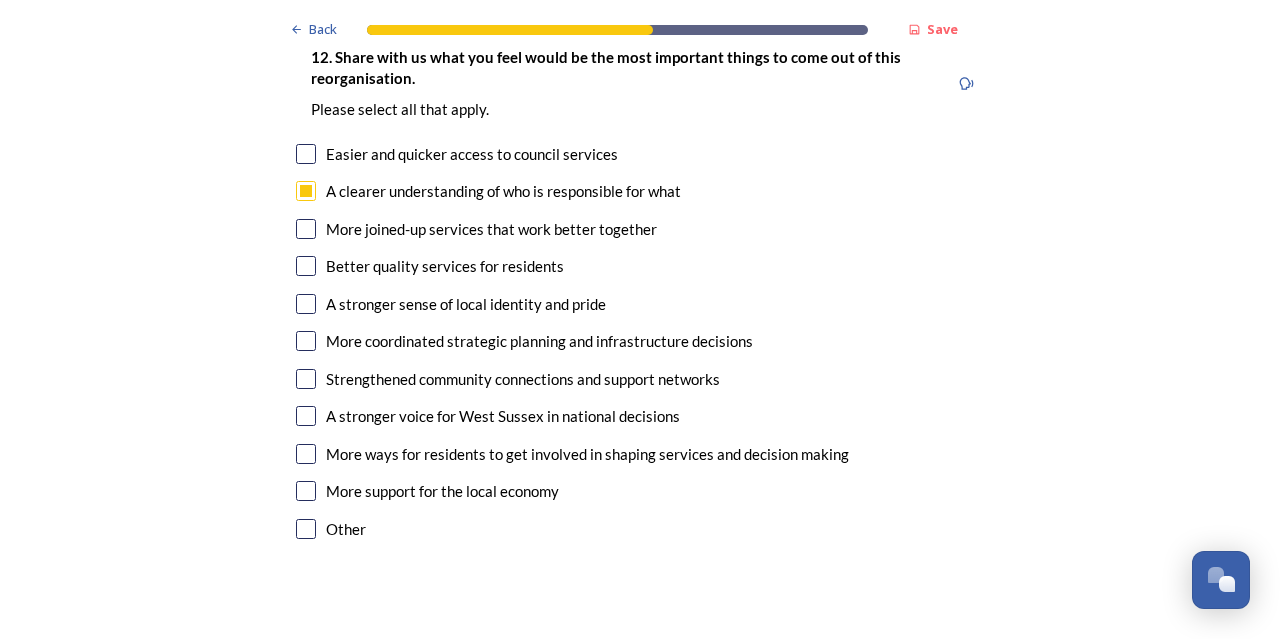 scroll, scrollTop: 3400, scrollLeft: 0, axis: vertical 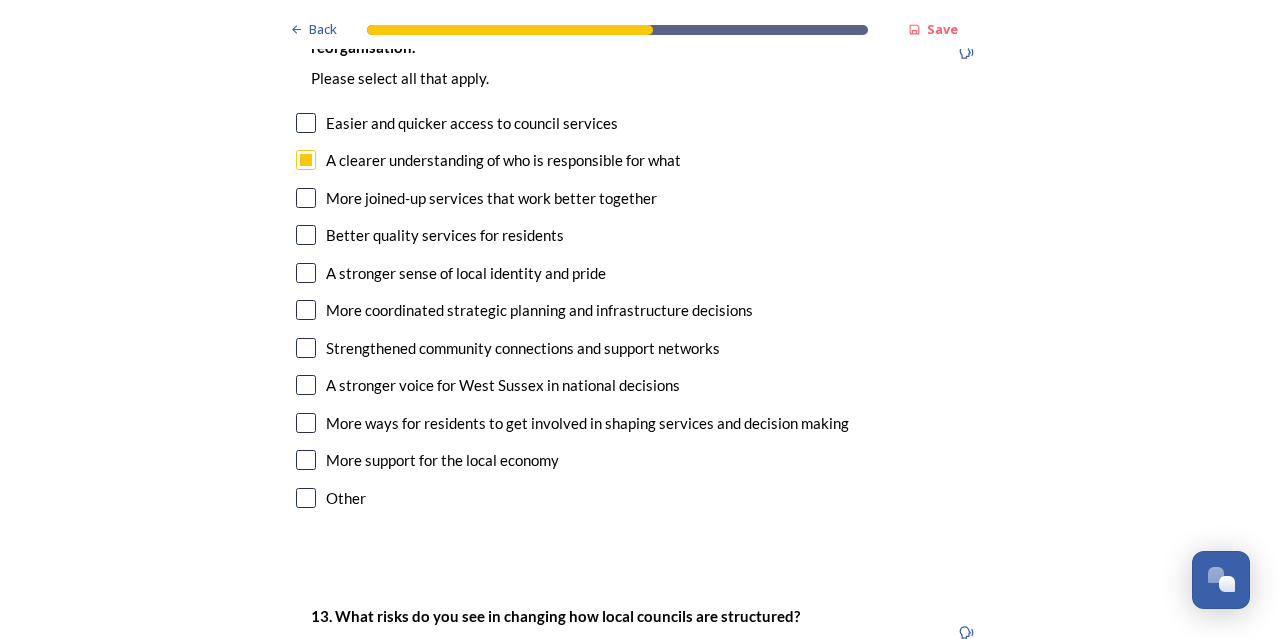 click at bounding box center (306, 198) 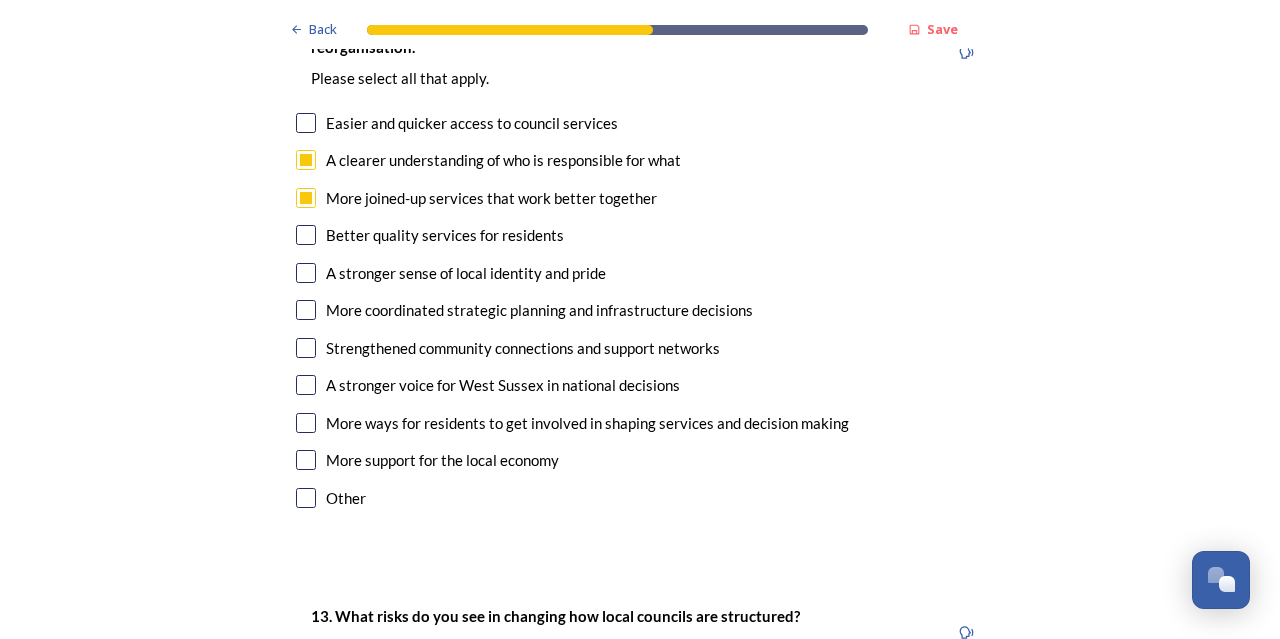 click at bounding box center [306, 235] 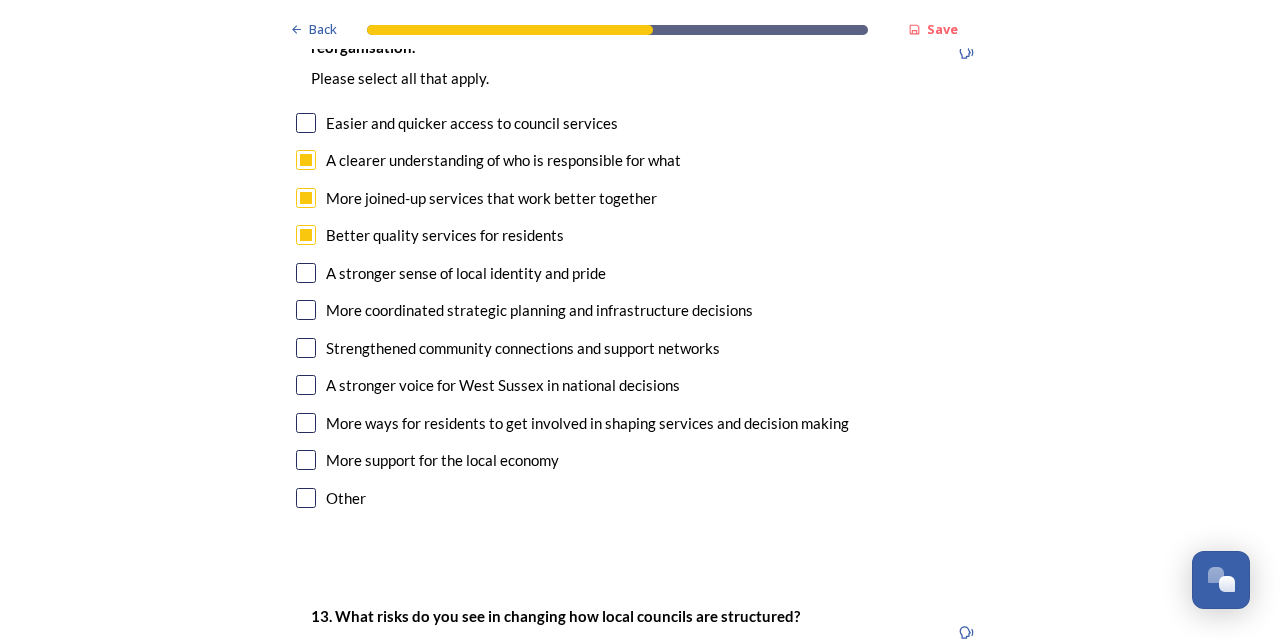 click at bounding box center [306, 310] 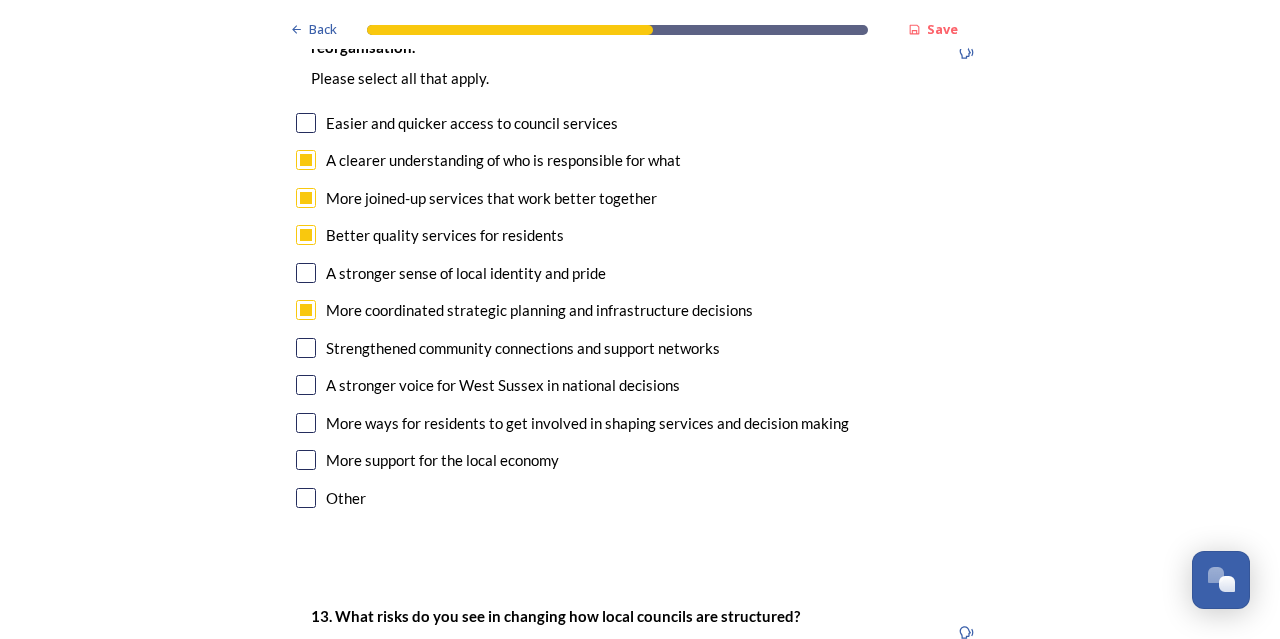click at bounding box center [306, 385] 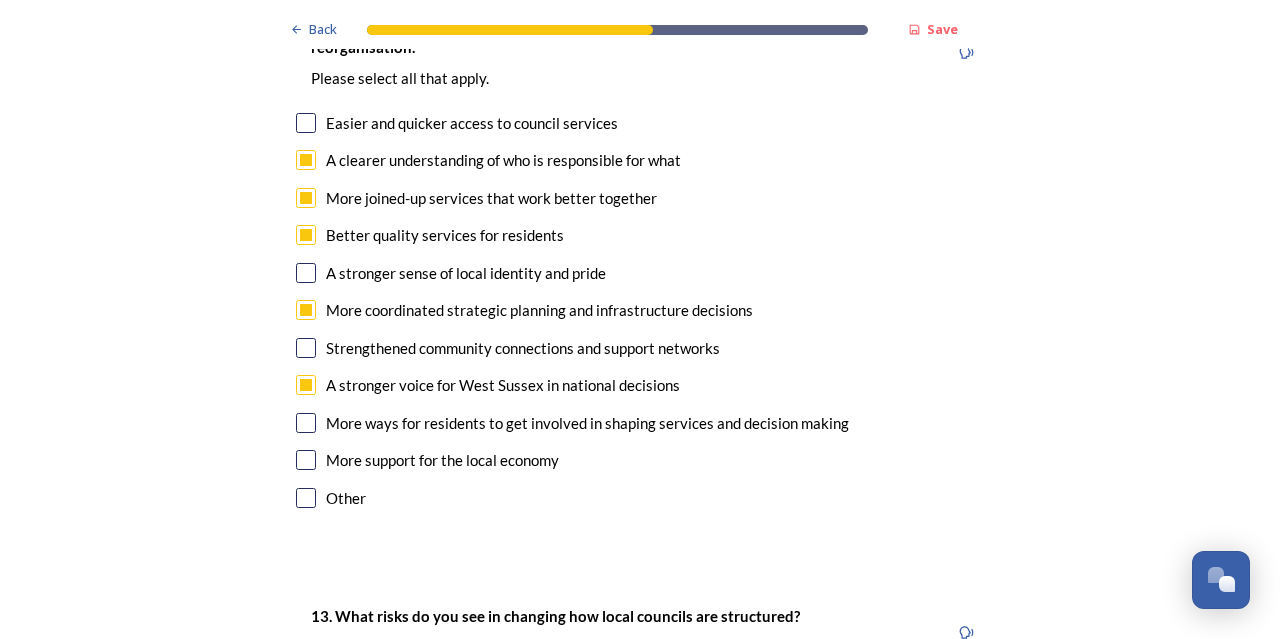 scroll, scrollTop: 3500, scrollLeft: 0, axis: vertical 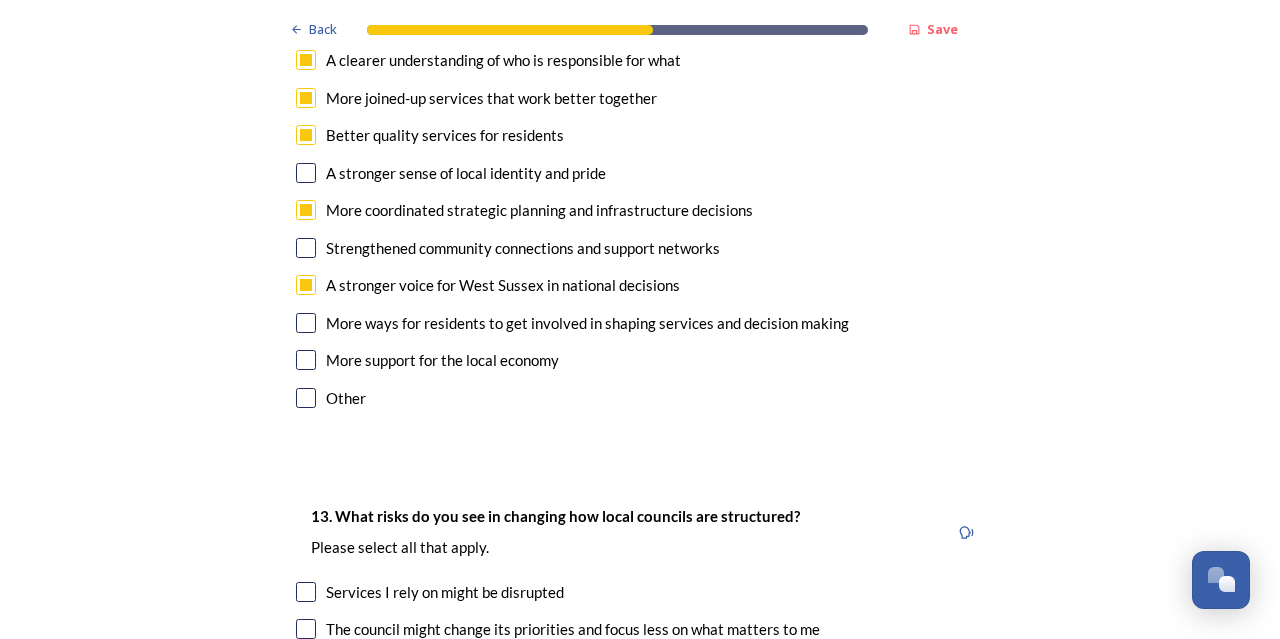 click at bounding box center [306, 323] 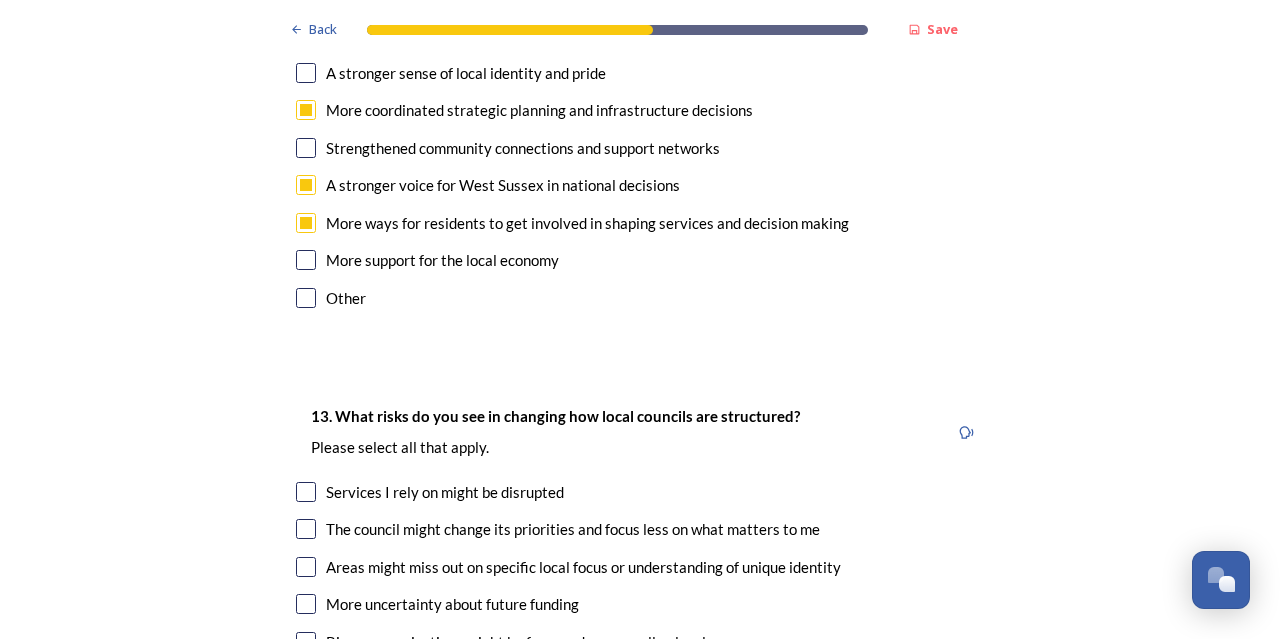 scroll, scrollTop: 3700, scrollLeft: 0, axis: vertical 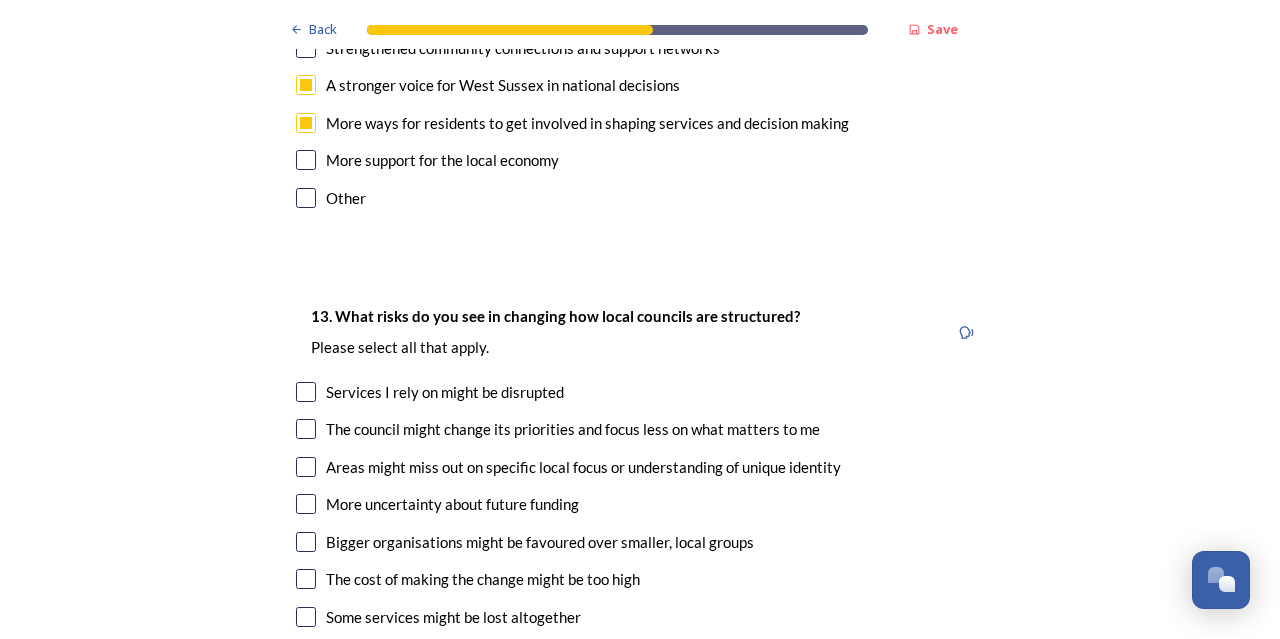 click at bounding box center [306, 198] 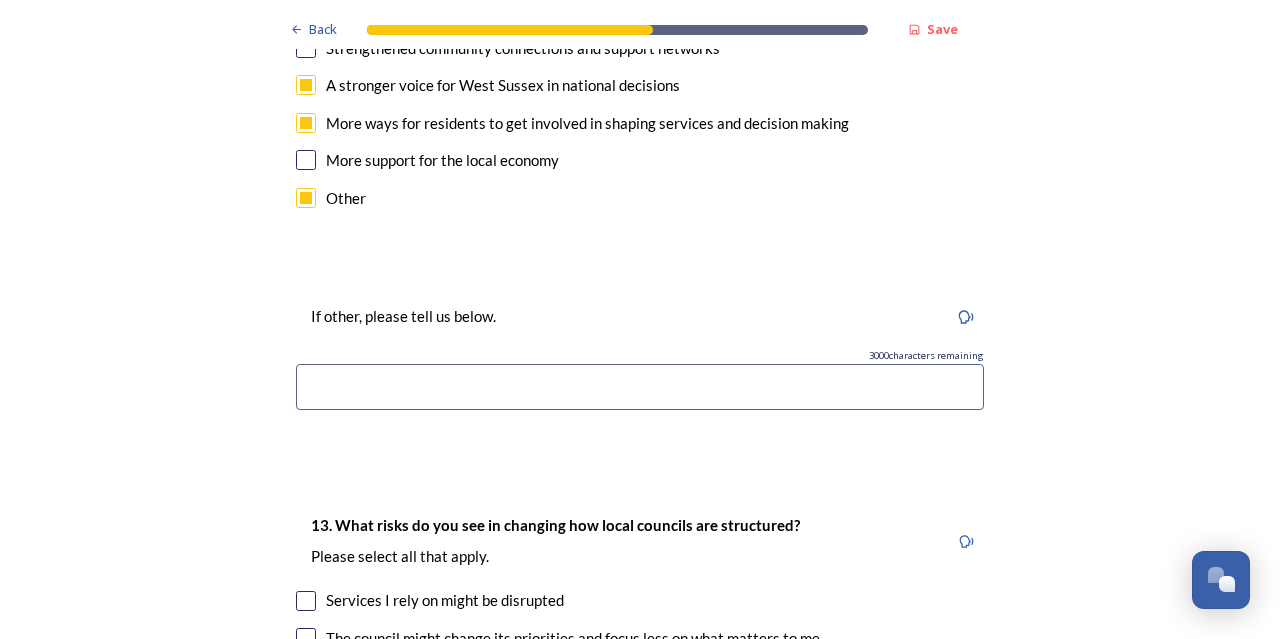 click at bounding box center (640, 387) 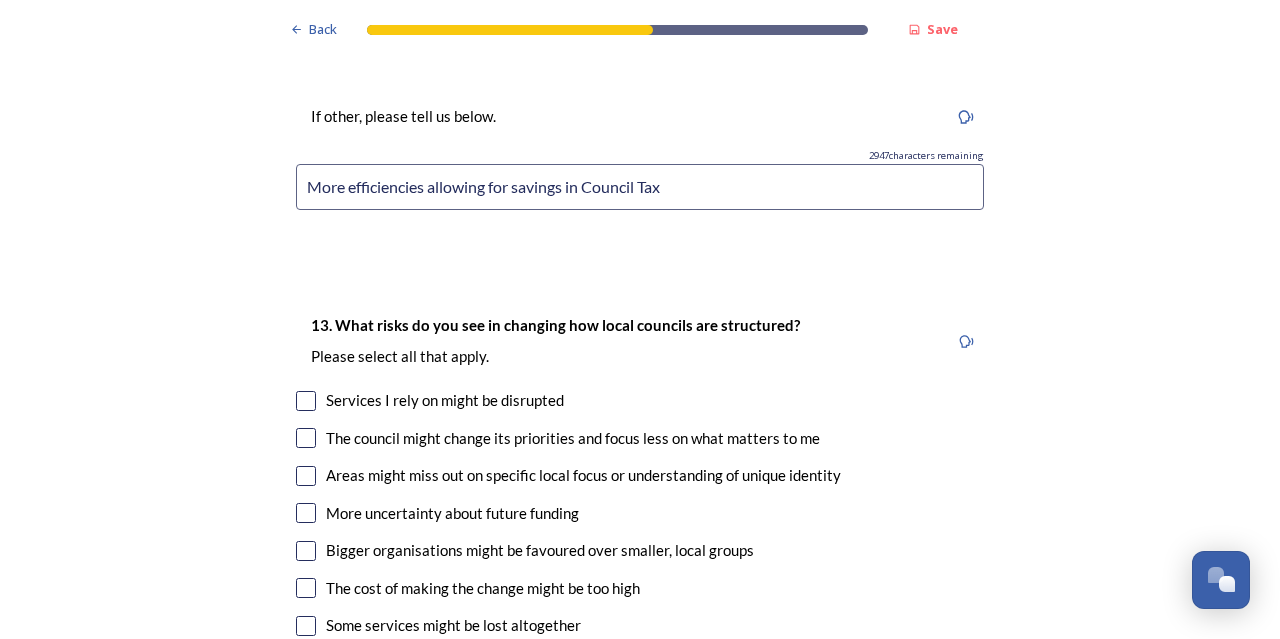 scroll, scrollTop: 4100, scrollLeft: 0, axis: vertical 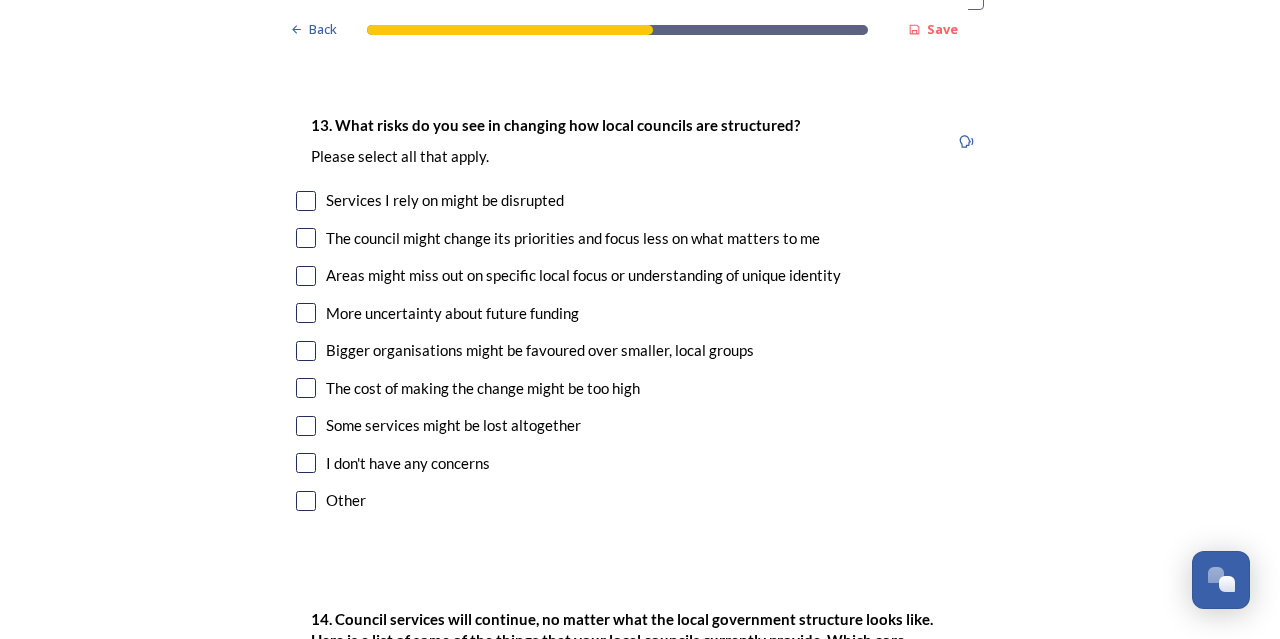 type on "More efficiencies allowing for savings in Council Tax" 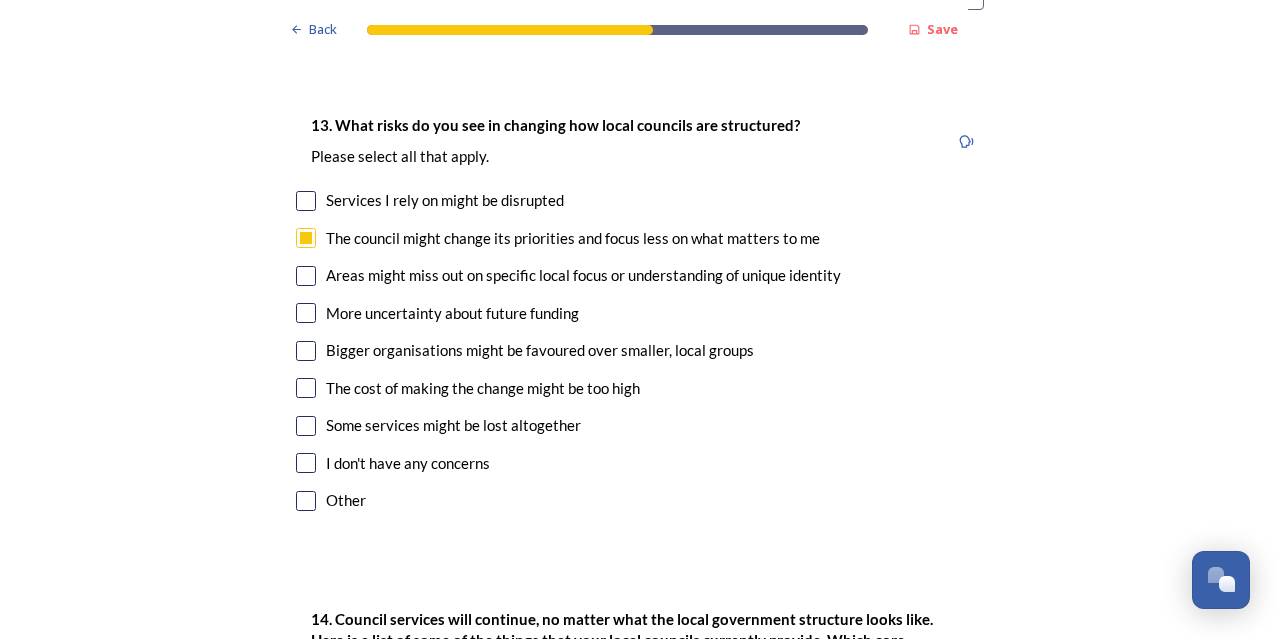 click at bounding box center [306, 276] 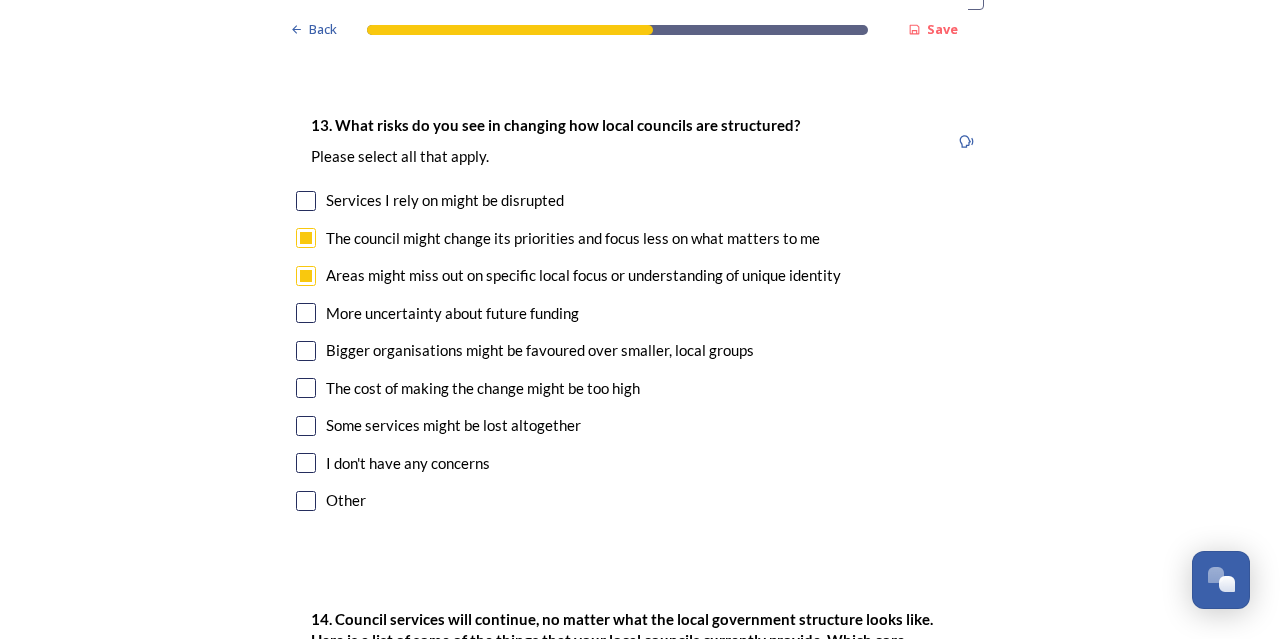 click at bounding box center (306, 351) 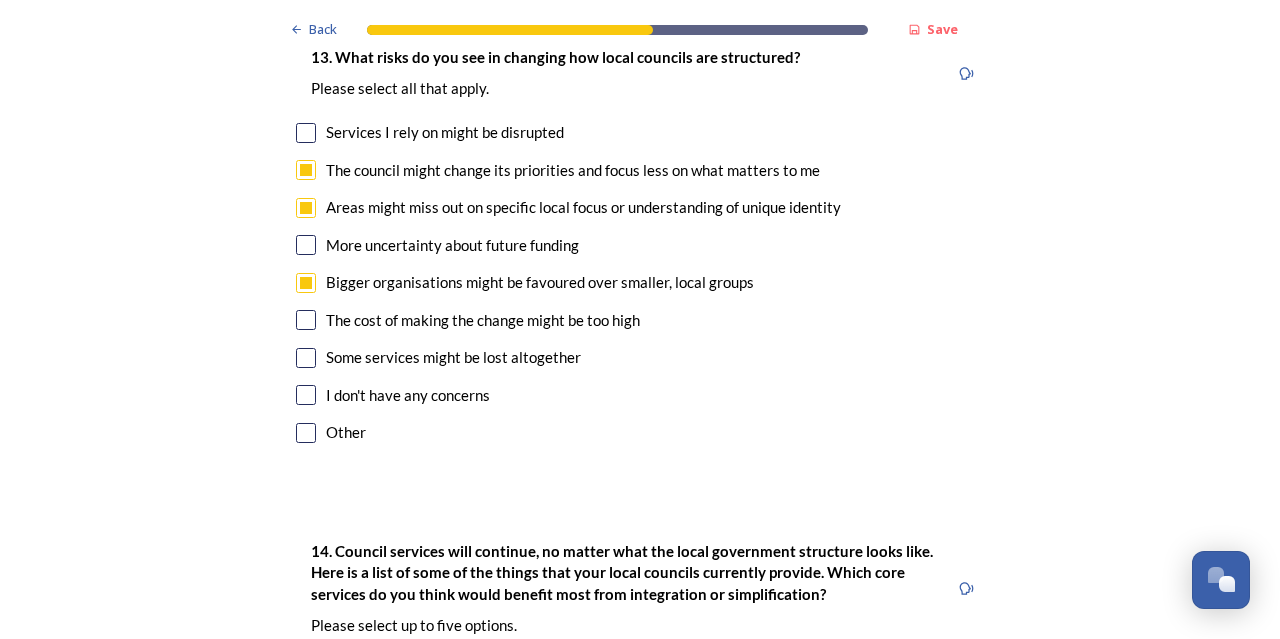 scroll, scrollTop: 4200, scrollLeft: 0, axis: vertical 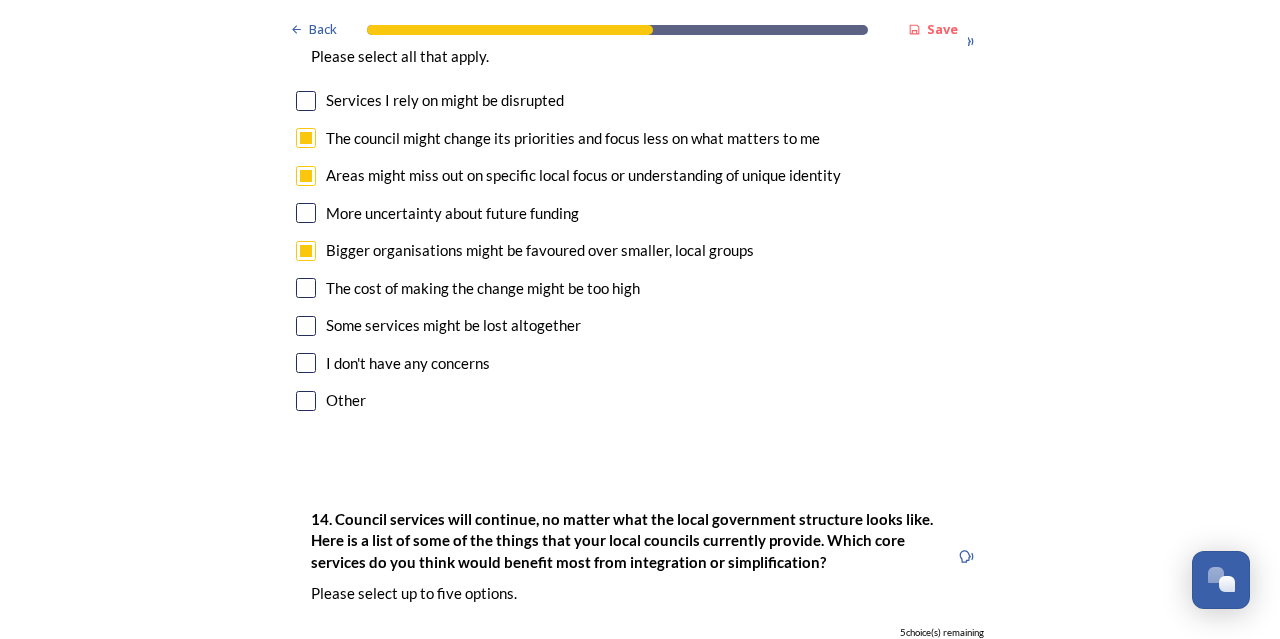click at bounding box center [306, 326] 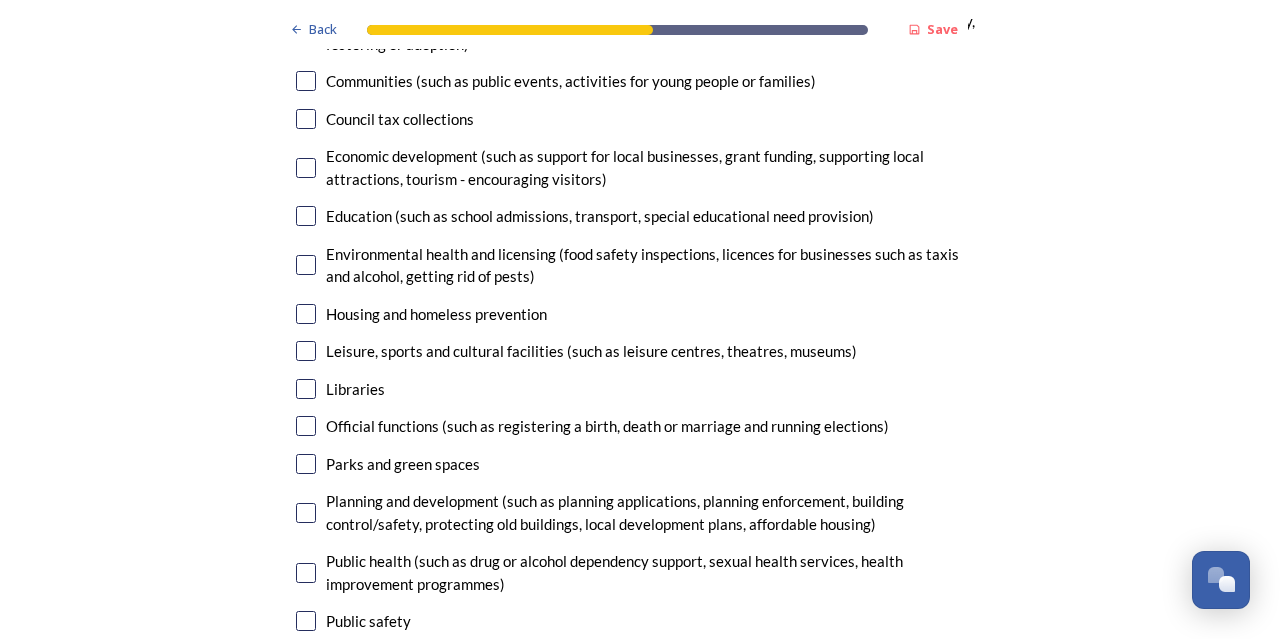 scroll, scrollTop: 4900, scrollLeft: 0, axis: vertical 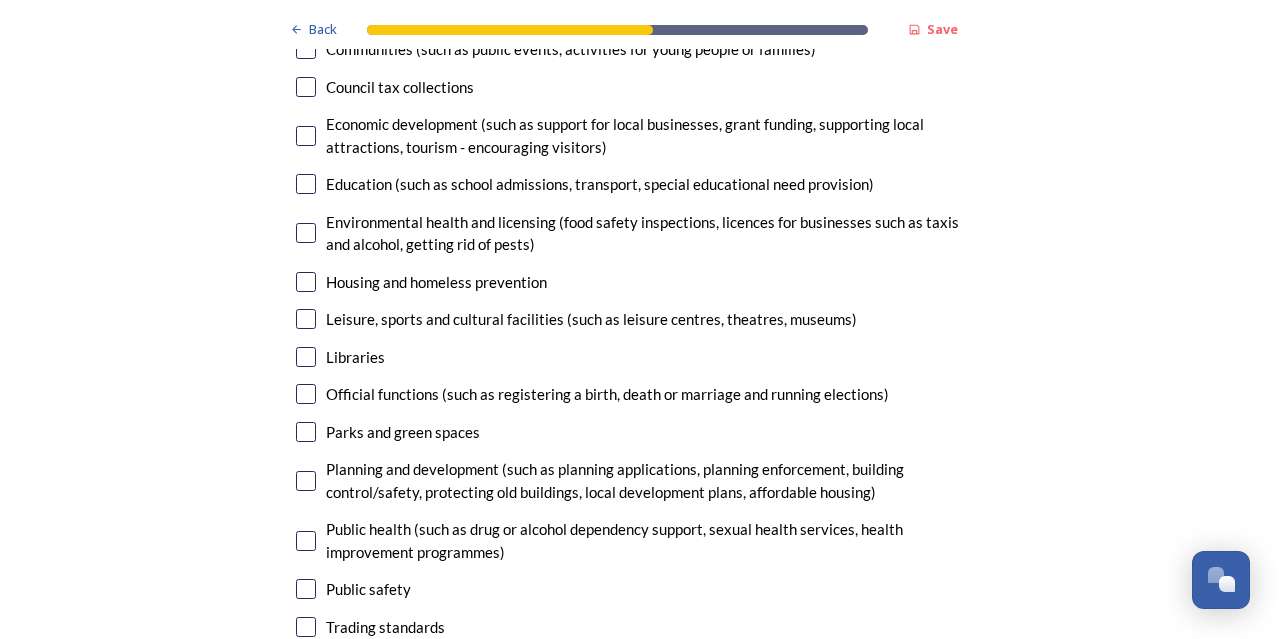 click at bounding box center [306, 481] 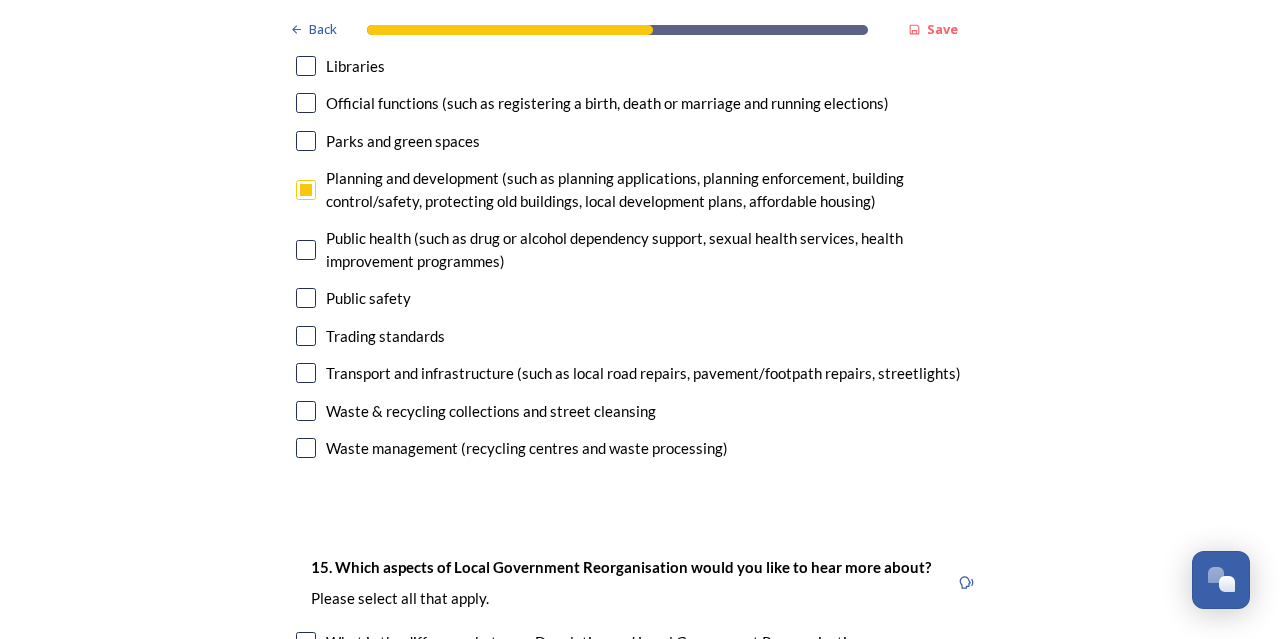 scroll, scrollTop: 5200, scrollLeft: 0, axis: vertical 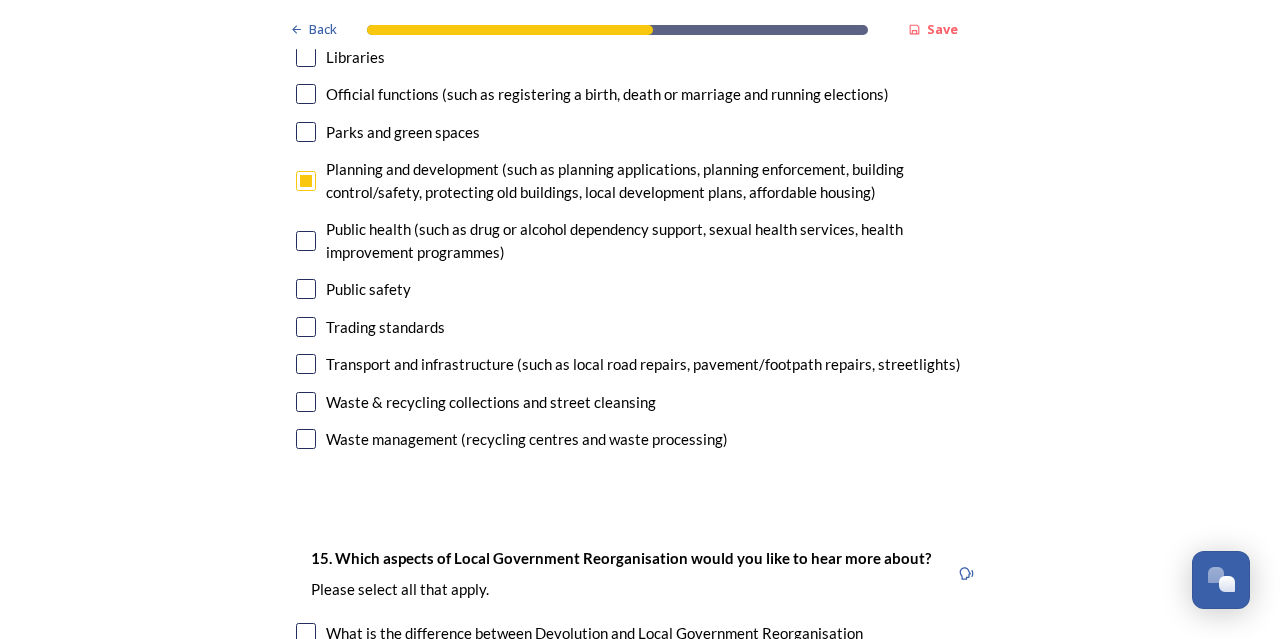 click at bounding box center (306, 327) 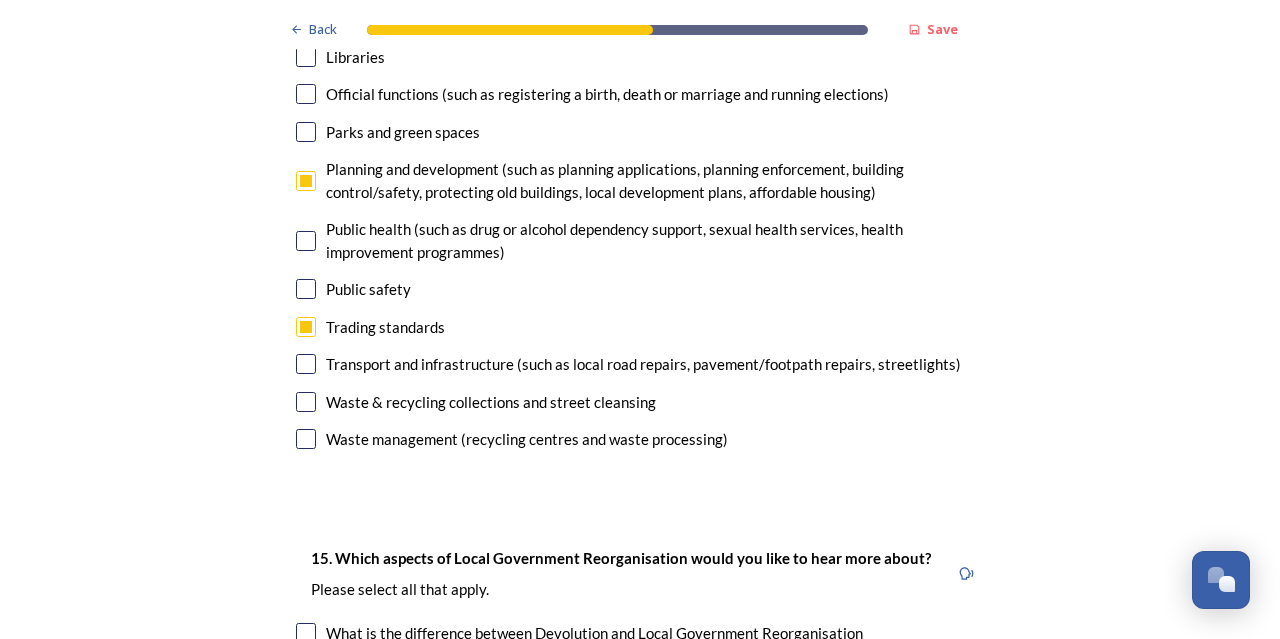 click at bounding box center [306, 364] 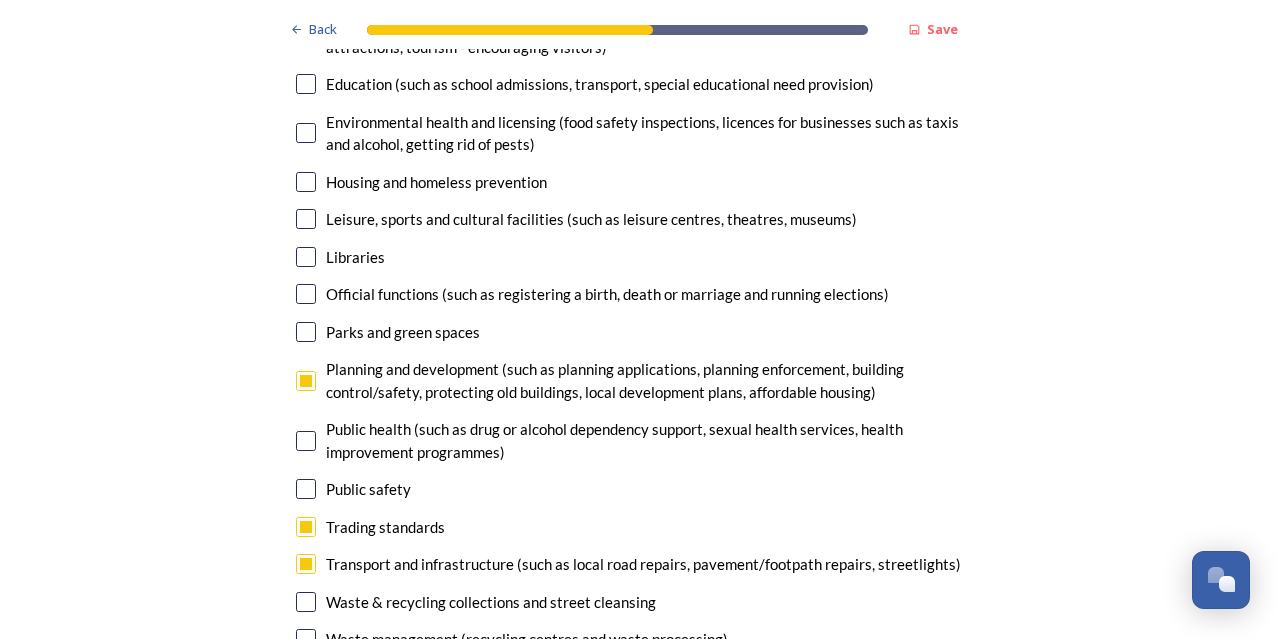 scroll, scrollTop: 5200, scrollLeft: 0, axis: vertical 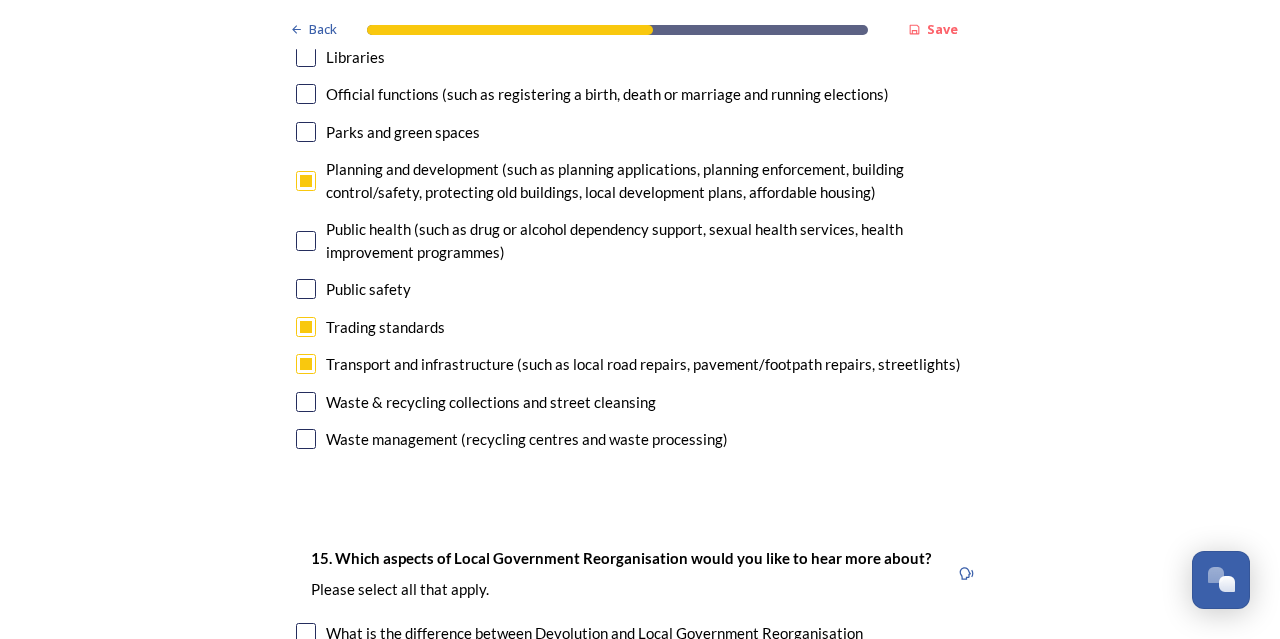 click on "Waste management (recycling centres and waste processing)" at bounding box center [640, 439] 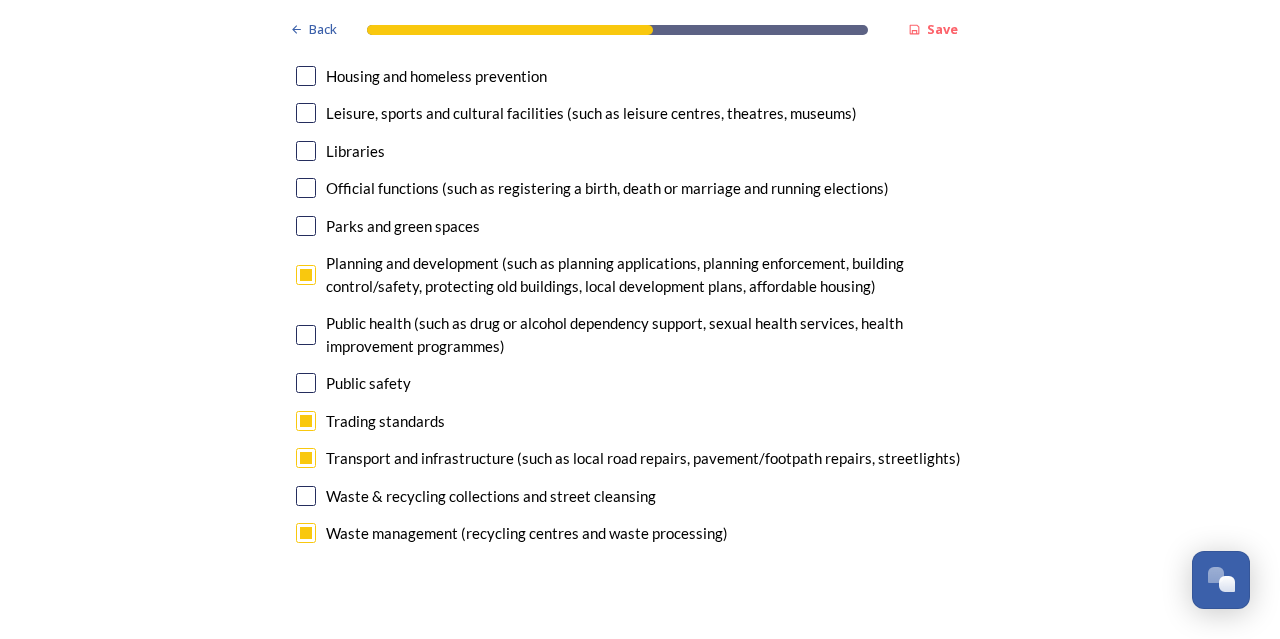 scroll, scrollTop: 5000, scrollLeft: 0, axis: vertical 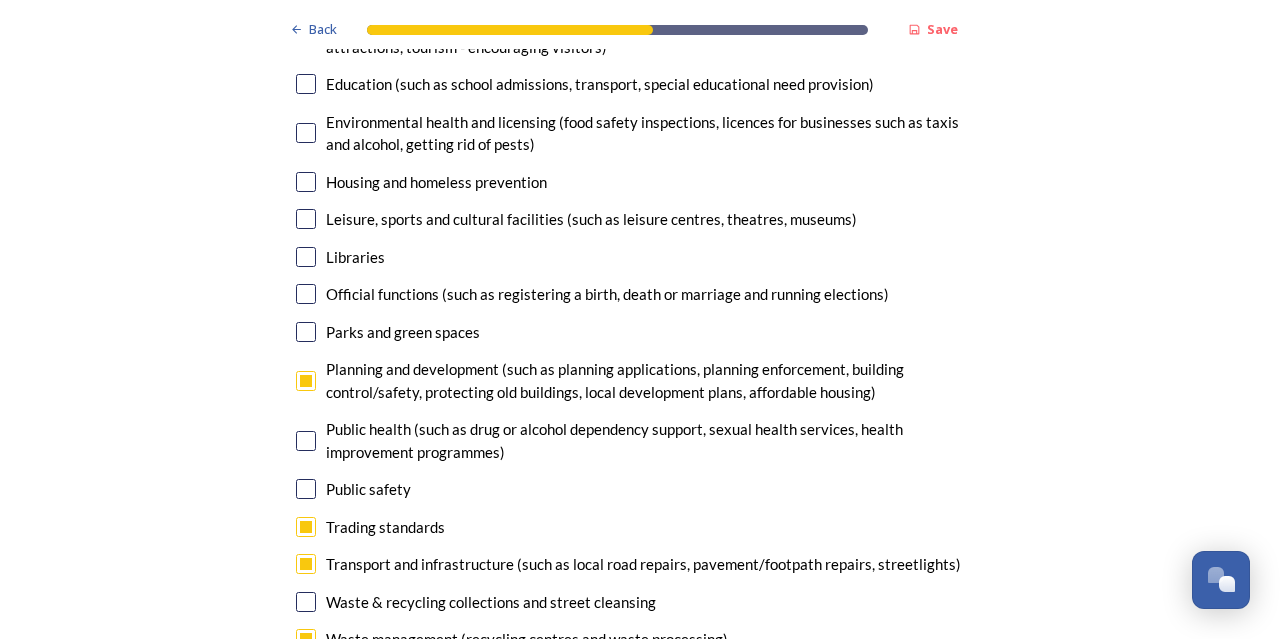 click at bounding box center [306, 84] 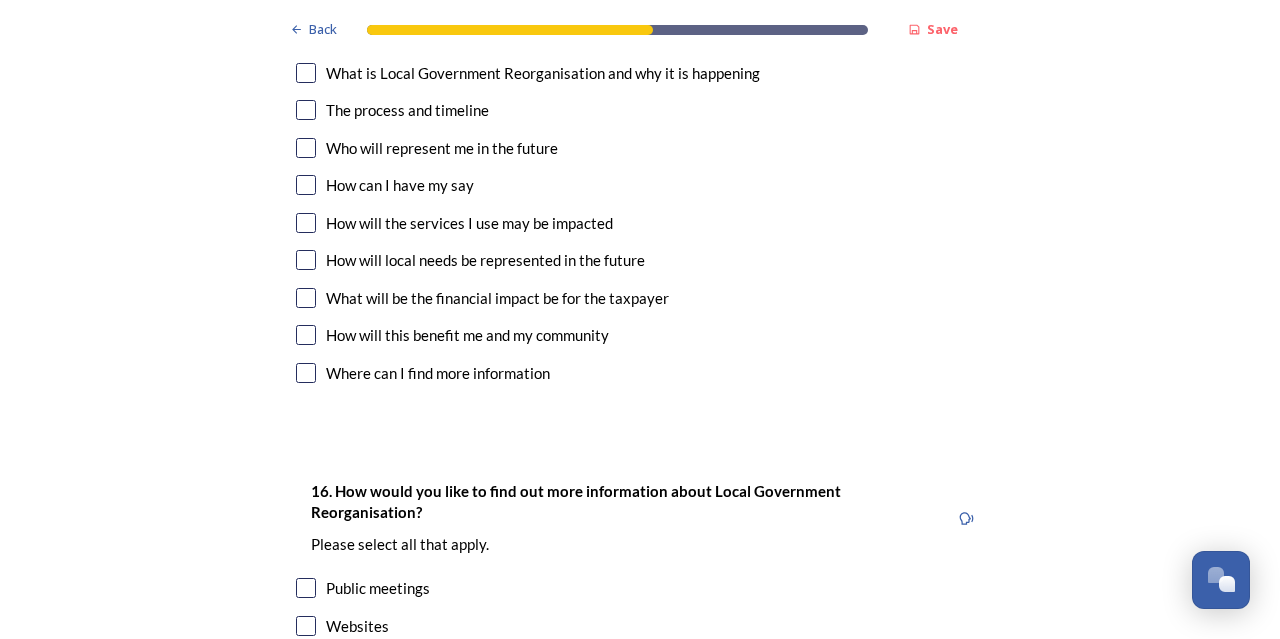 scroll, scrollTop: 5700, scrollLeft: 0, axis: vertical 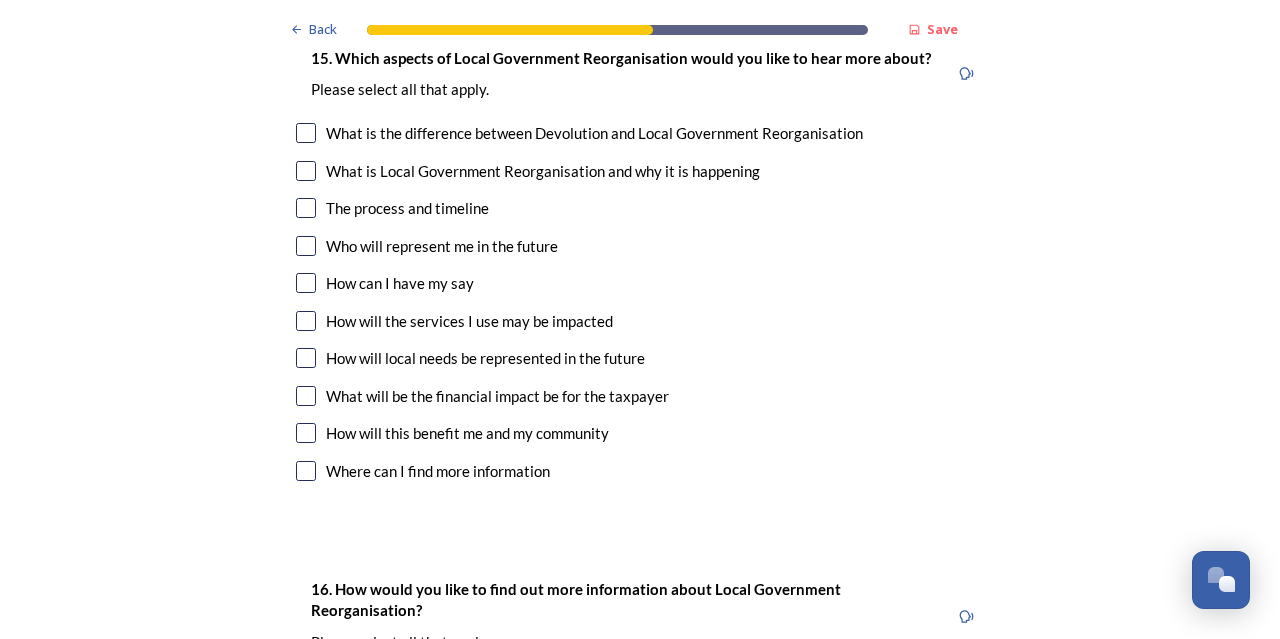 click at bounding box center (306, 246) 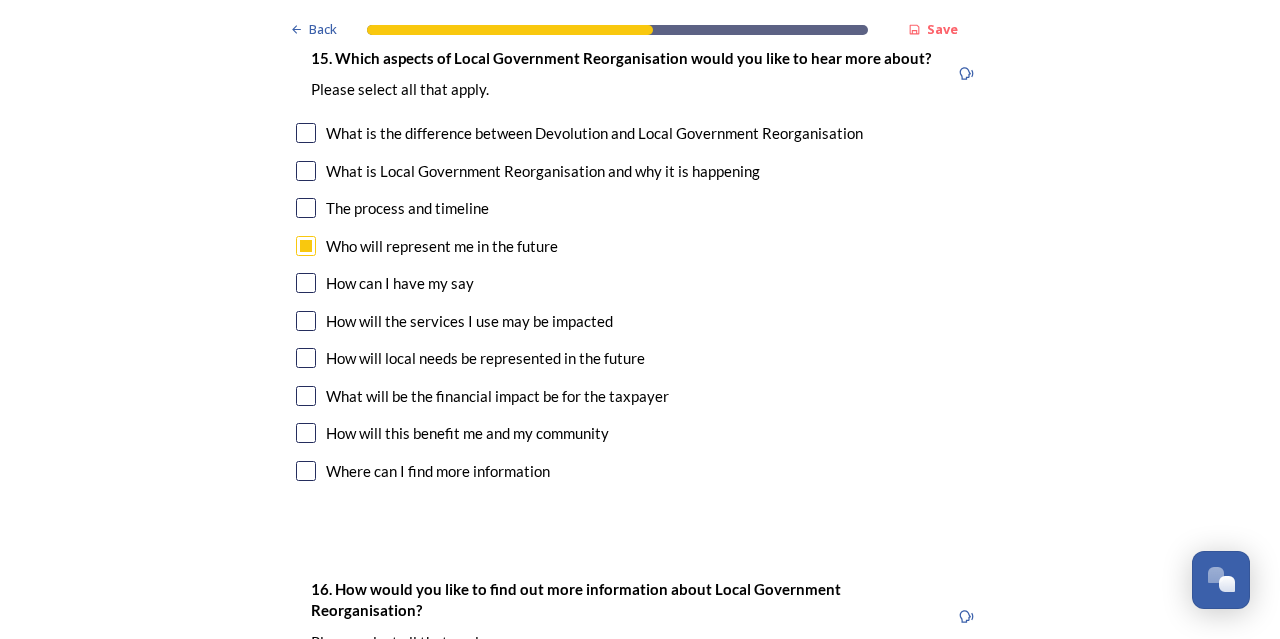 click at bounding box center [306, 208] 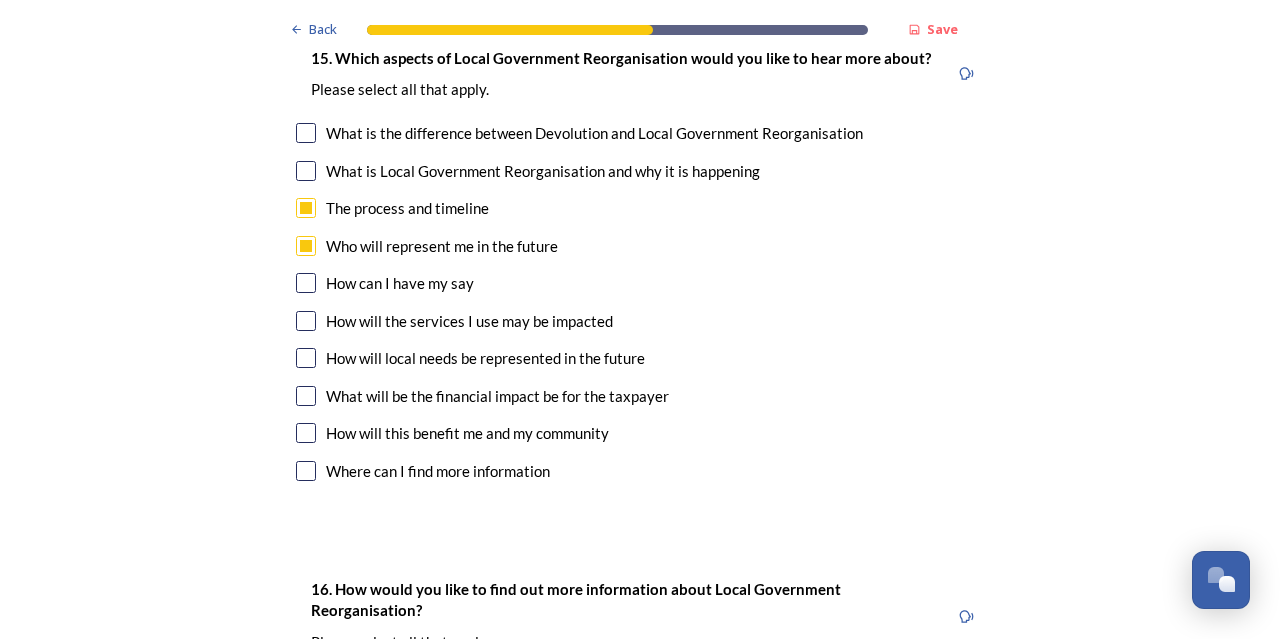 click at bounding box center (306, 321) 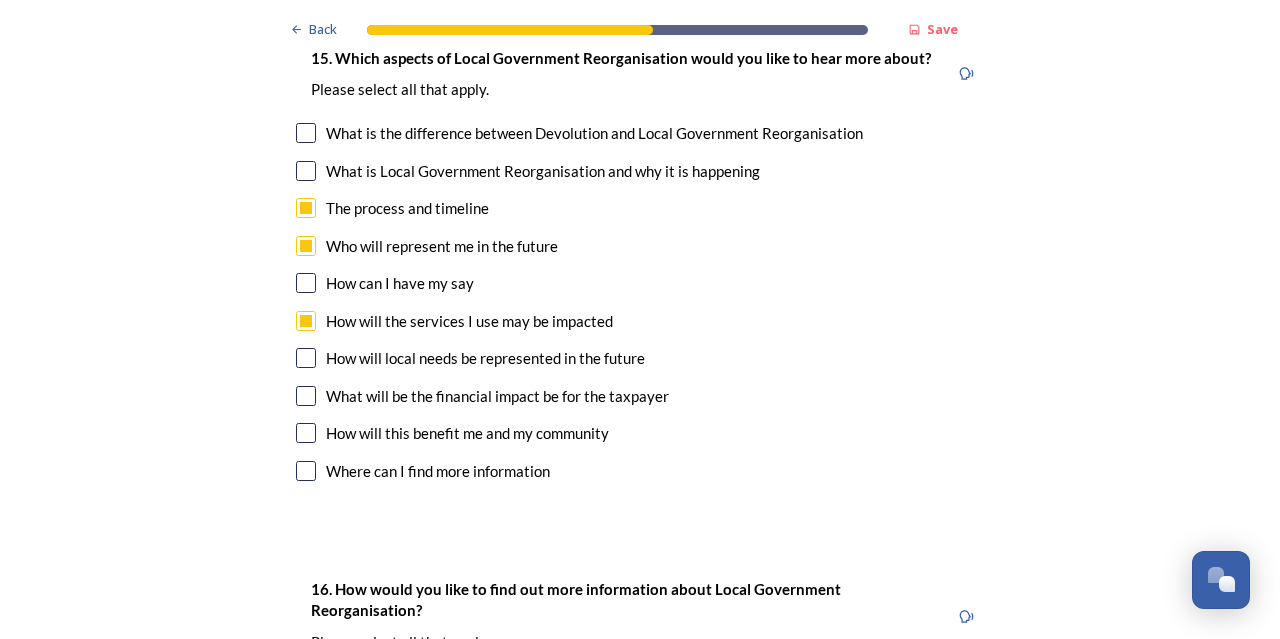 click at bounding box center [306, 358] 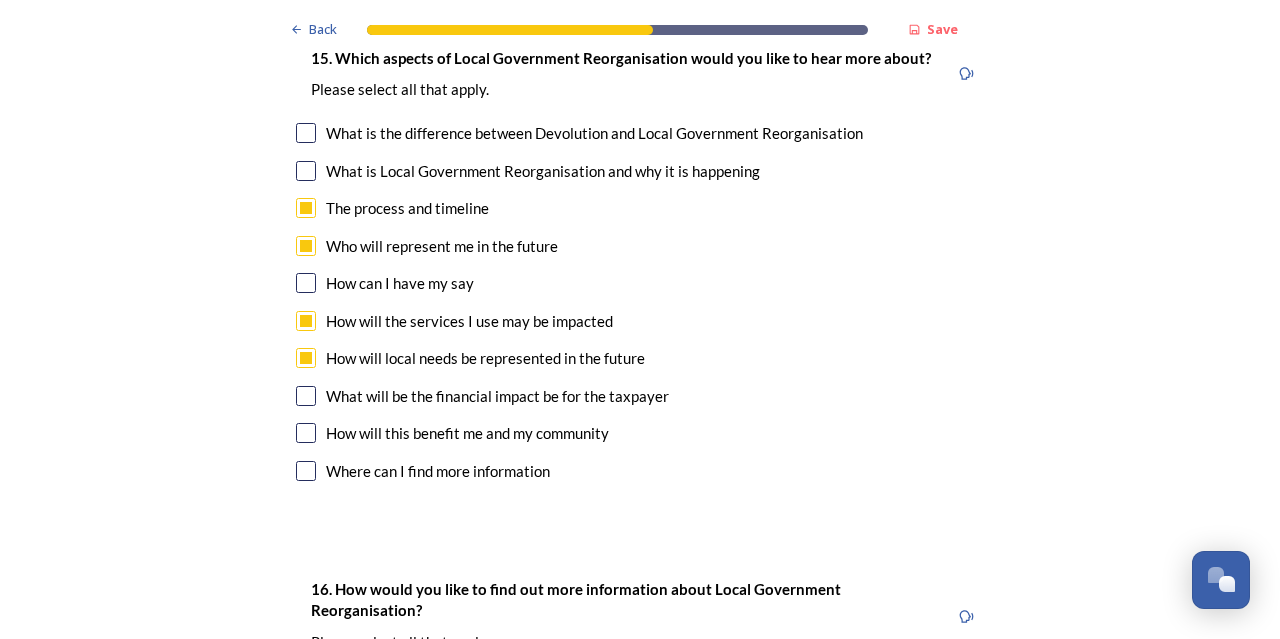 click at bounding box center (306, 396) 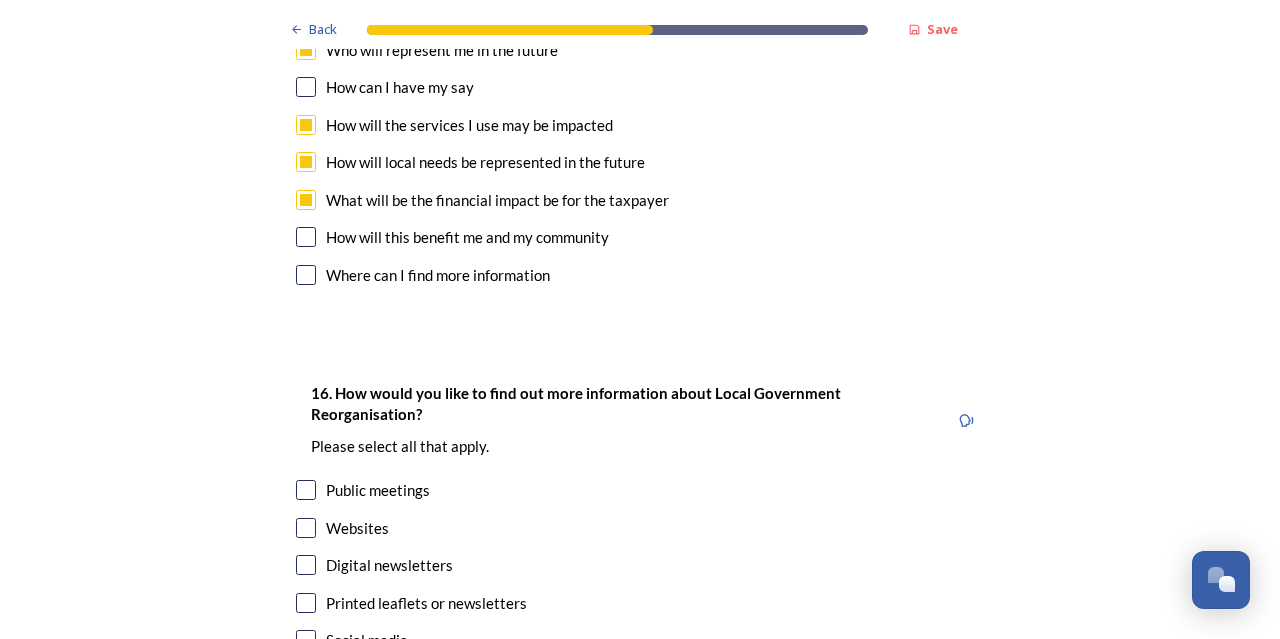 scroll, scrollTop: 5900, scrollLeft: 0, axis: vertical 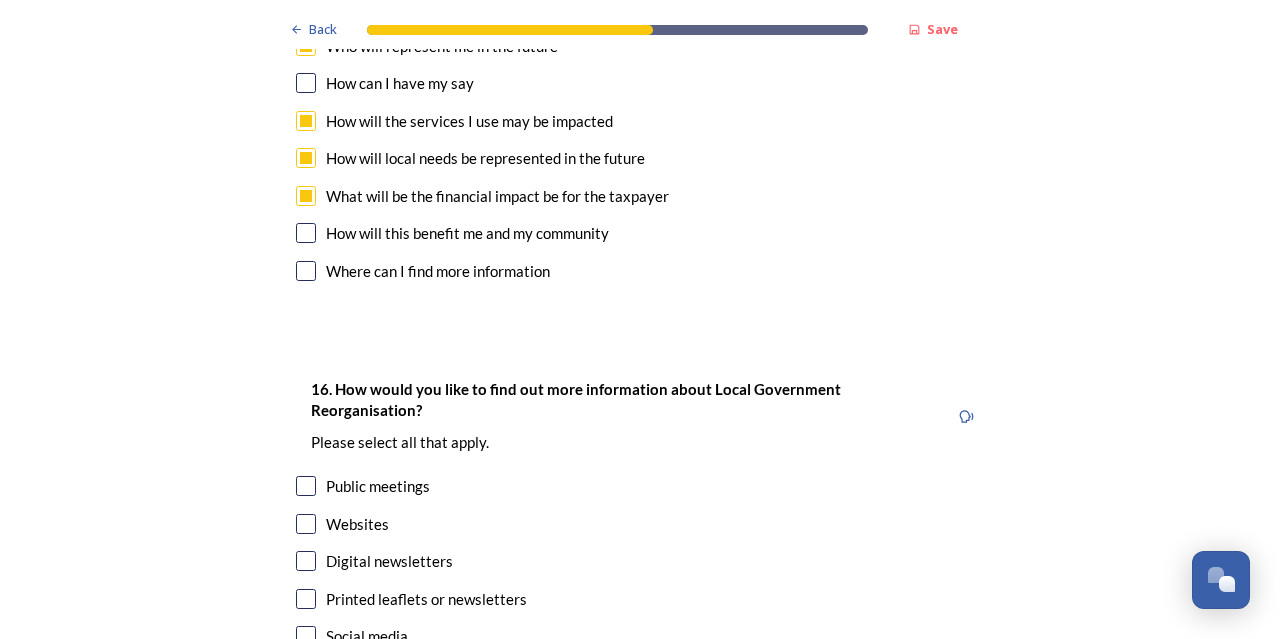 click at bounding box center [306, 233] 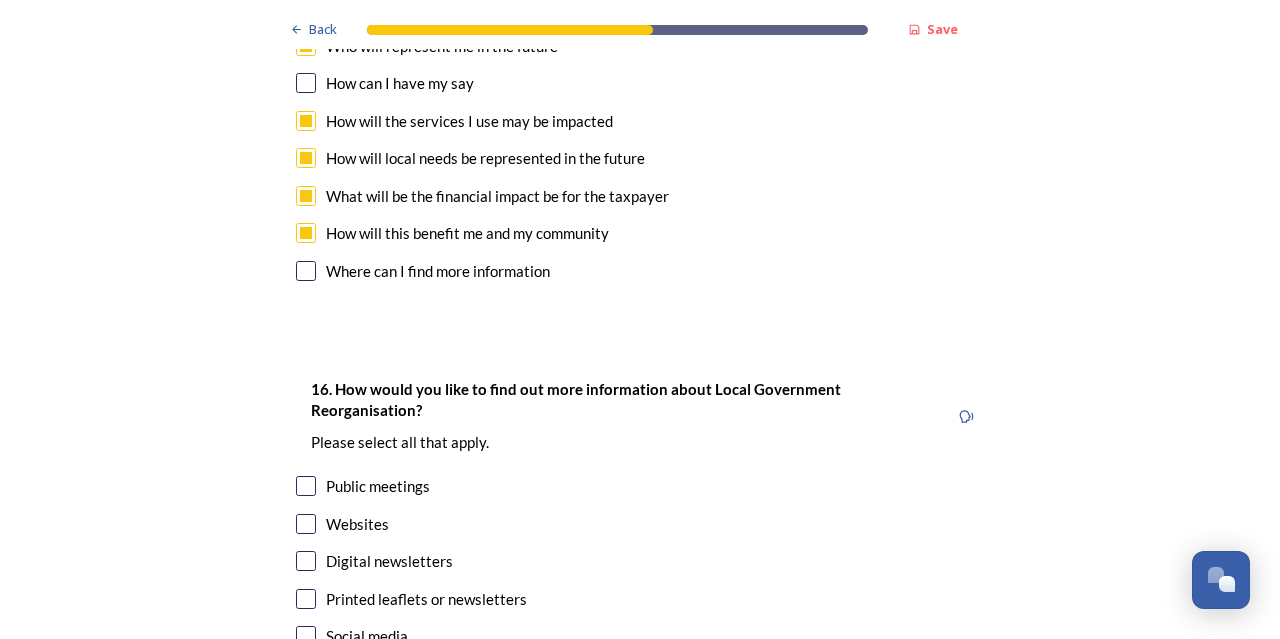 scroll, scrollTop: 6100, scrollLeft: 0, axis: vertical 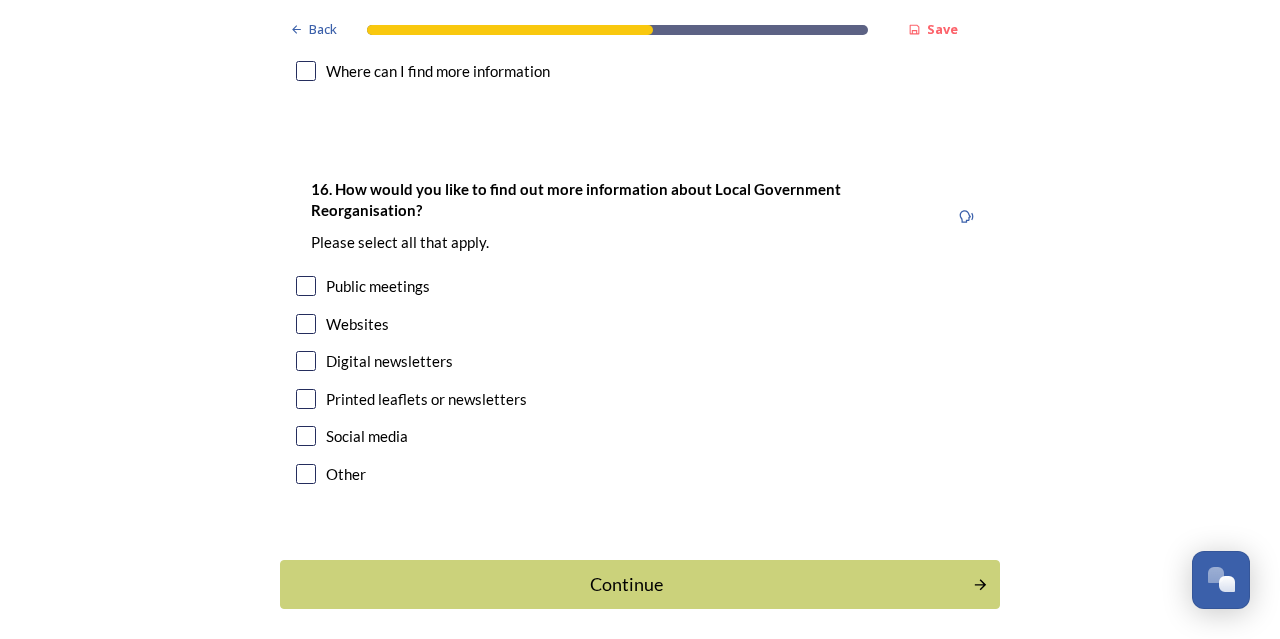 click at bounding box center (306, 324) 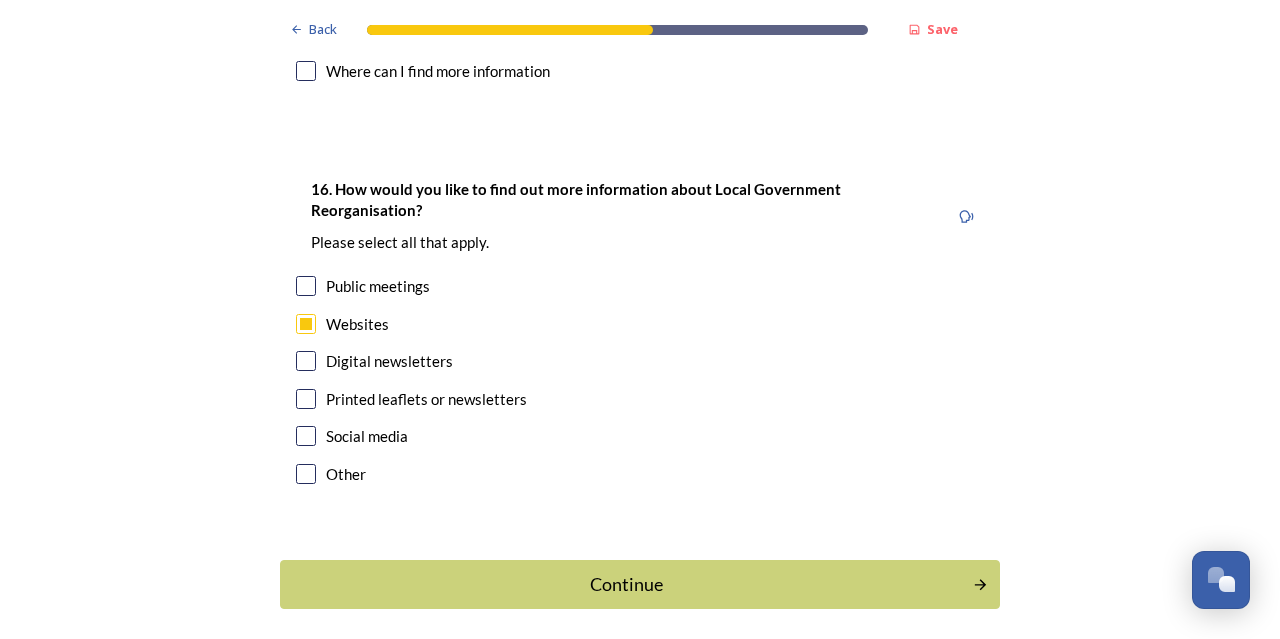 click at bounding box center [306, 436] 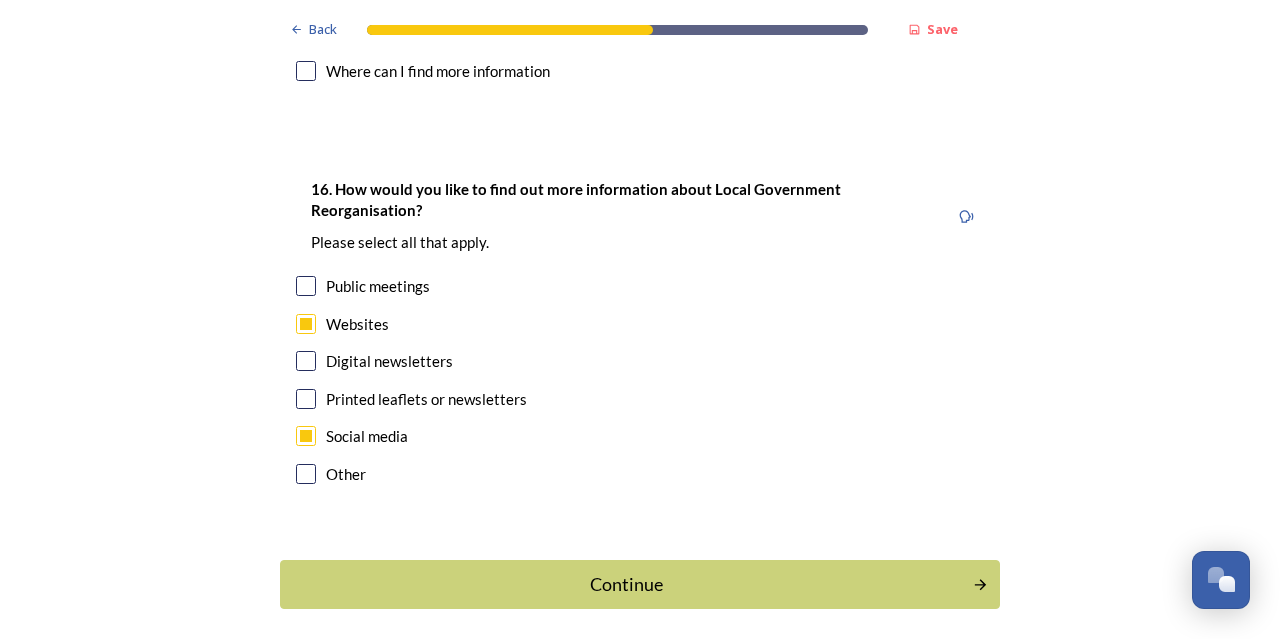 click at bounding box center [306, 286] 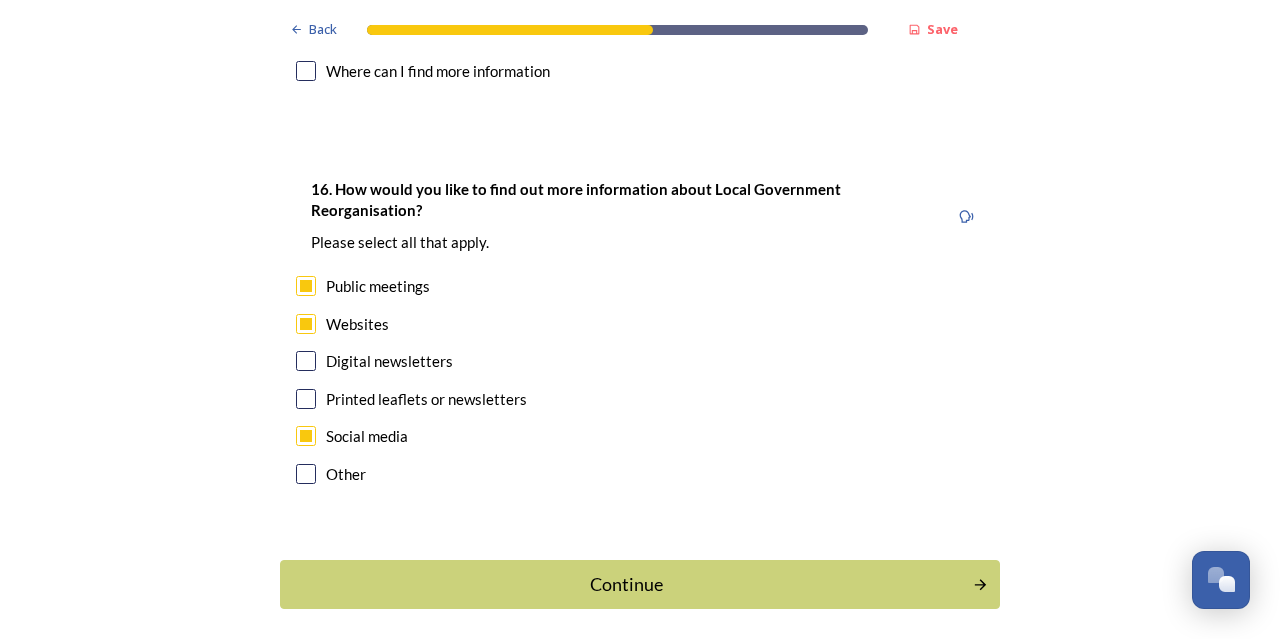 click at bounding box center [306, 286] 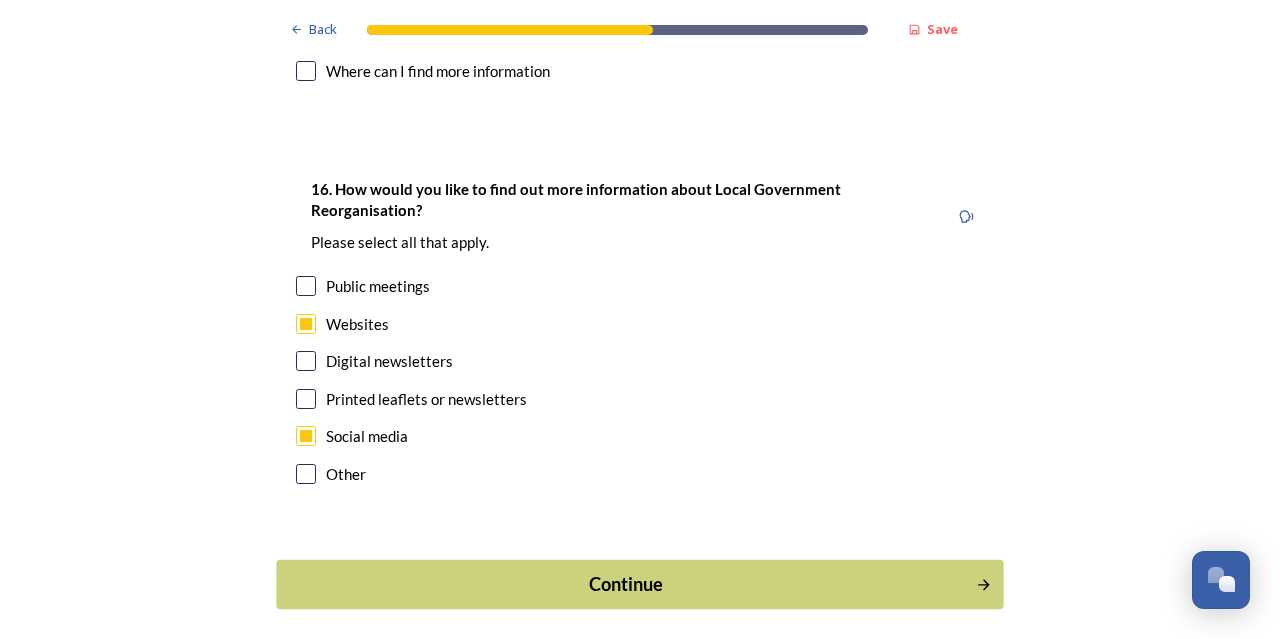 click on "Continue" at bounding box center [639, 584] 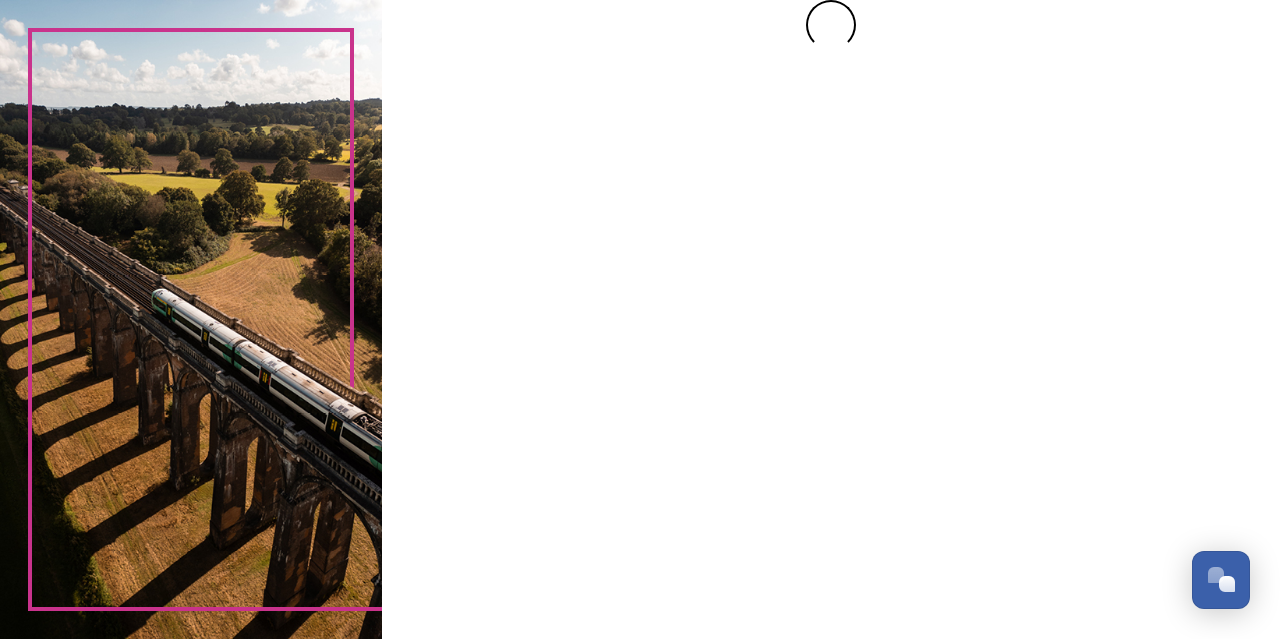 scroll, scrollTop: 0, scrollLeft: 0, axis: both 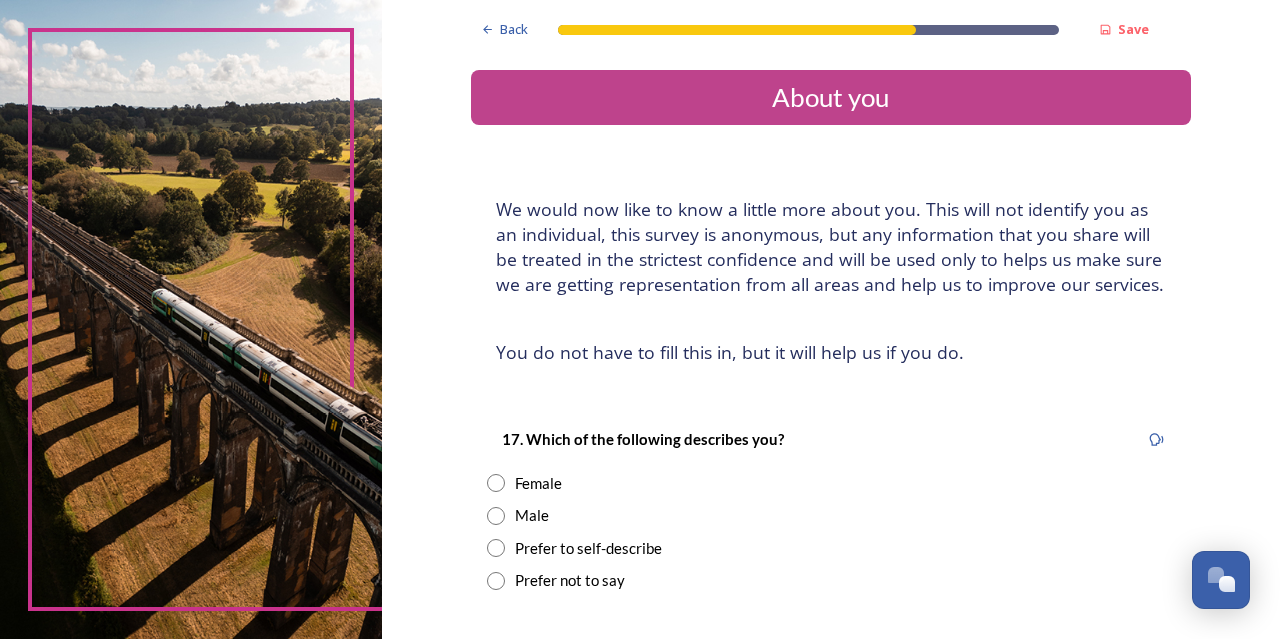 click on "Female" at bounding box center [538, 483] 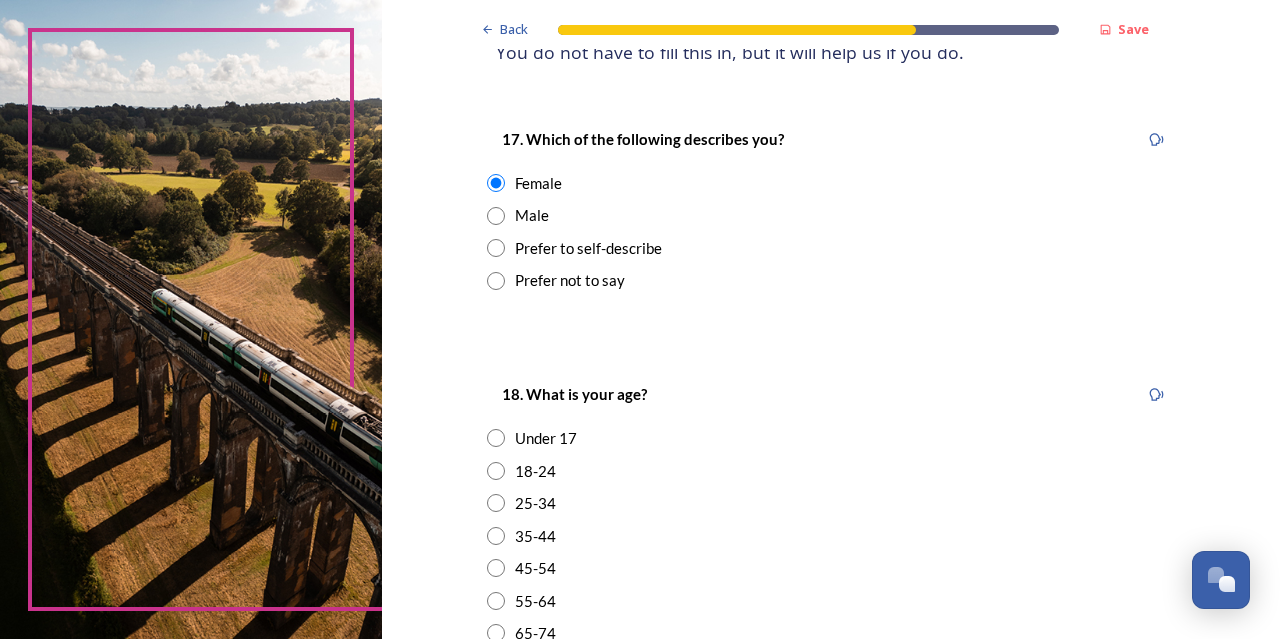 scroll, scrollTop: 400, scrollLeft: 0, axis: vertical 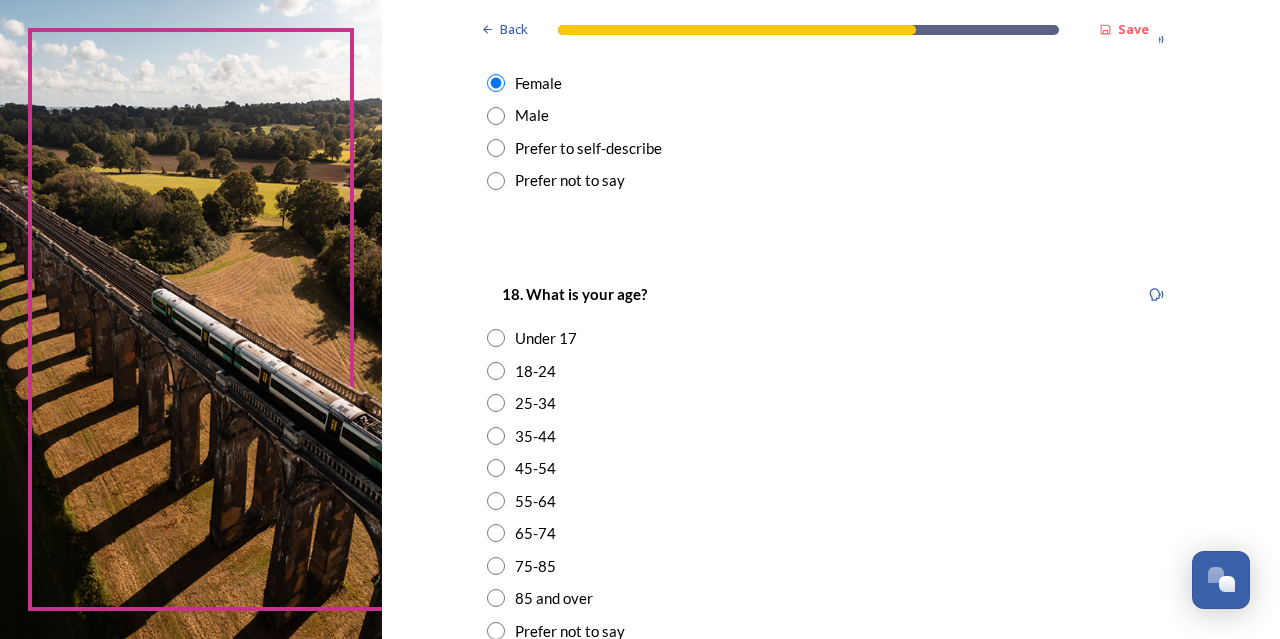 click on "35-44" at bounding box center (831, 436) 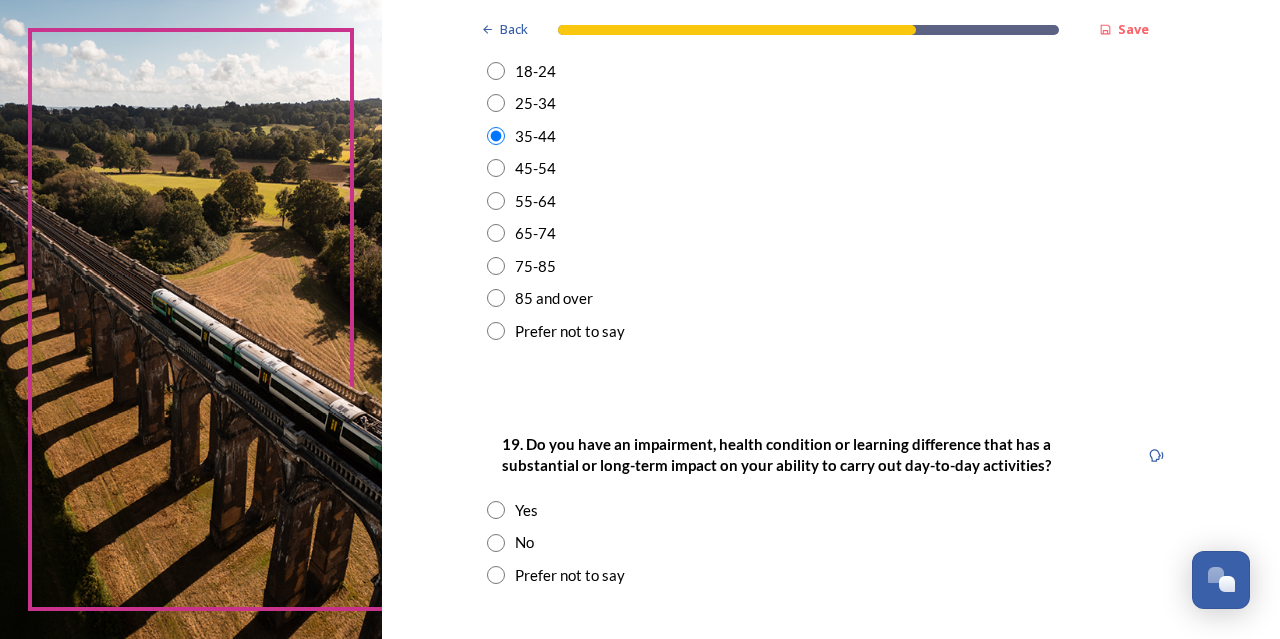 scroll, scrollTop: 800, scrollLeft: 0, axis: vertical 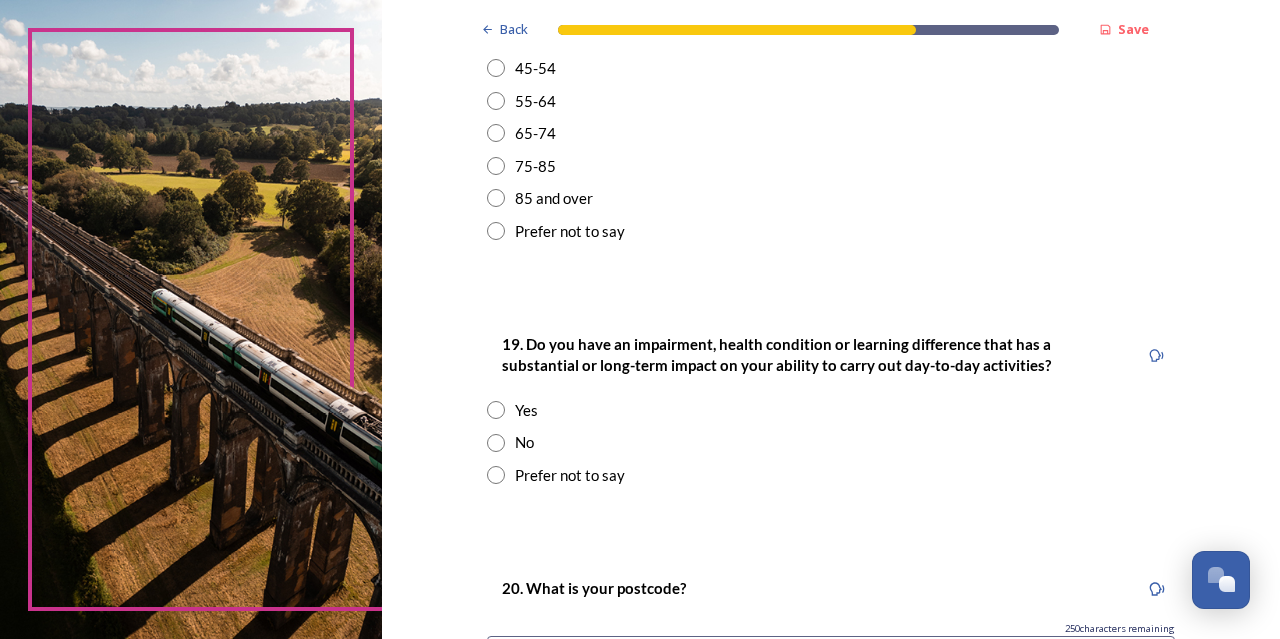 click on "No" at bounding box center [524, 442] 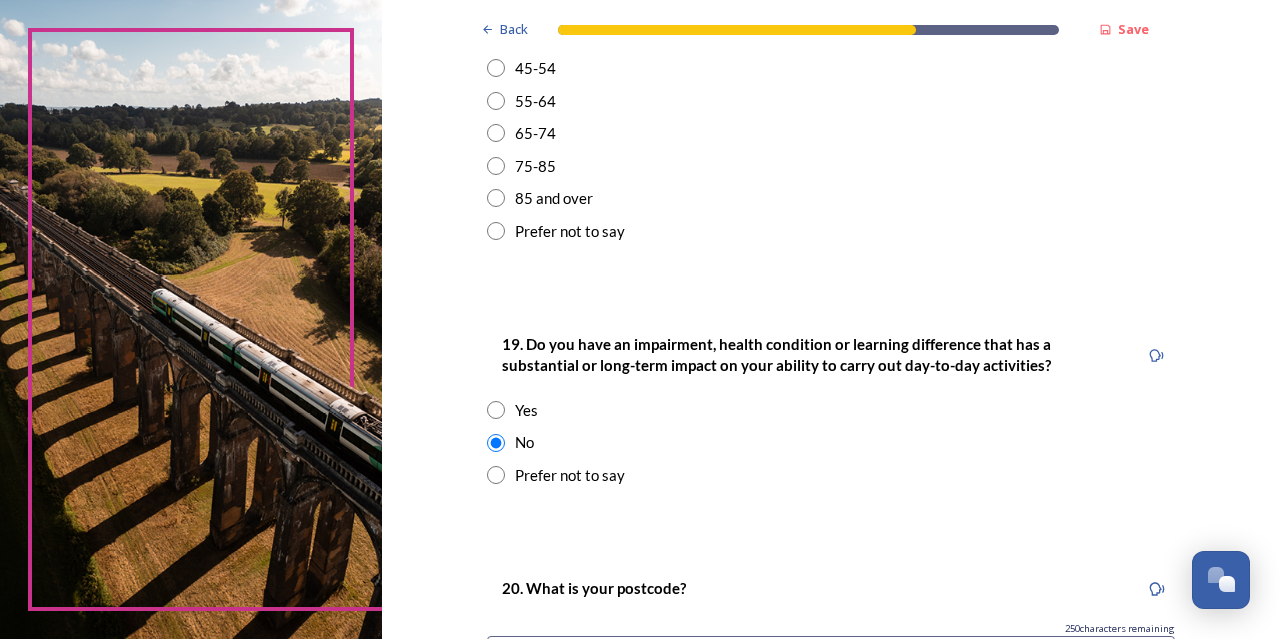 scroll, scrollTop: 1000, scrollLeft: 0, axis: vertical 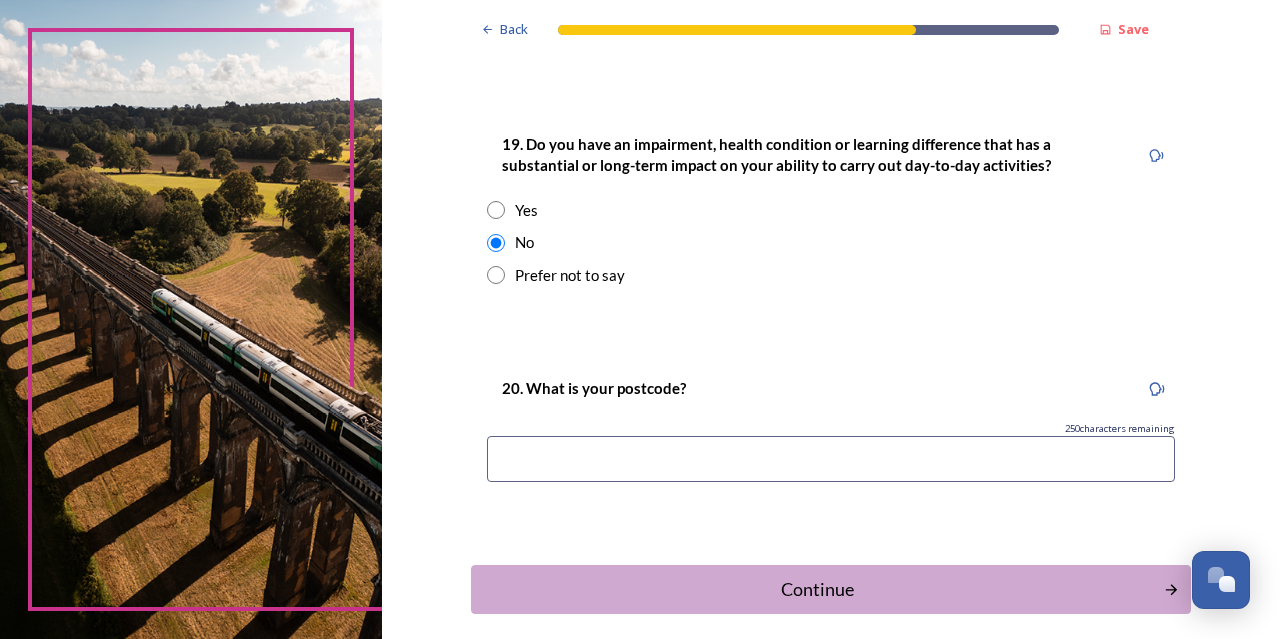 click at bounding box center (831, 459) 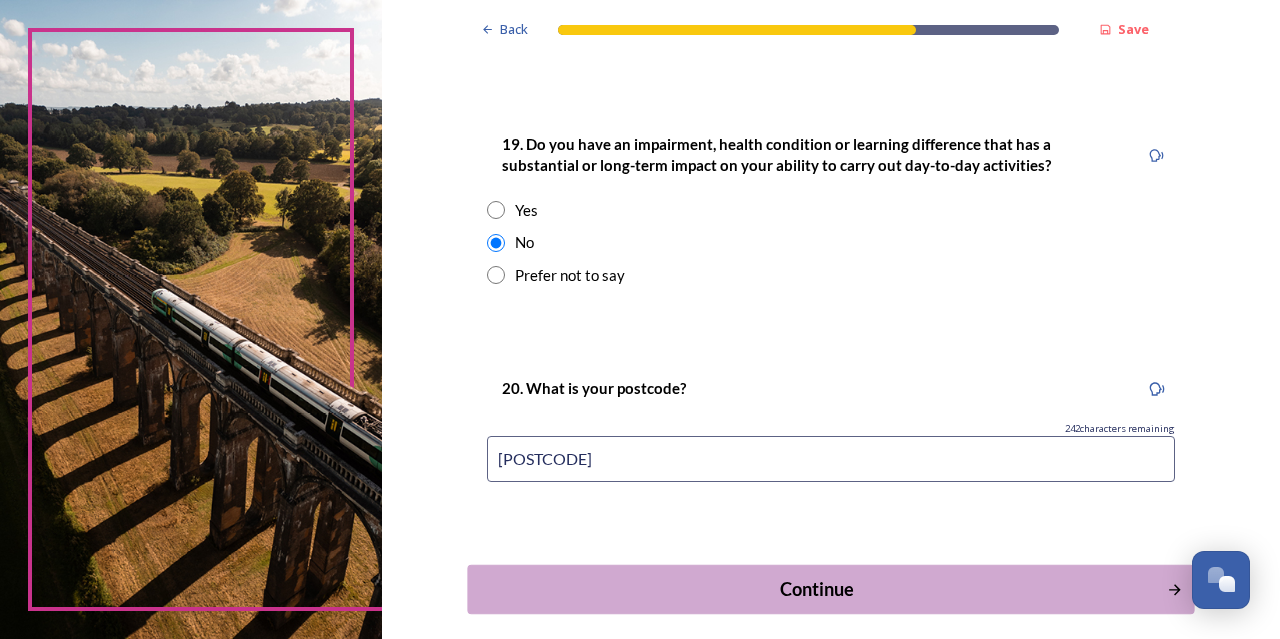type on "RH12 4TJ" 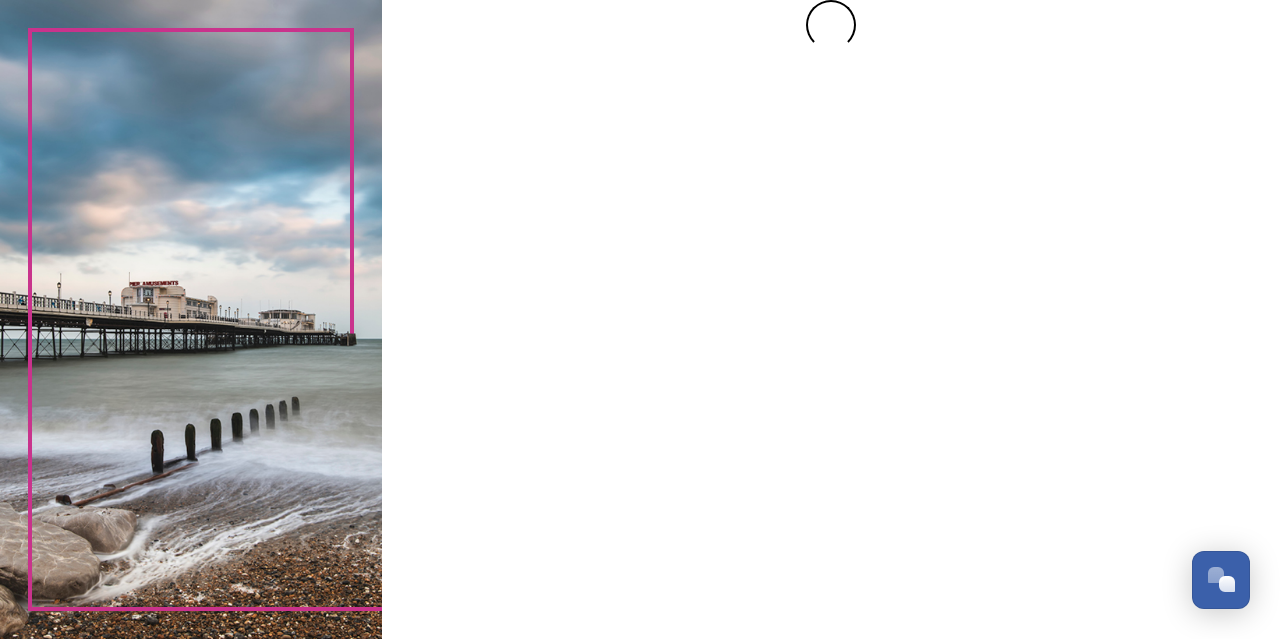 scroll, scrollTop: 0, scrollLeft: 0, axis: both 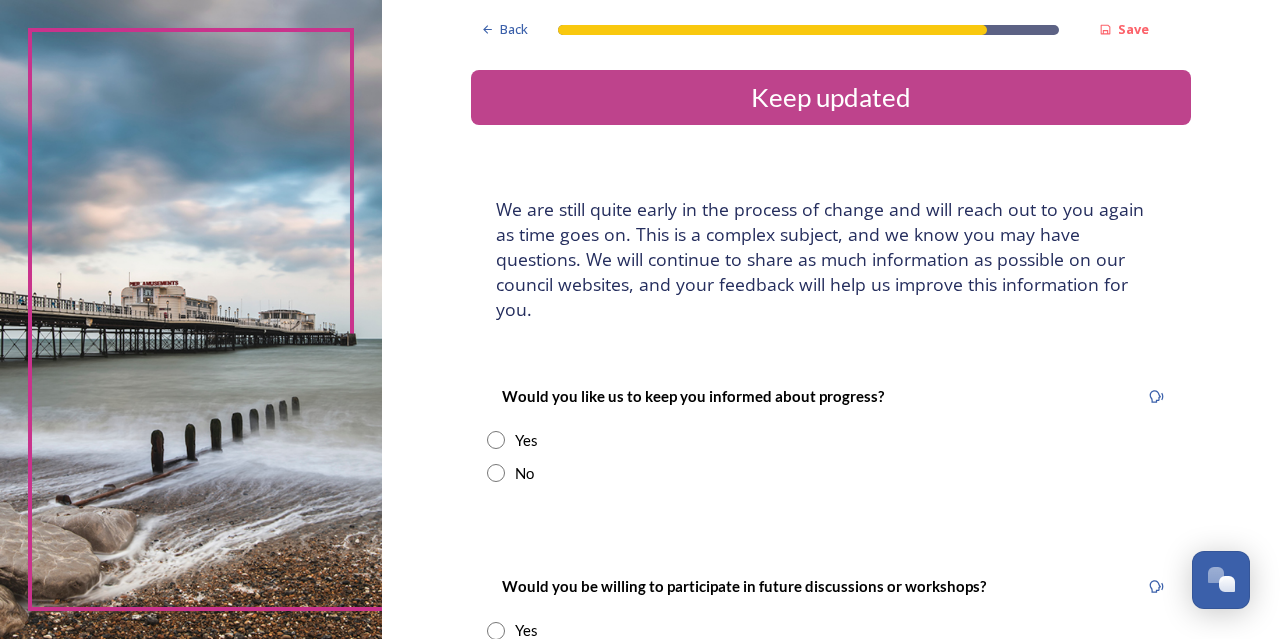 click at bounding box center [496, 440] 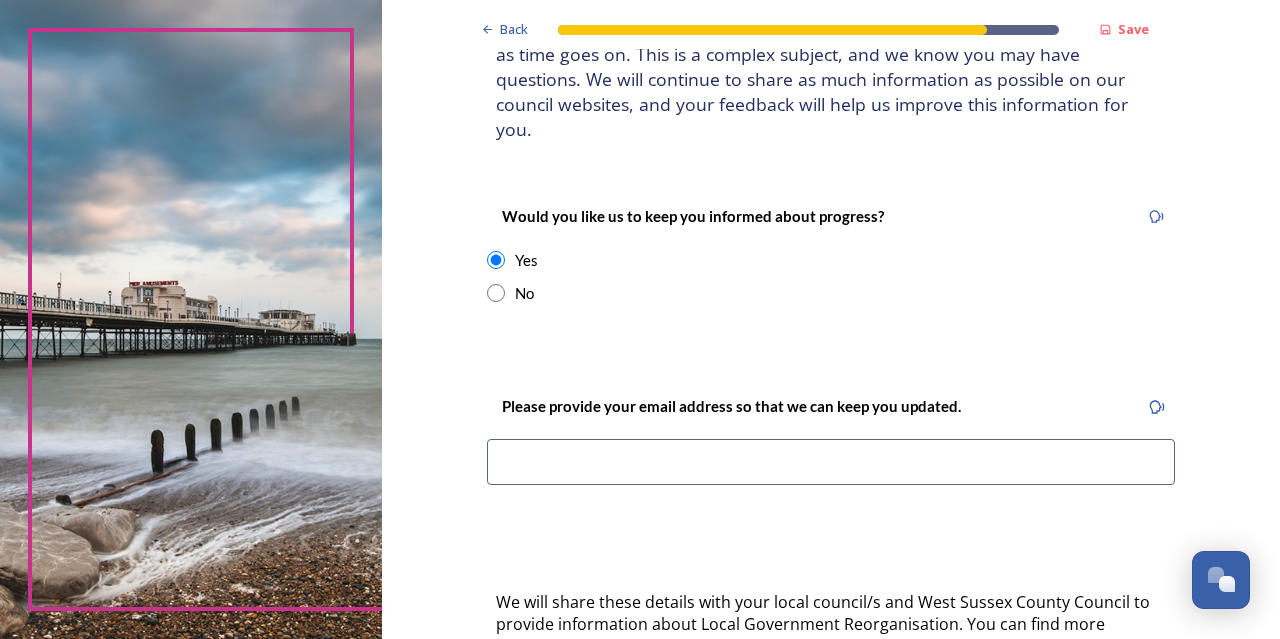 scroll, scrollTop: 200, scrollLeft: 0, axis: vertical 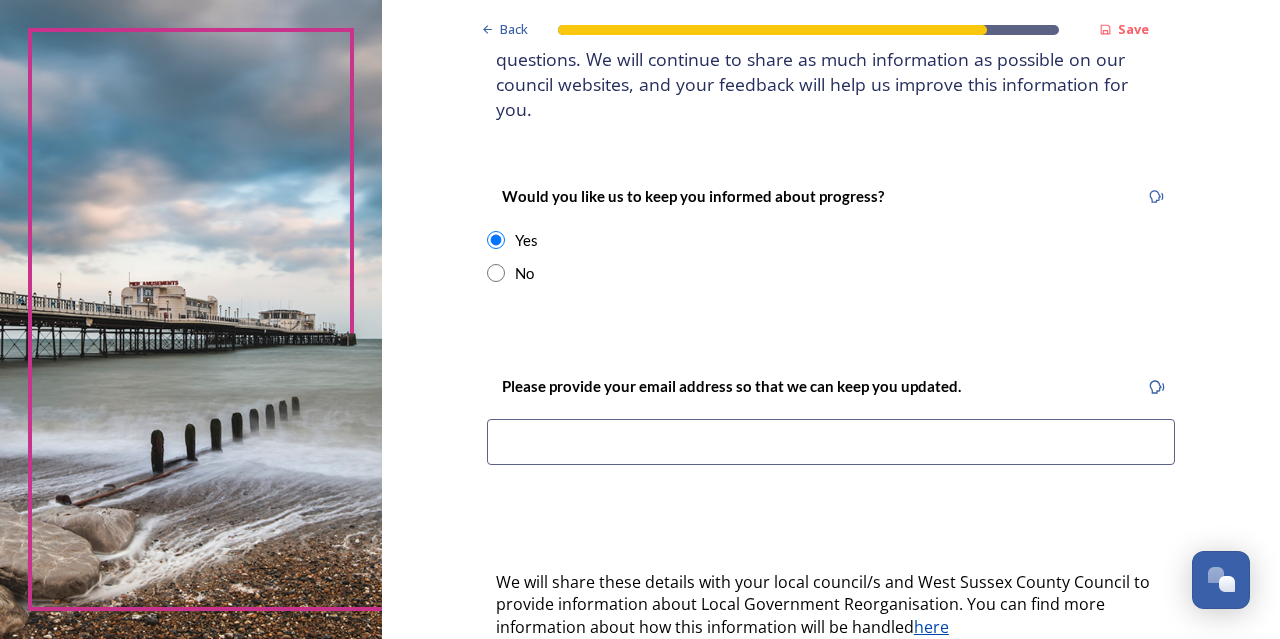 click at bounding box center [831, 442] 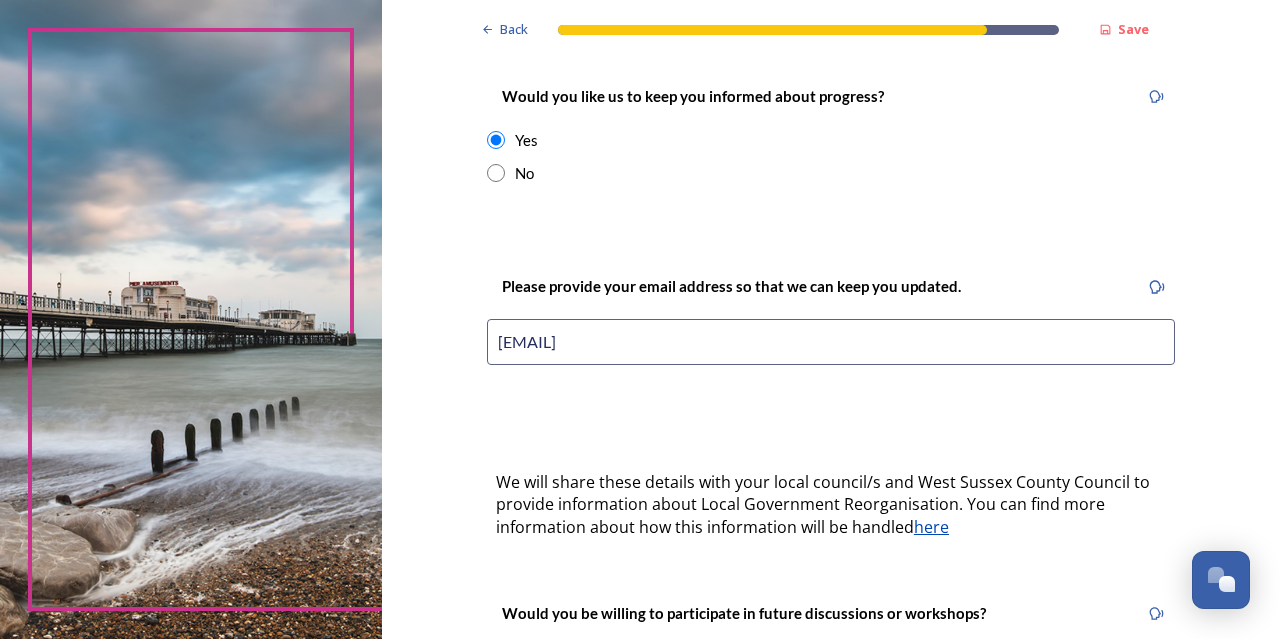 scroll, scrollTop: 500, scrollLeft: 0, axis: vertical 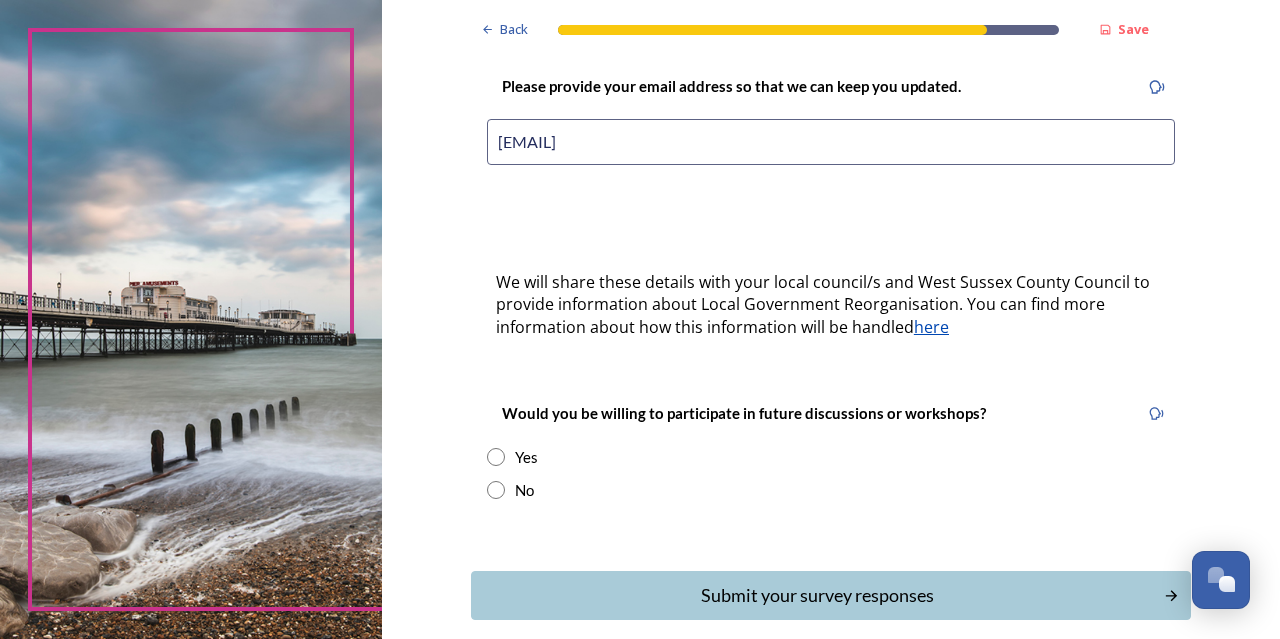 type on "jfbhayes@gmail.com" 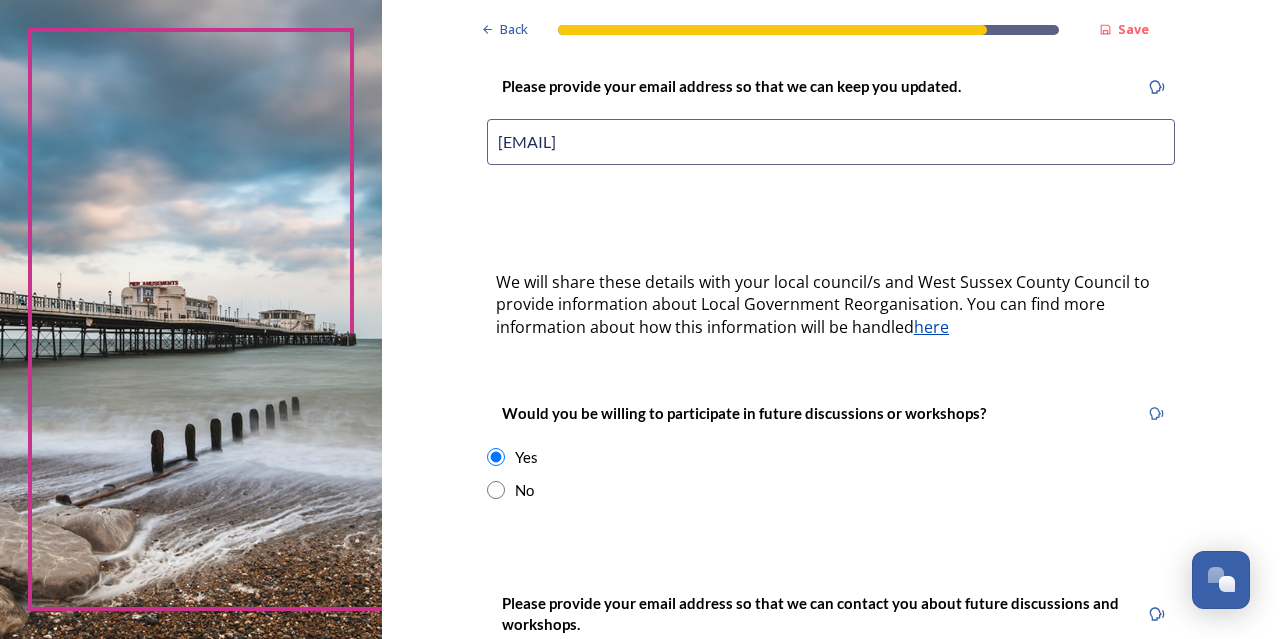 scroll, scrollTop: 700, scrollLeft: 0, axis: vertical 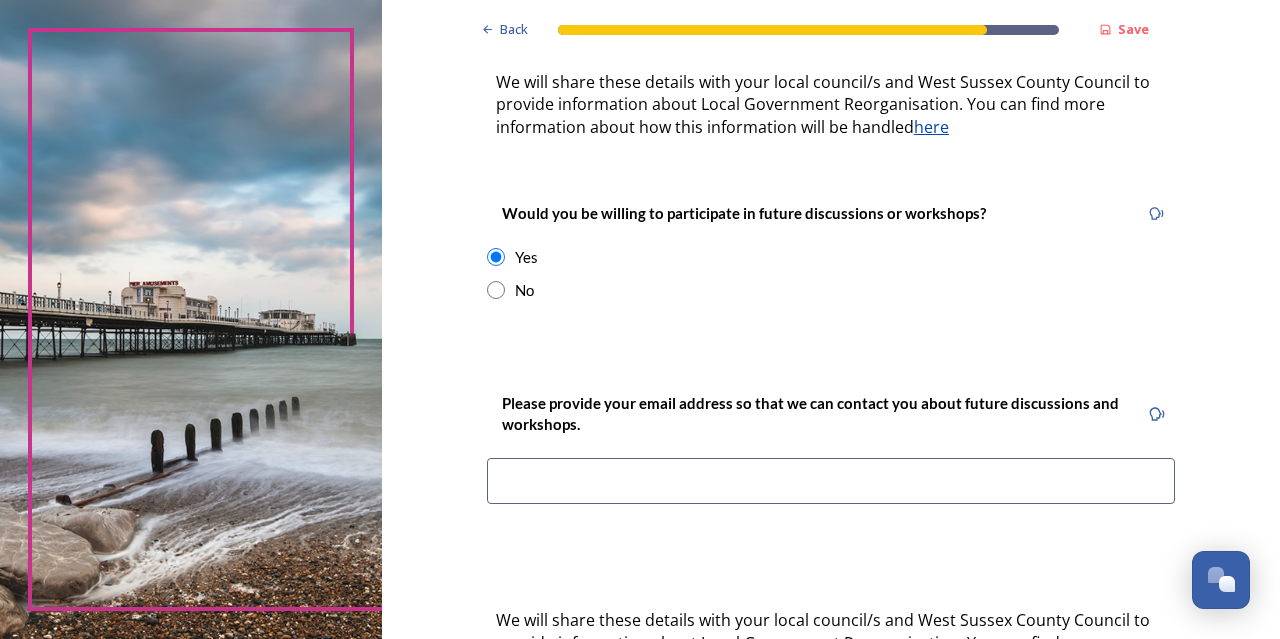click on "Would you be willing to participate in future discussions or workshops? Yes No" at bounding box center (831, 251) 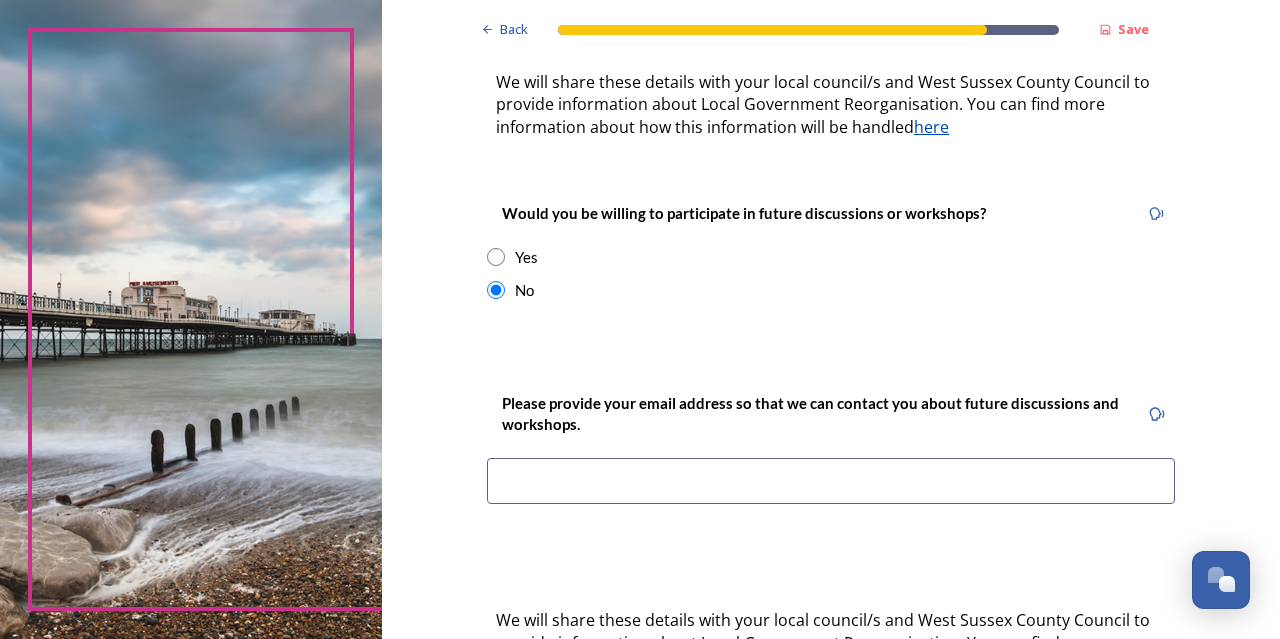 scroll, scrollTop: 570, scrollLeft: 0, axis: vertical 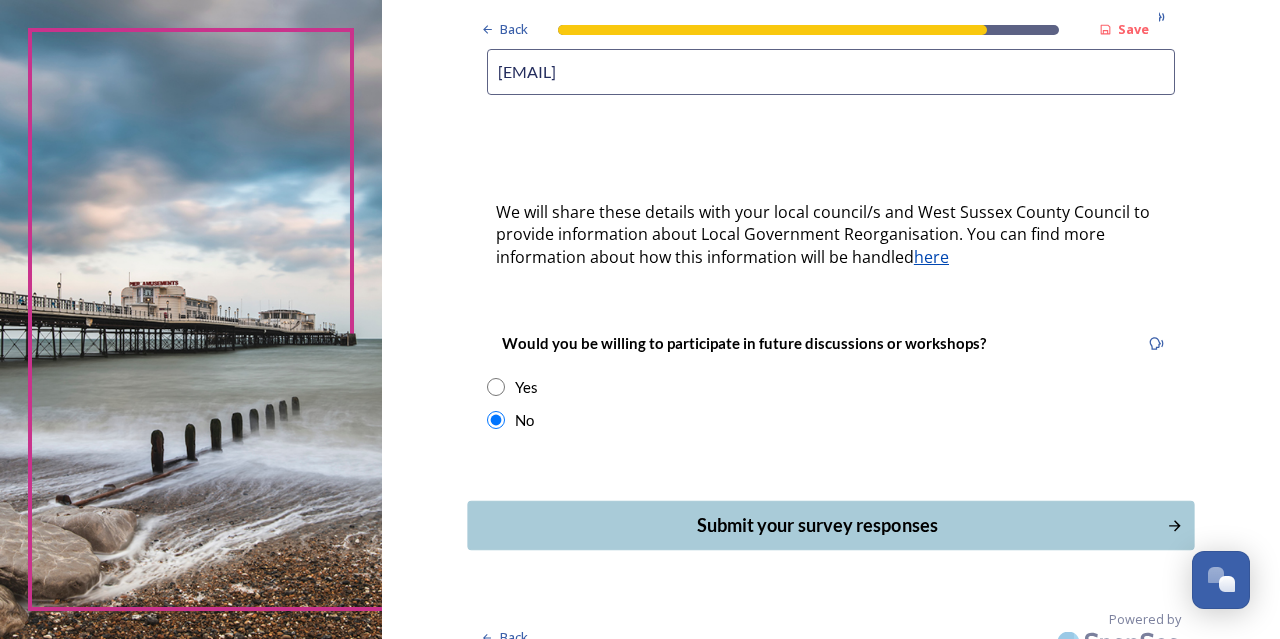 click on "Submit your survey responses" at bounding box center [816, 525] 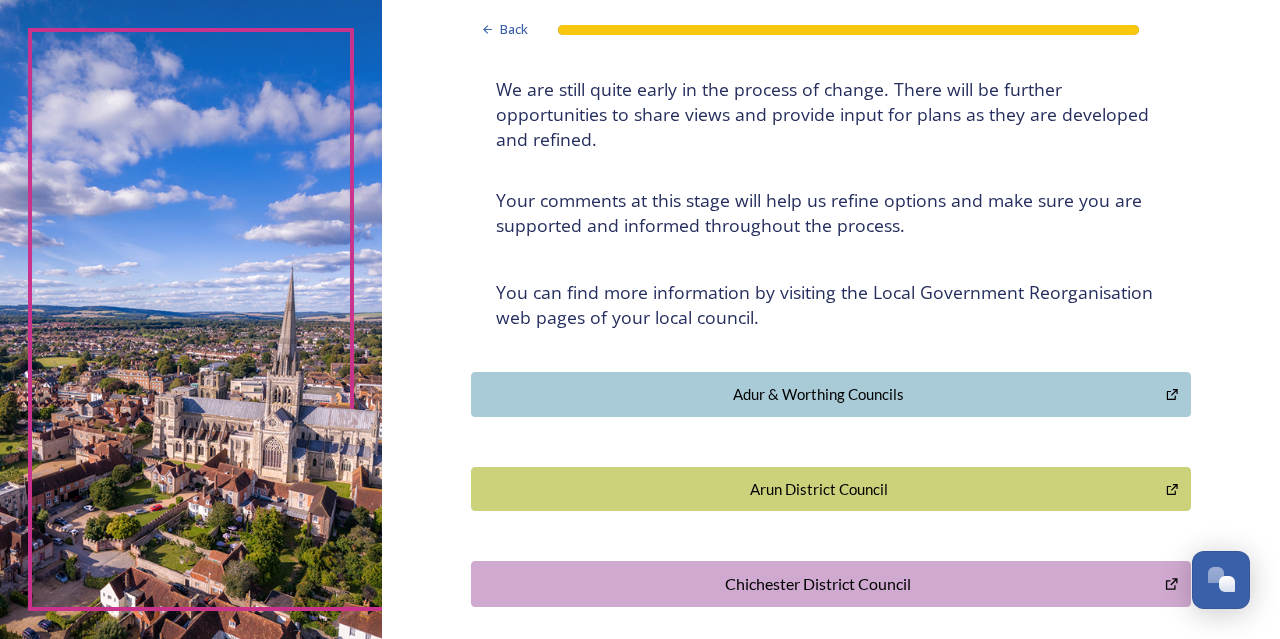 scroll, scrollTop: 200, scrollLeft: 0, axis: vertical 